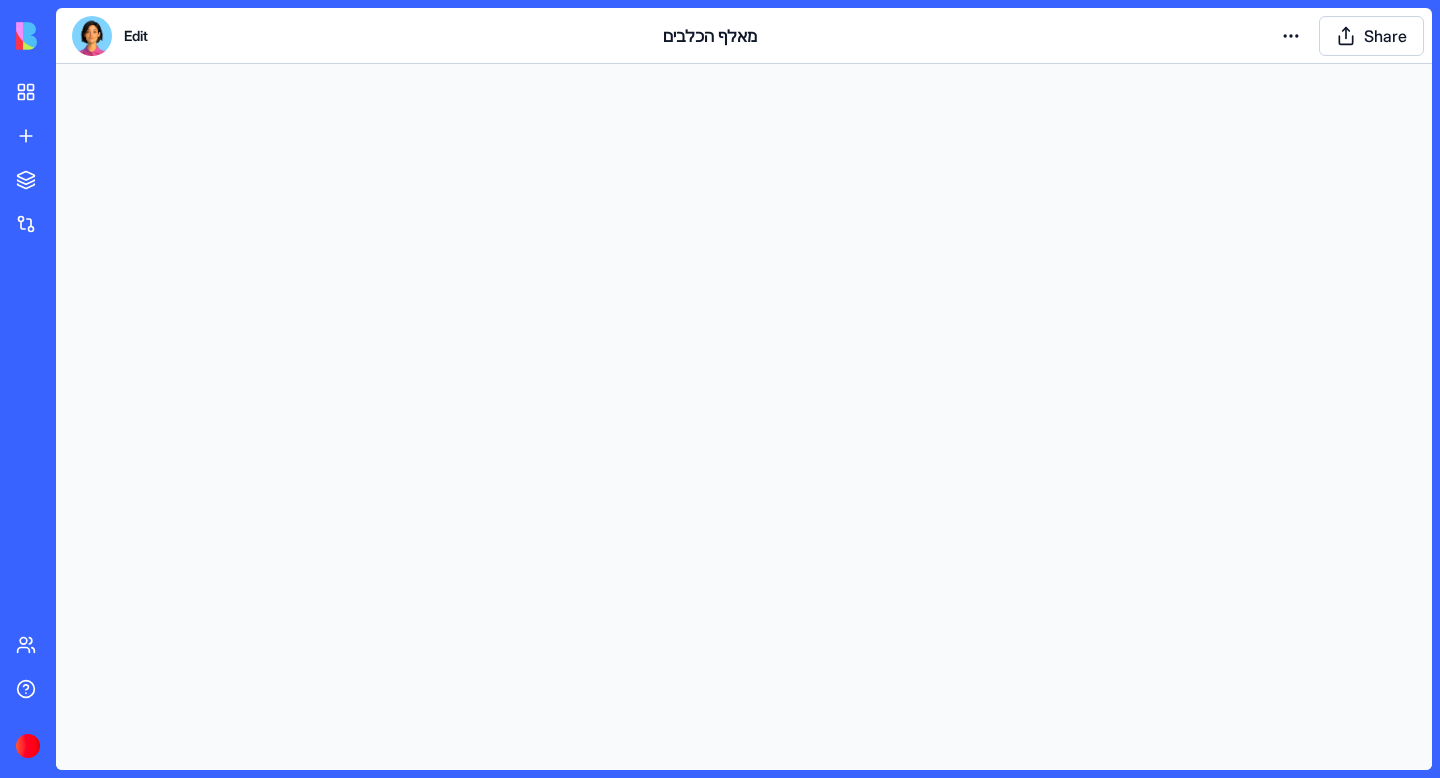 scroll, scrollTop: 0, scrollLeft: 0, axis: both 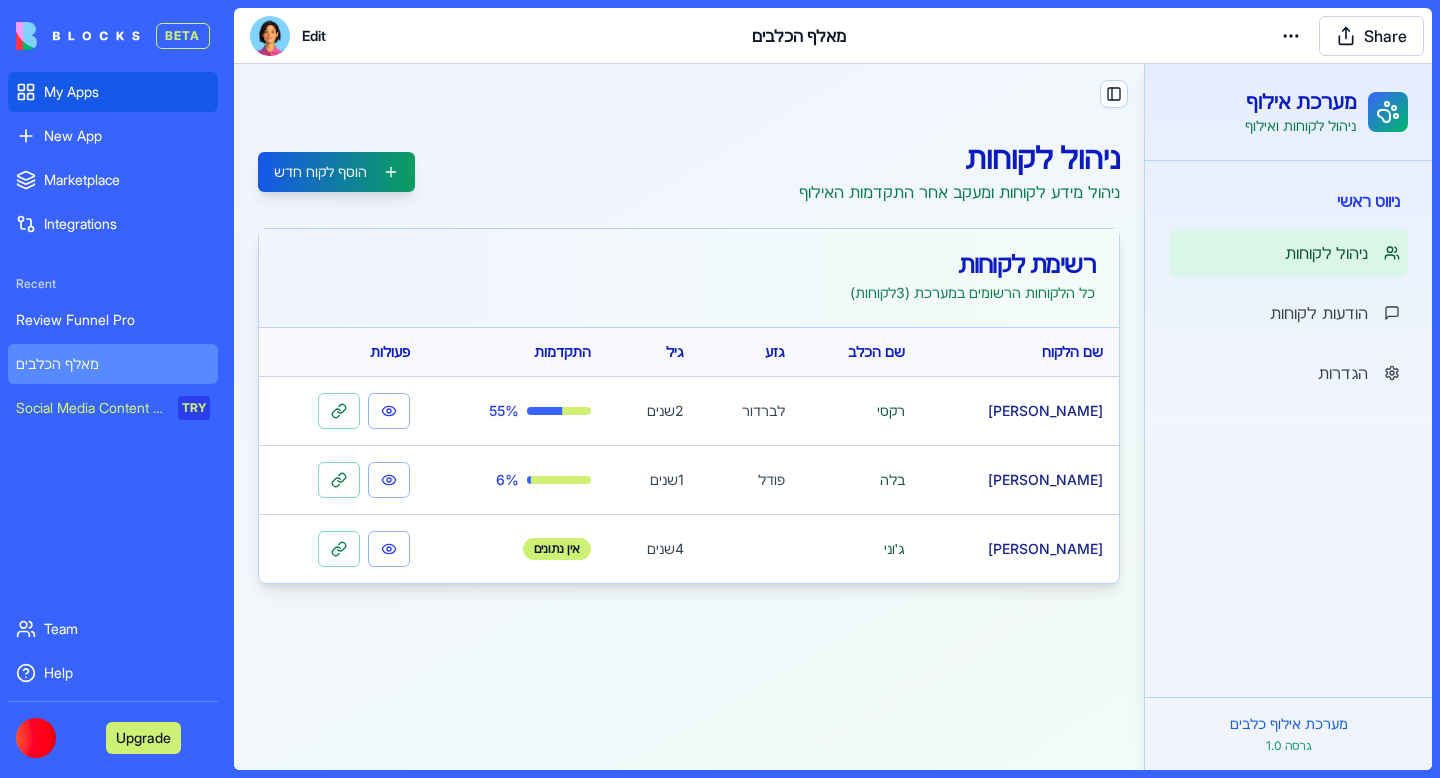 click on "My Apps" at bounding box center (113, 92) 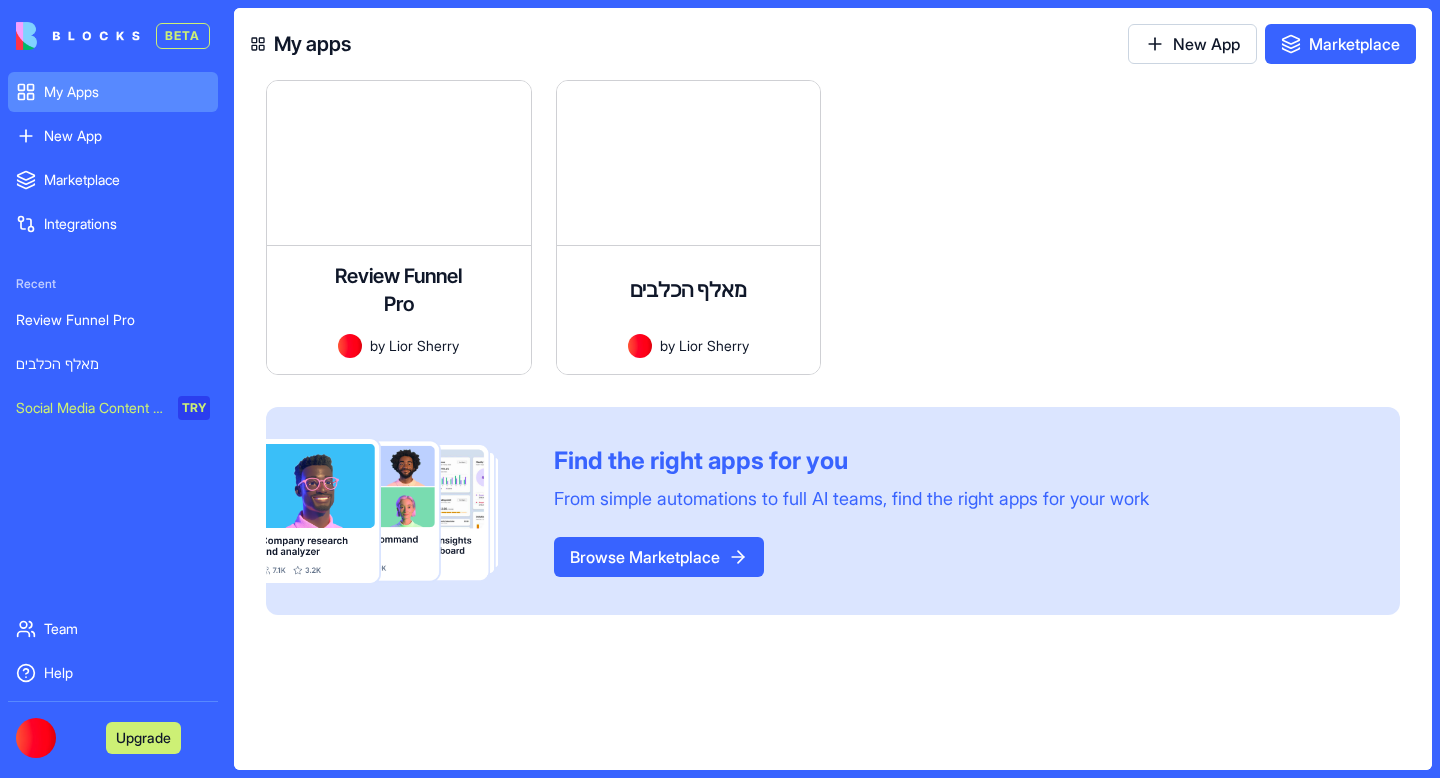 click on "My Apps" at bounding box center (127, 92) 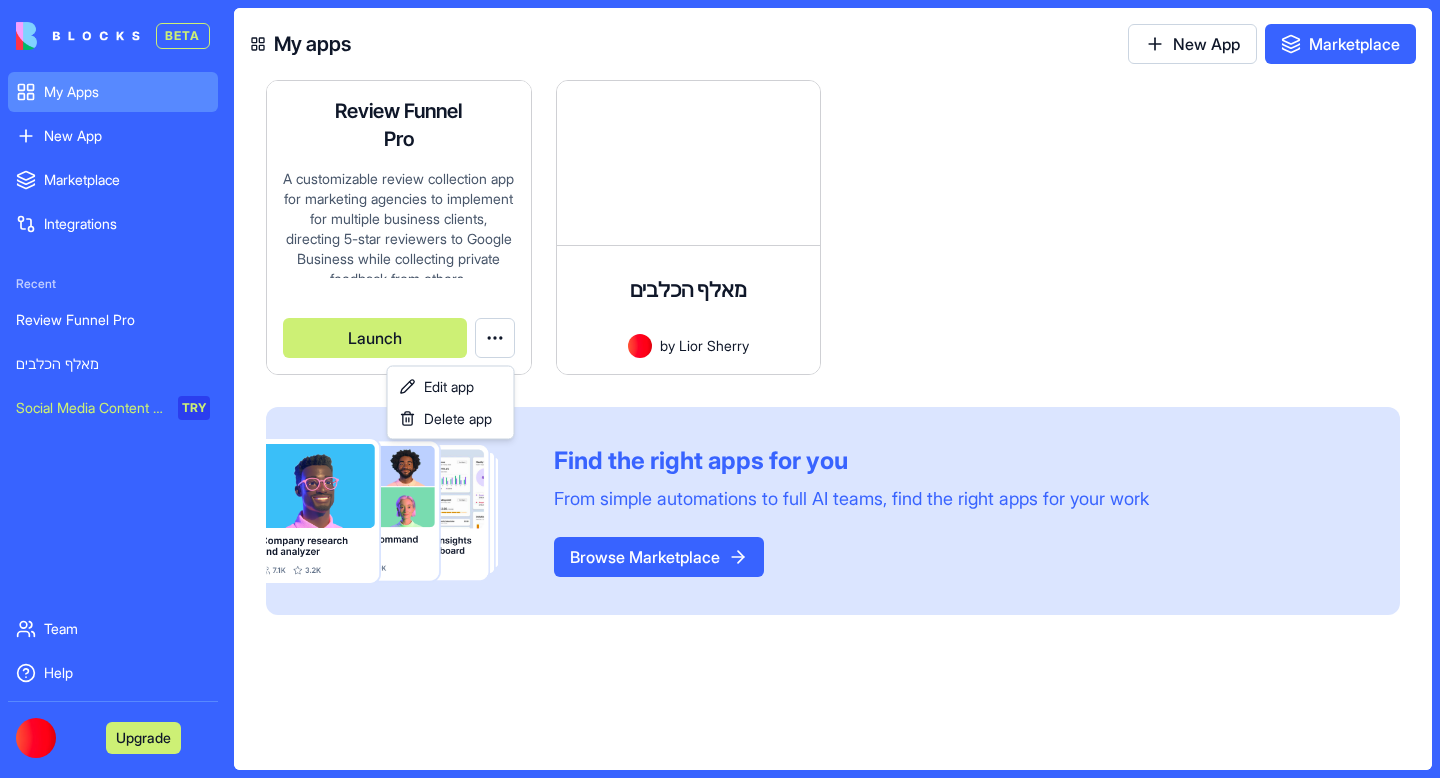click on "BETA My Apps New App
To pick up a draggable item, press the space bar.
While dragging, use the arrow keys to move the item.
Press space again to drop the item in its new position, or press escape to cancel.
Marketplace Integrations Recent Review Funnel Pro מאלף הכלבים Social Media Content Generator TRY Team Help Upgrade My apps New App Marketplace Review Funnel Pro A customizable review collection app for marketing agencies to implement for multiple business clients, directing 5-star reviewers to Google Business while collecting private feedback from others. by [PERSON_NAME] Launch מאלף הכלבים אפליקציה לניהול תהליכי אילוף כלבים, מעקב אחר התקדמות, שיתוף סרטונים וסיכומי שיעור, ותקשורת עם הלקוחות by Lior Sherry Launch Find the right apps for you From simple automations to full AI teams, find the right apps for your work Browse Marketplace
Edit app Delete app" at bounding box center [720, 389] 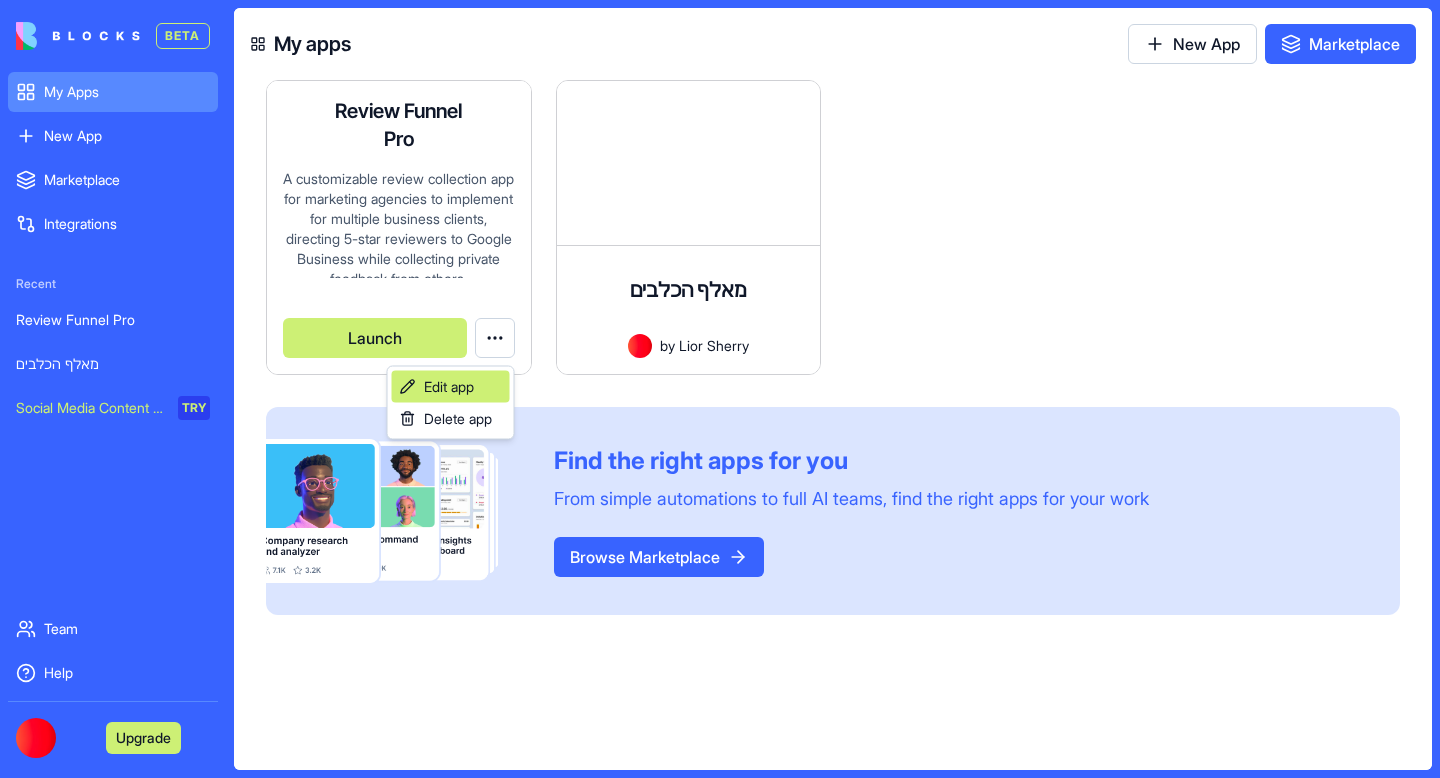 click on "Edit app" at bounding box center [449, 387] 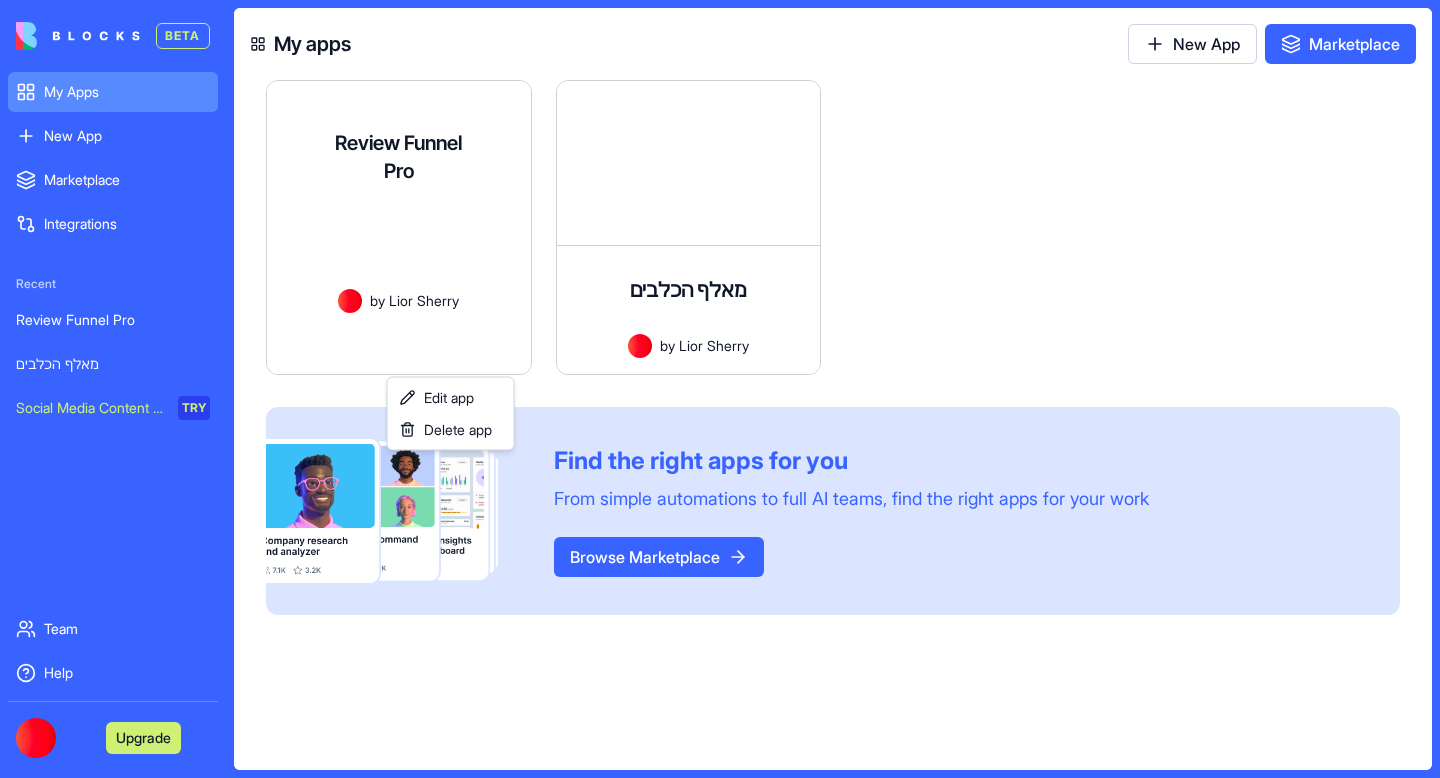 scroll, scrollTop: 15, scrollLeft: 0, axis: vertical 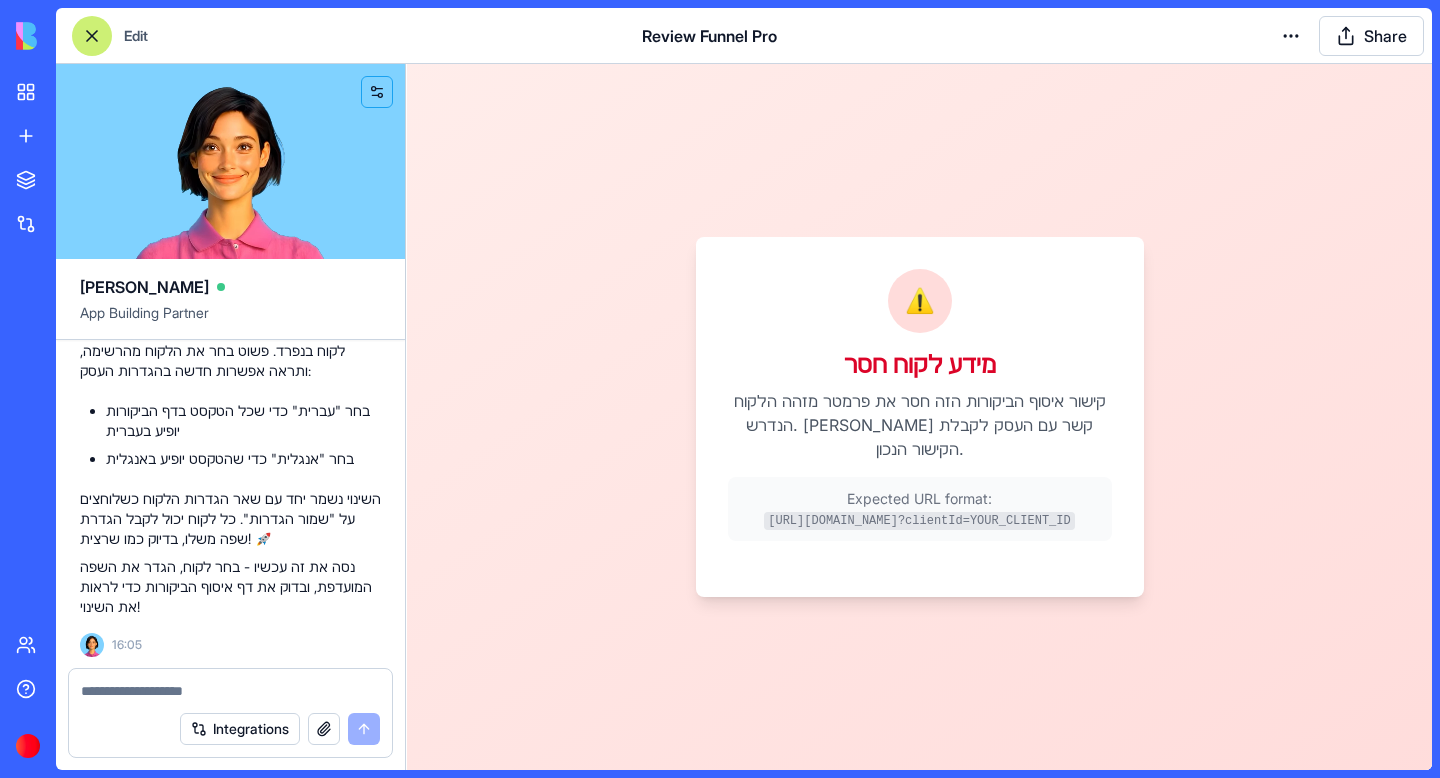 click at bounding box center [230, 691] 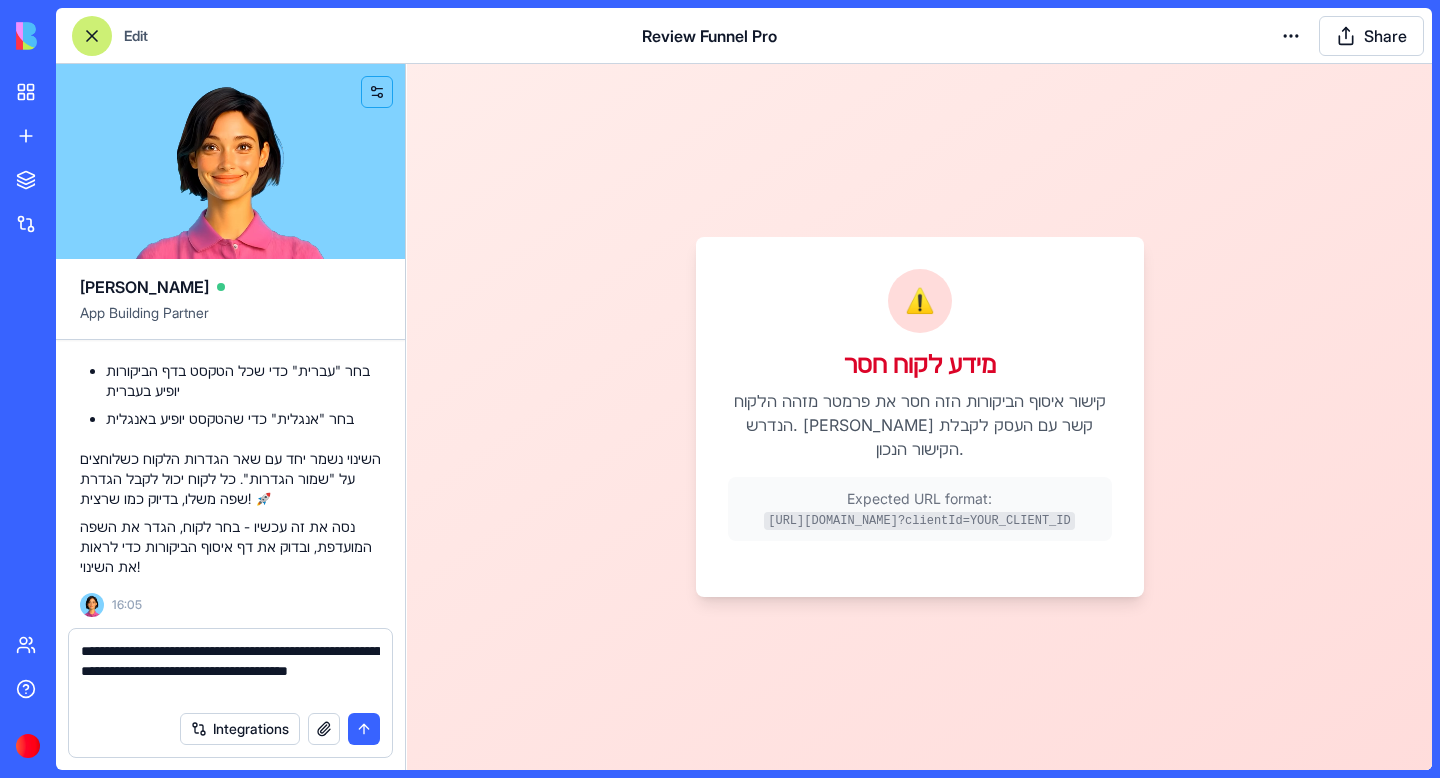 type on "**********" 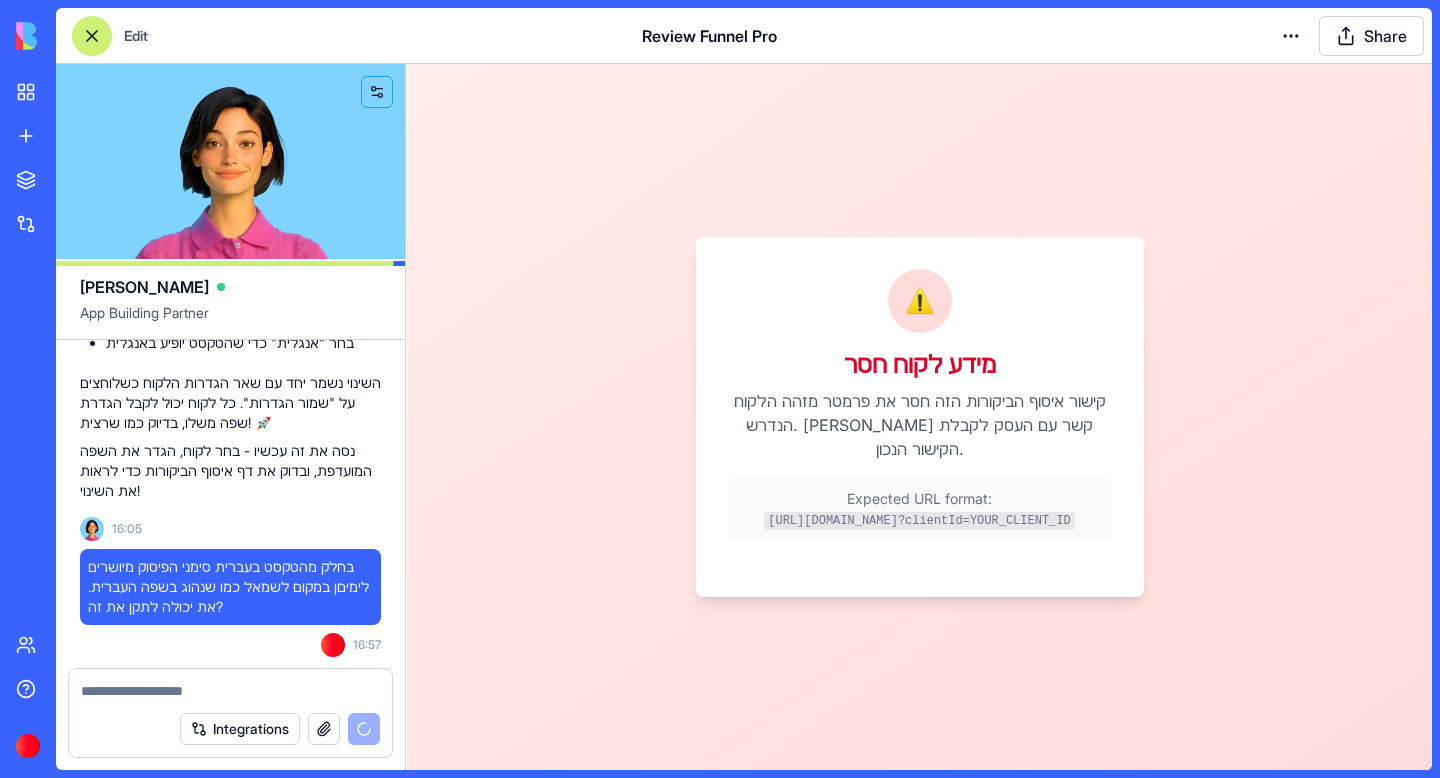 scroll, scrollTop: 22176, scrollLeft: 0, axis: vertical 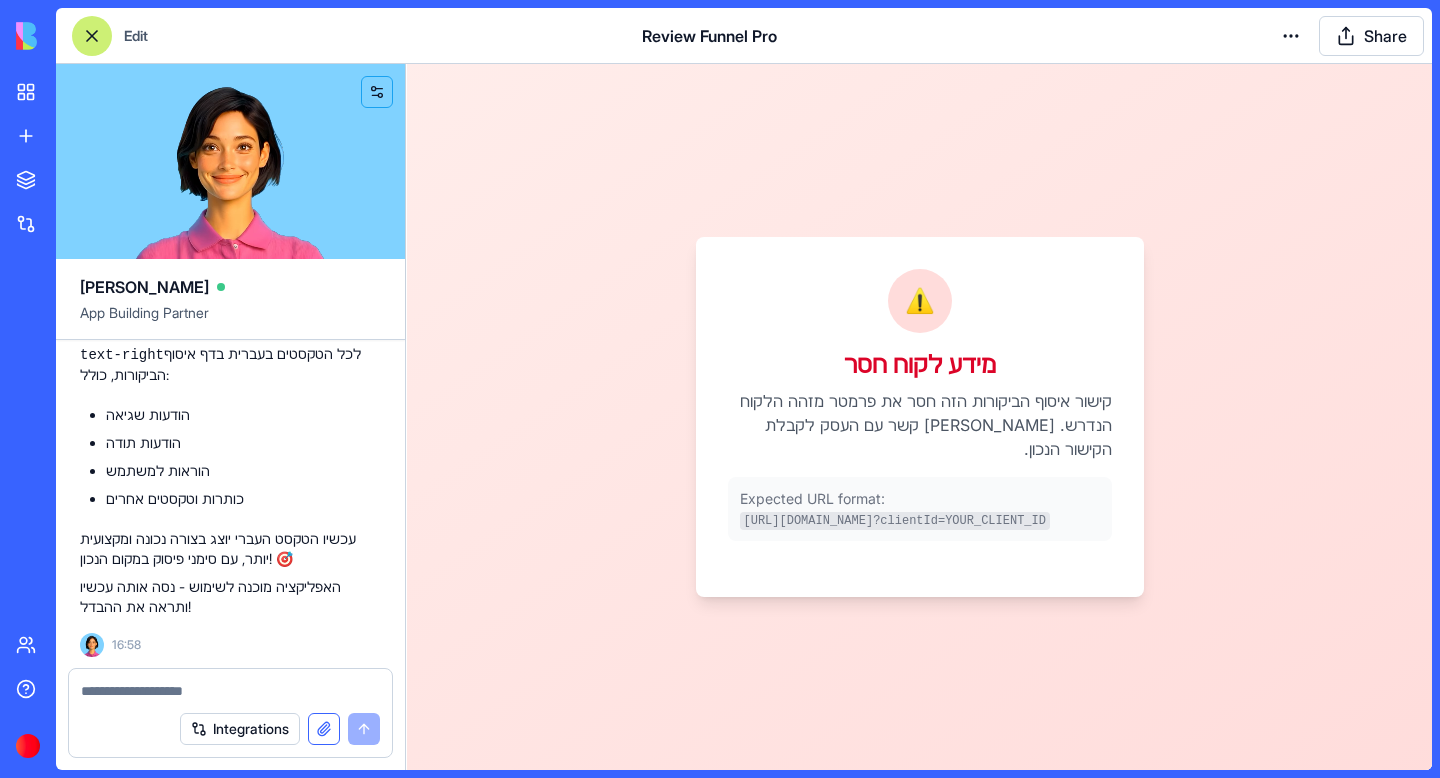 click at bounding box center (324, 729) 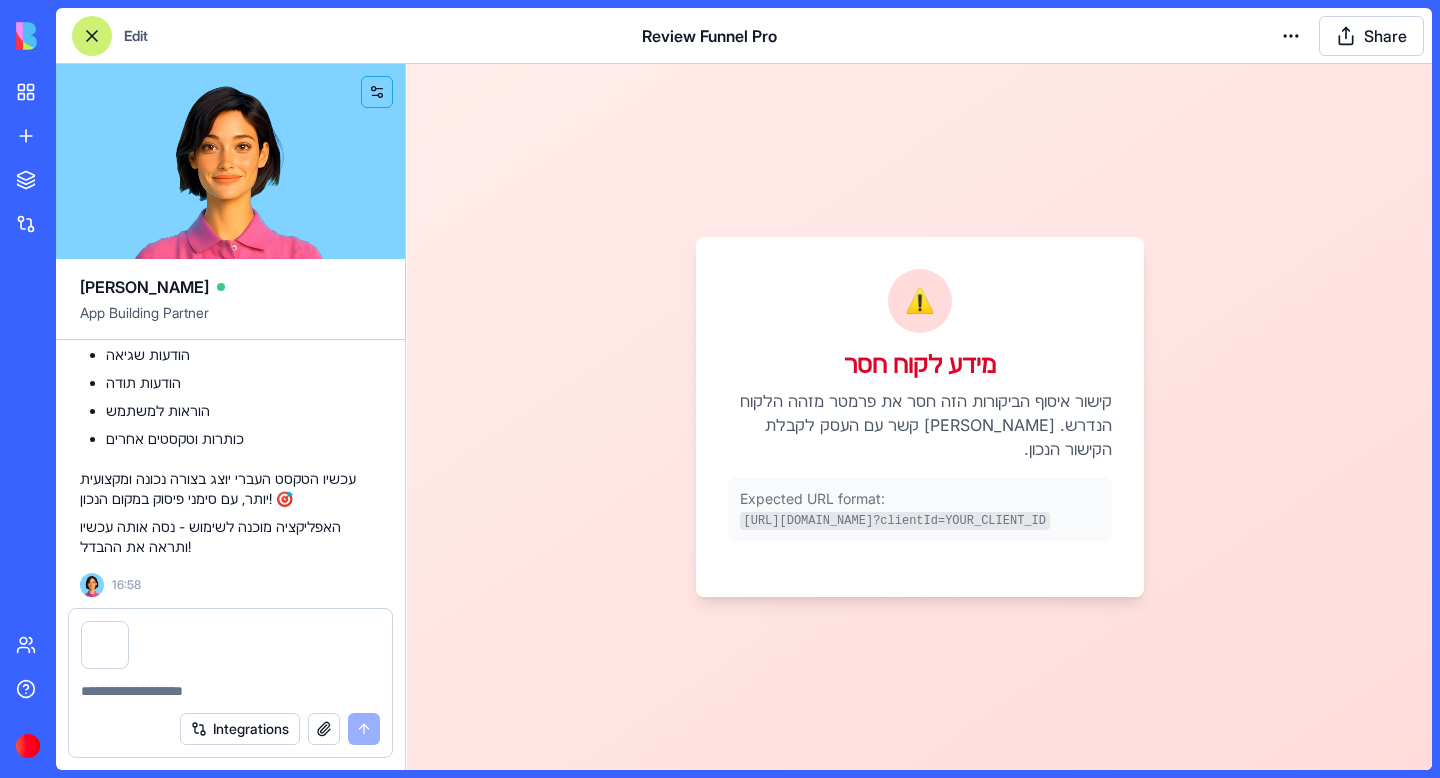 click at bounding box center [230, 691] 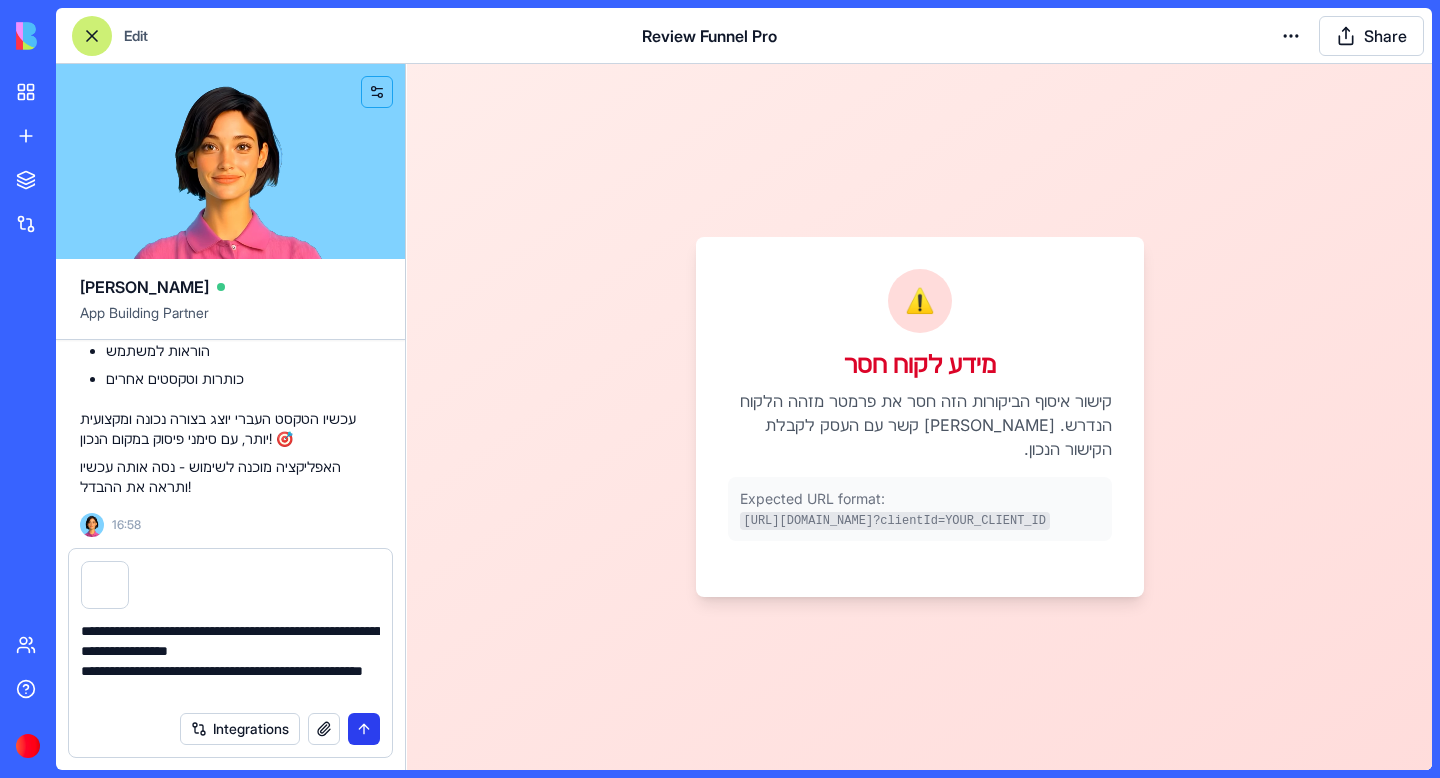 type on "**********" 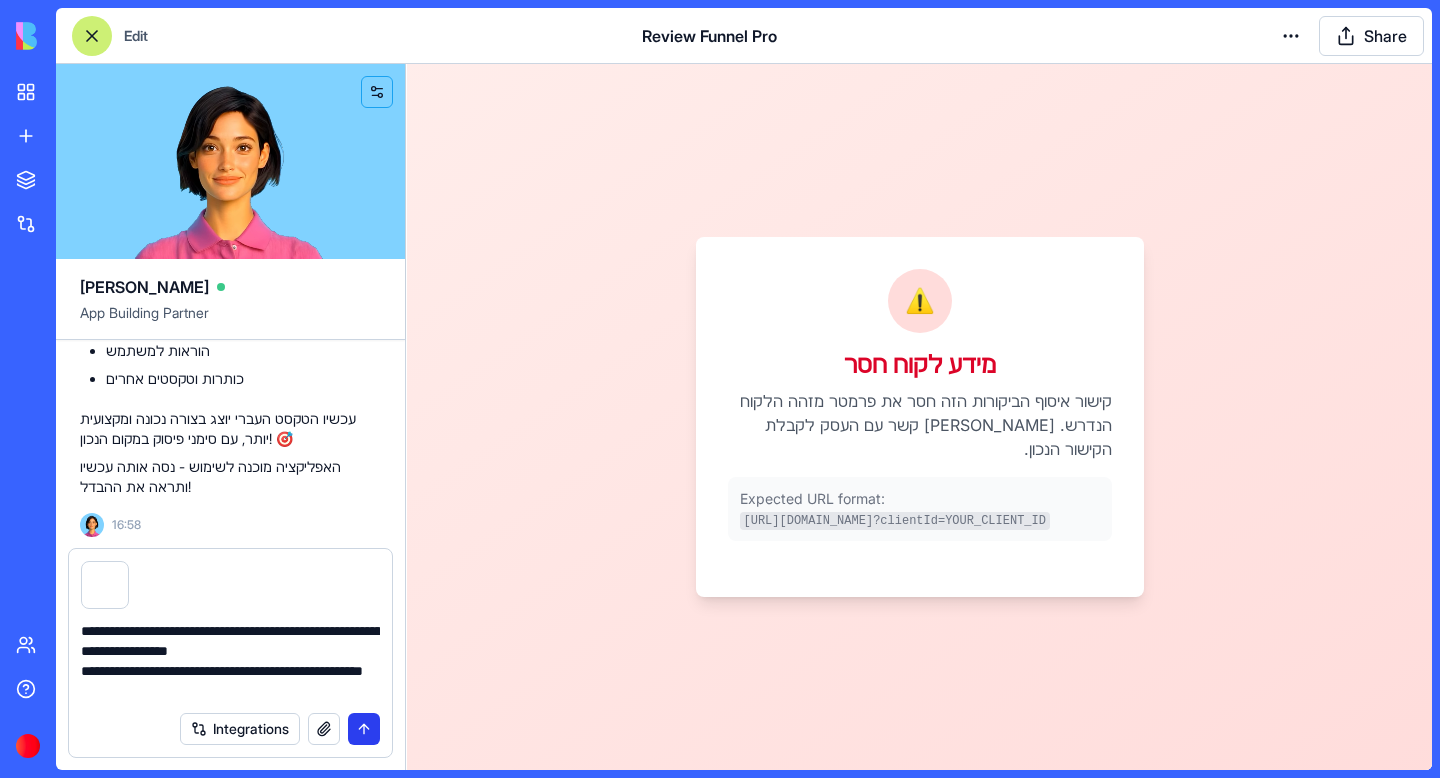 click at bounding box center [364, 729] 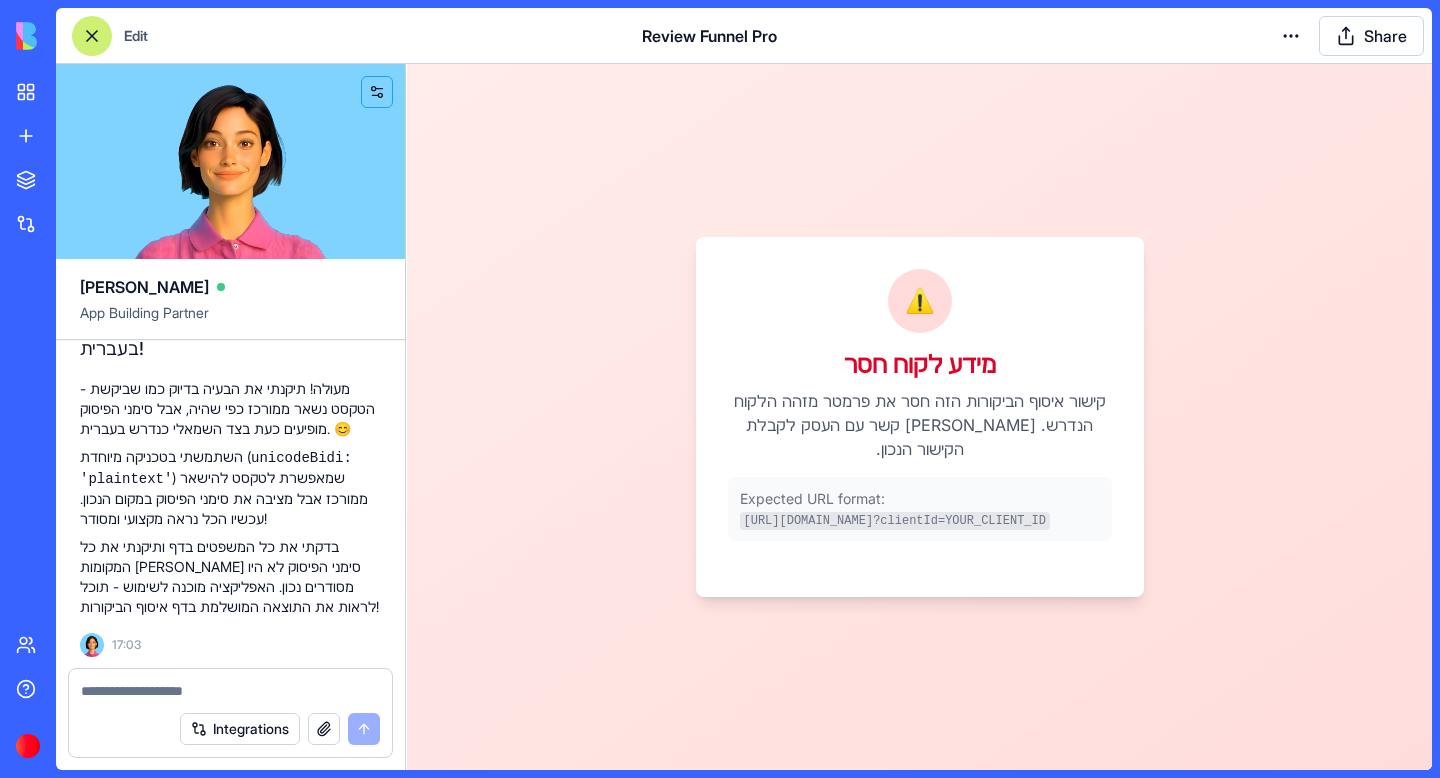 scroll, scrollTop: 23322, scrollLeft: 0, axis: vertical 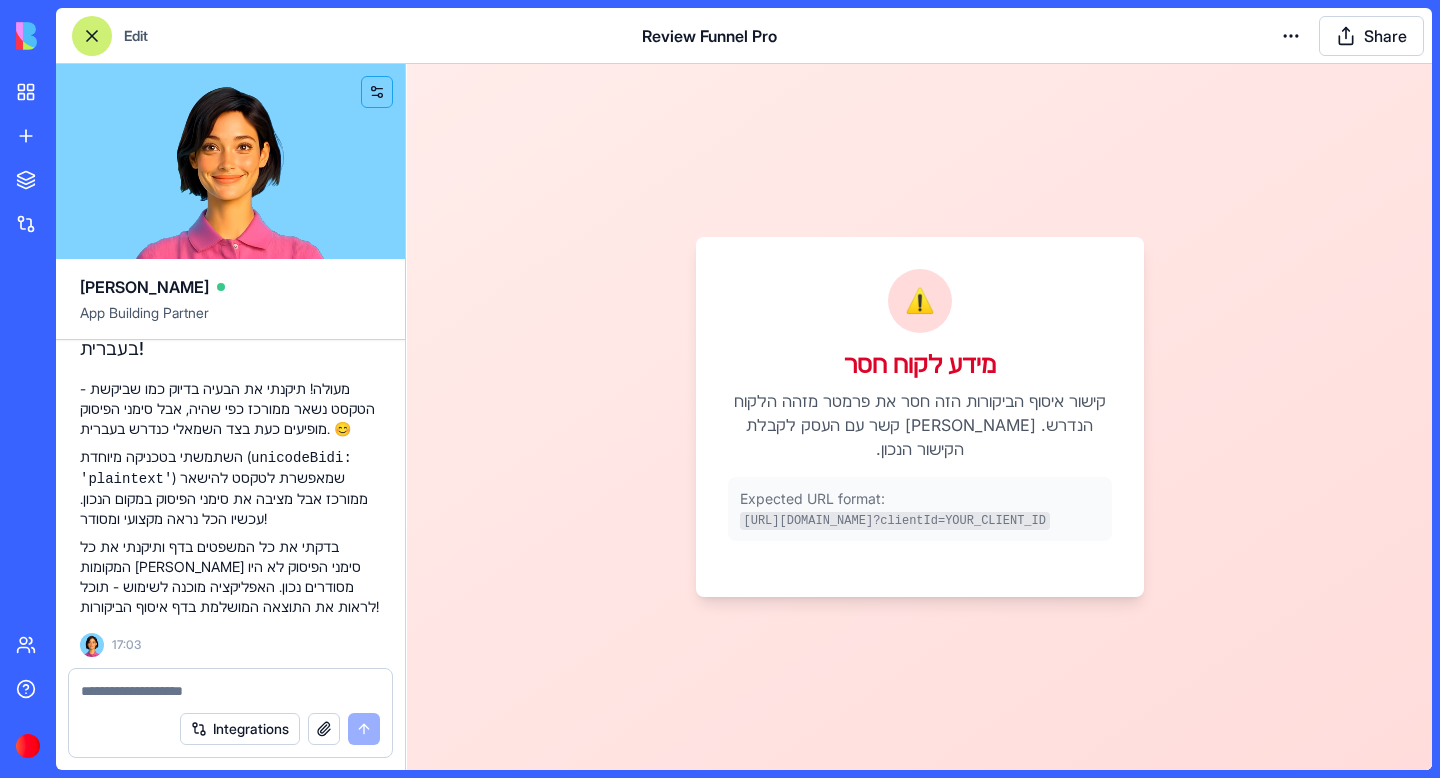click at bounding box center (230, 691) 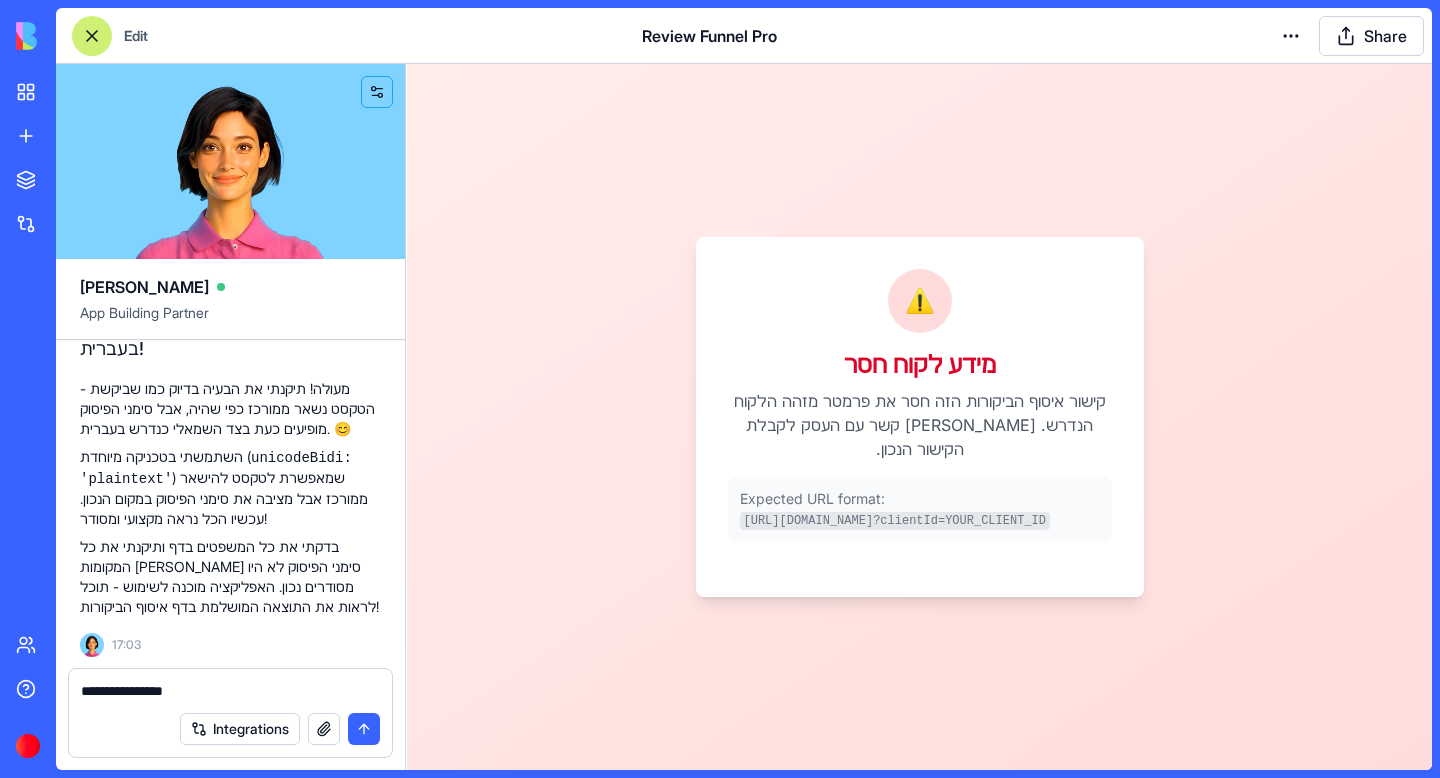 paste on "**********" 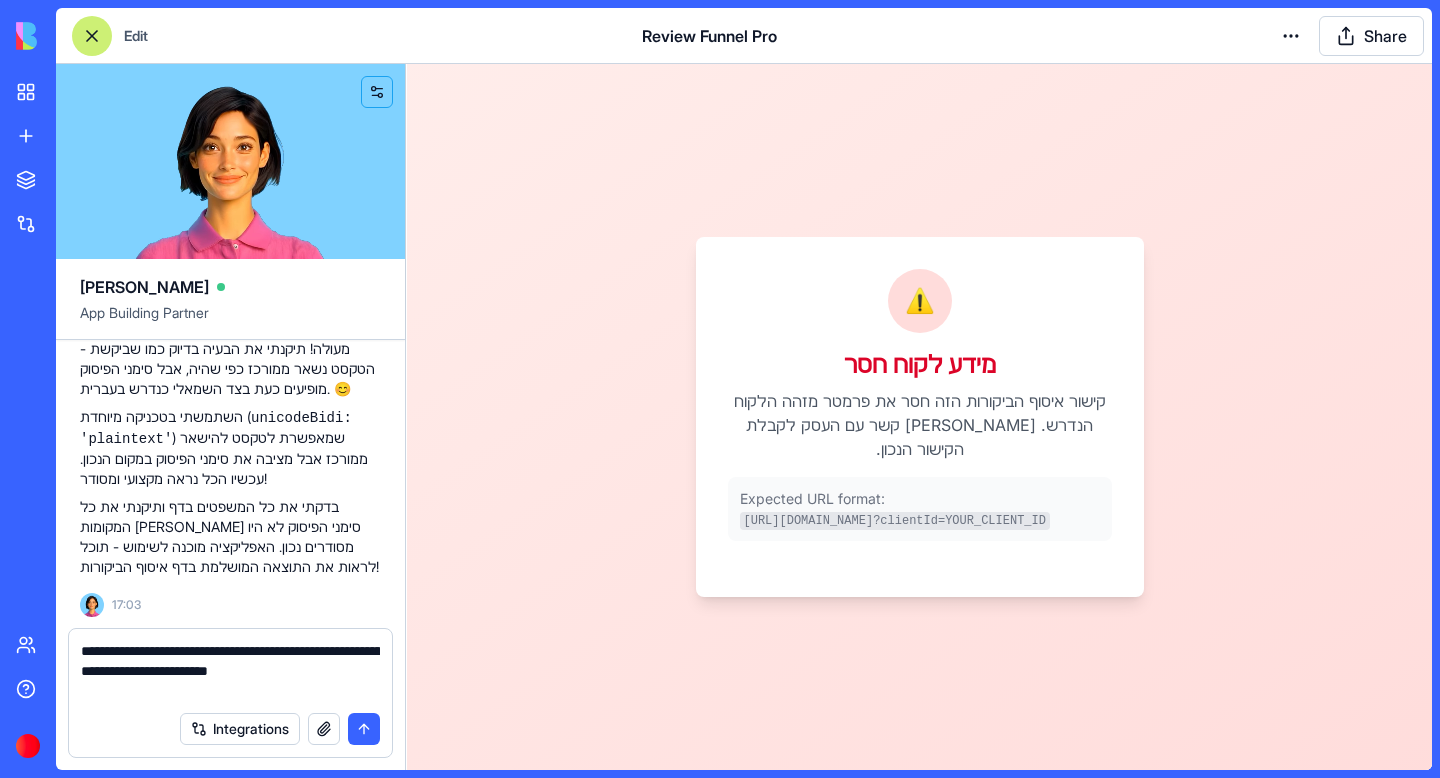 type on "**********" 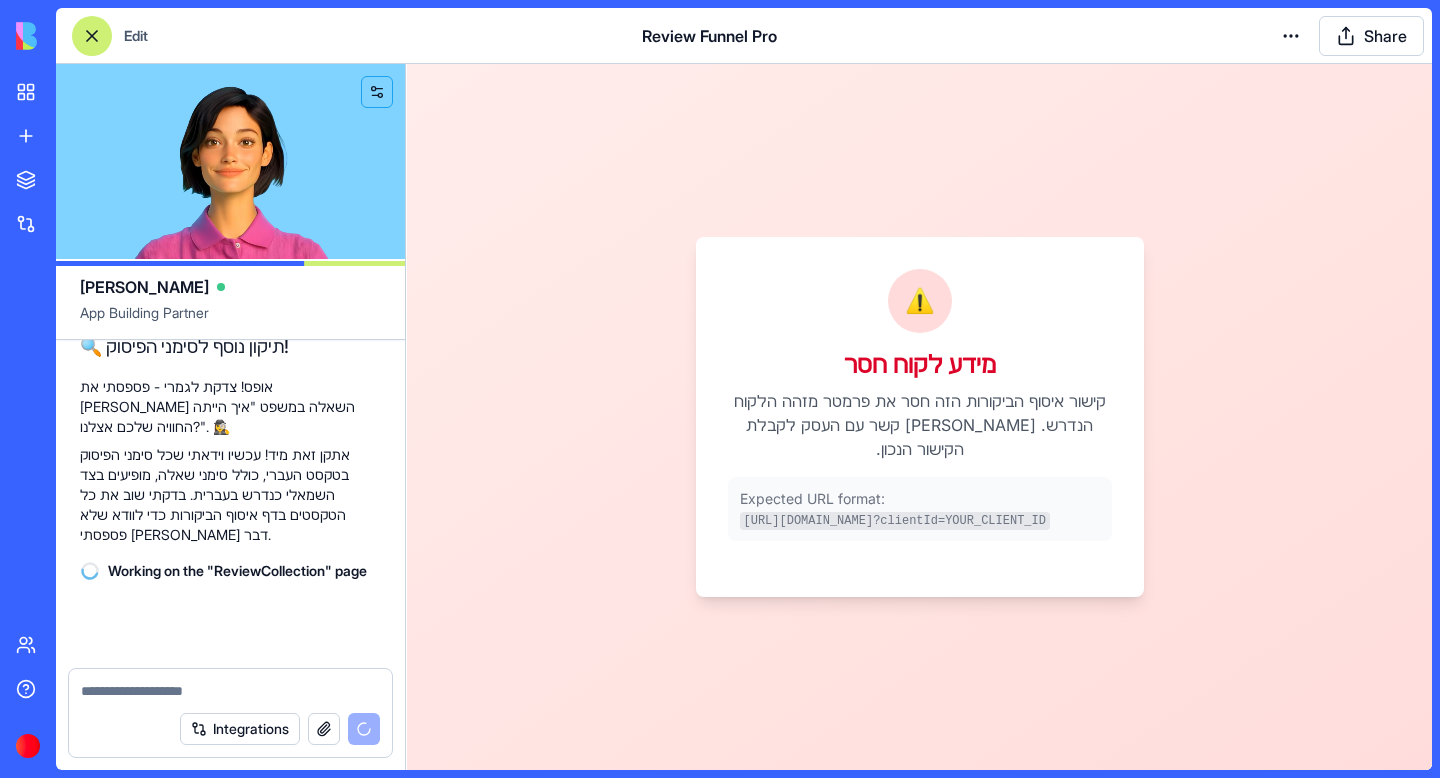 scroll, scrollTop: 23778, scrollLeft: 0, axis: vertical 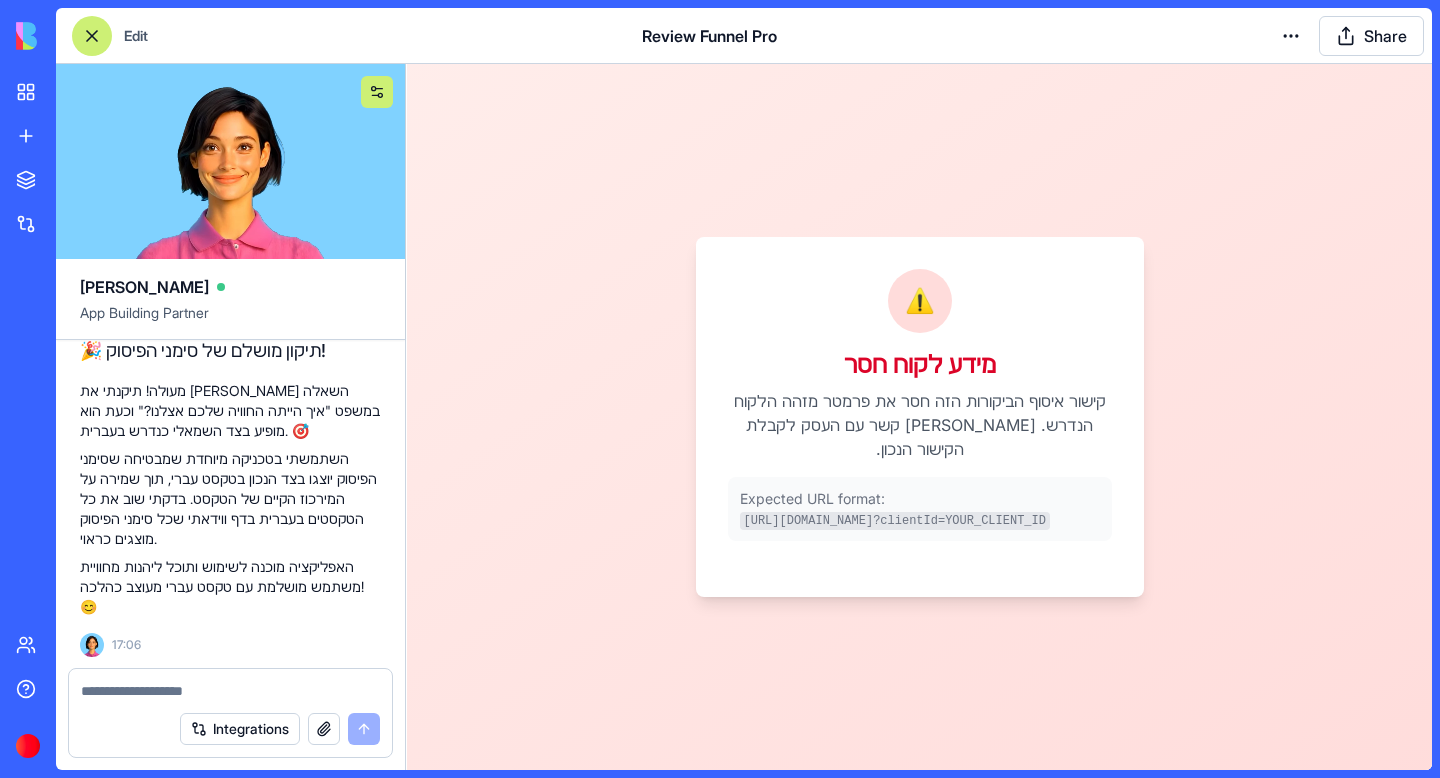 click at bounding box center (377, 92) 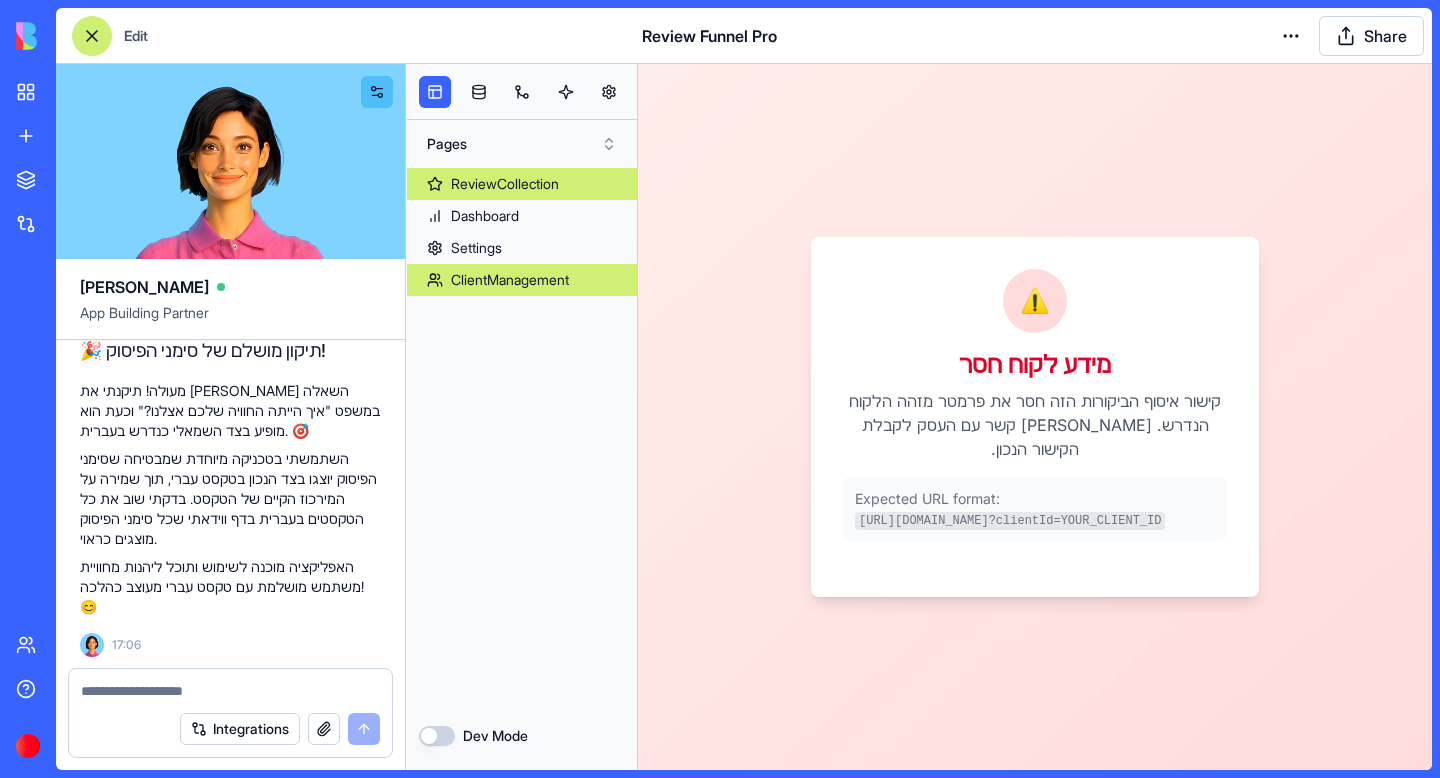click on "ClientManagement" at bounding box center (510, 280) 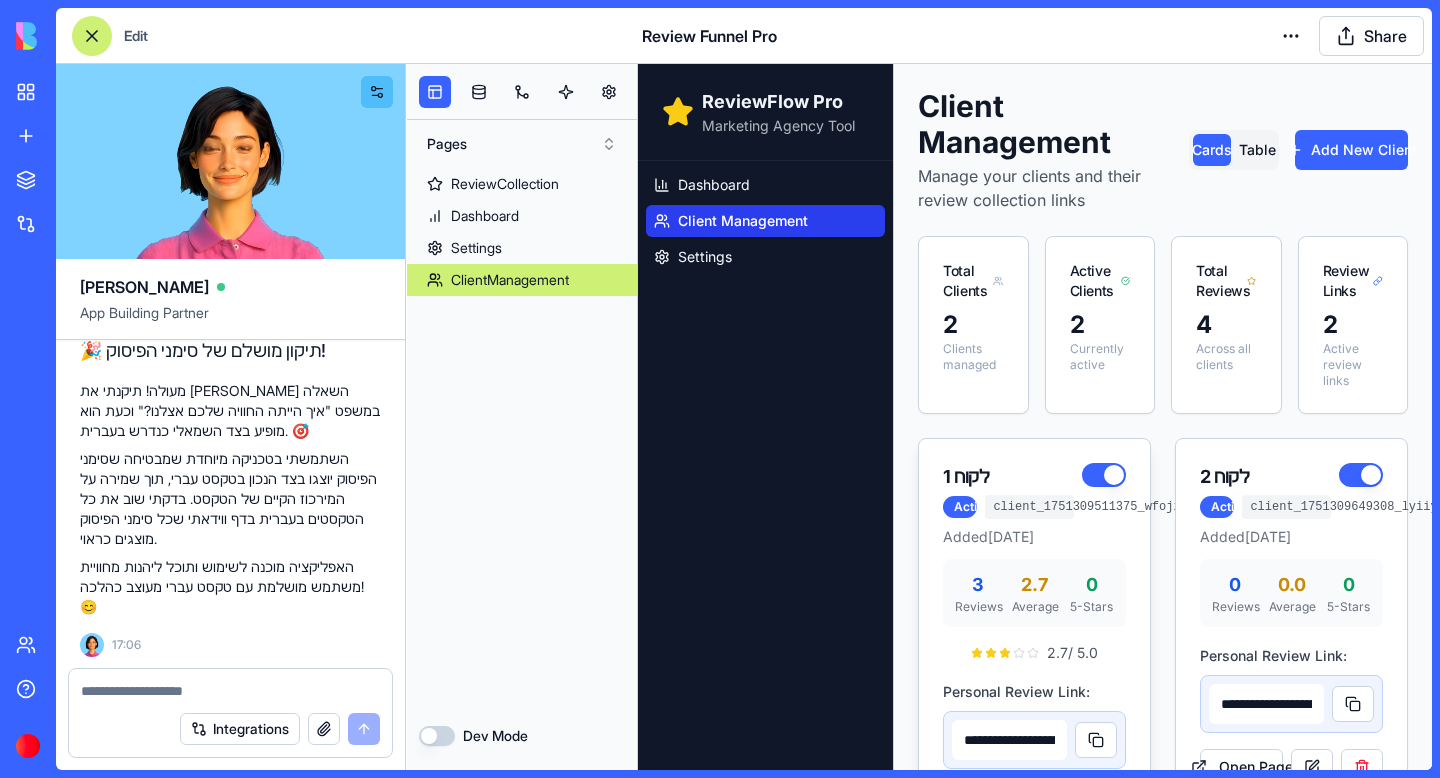scroll, scrollTop: 120, scrollLeft: 0, axis: vertical 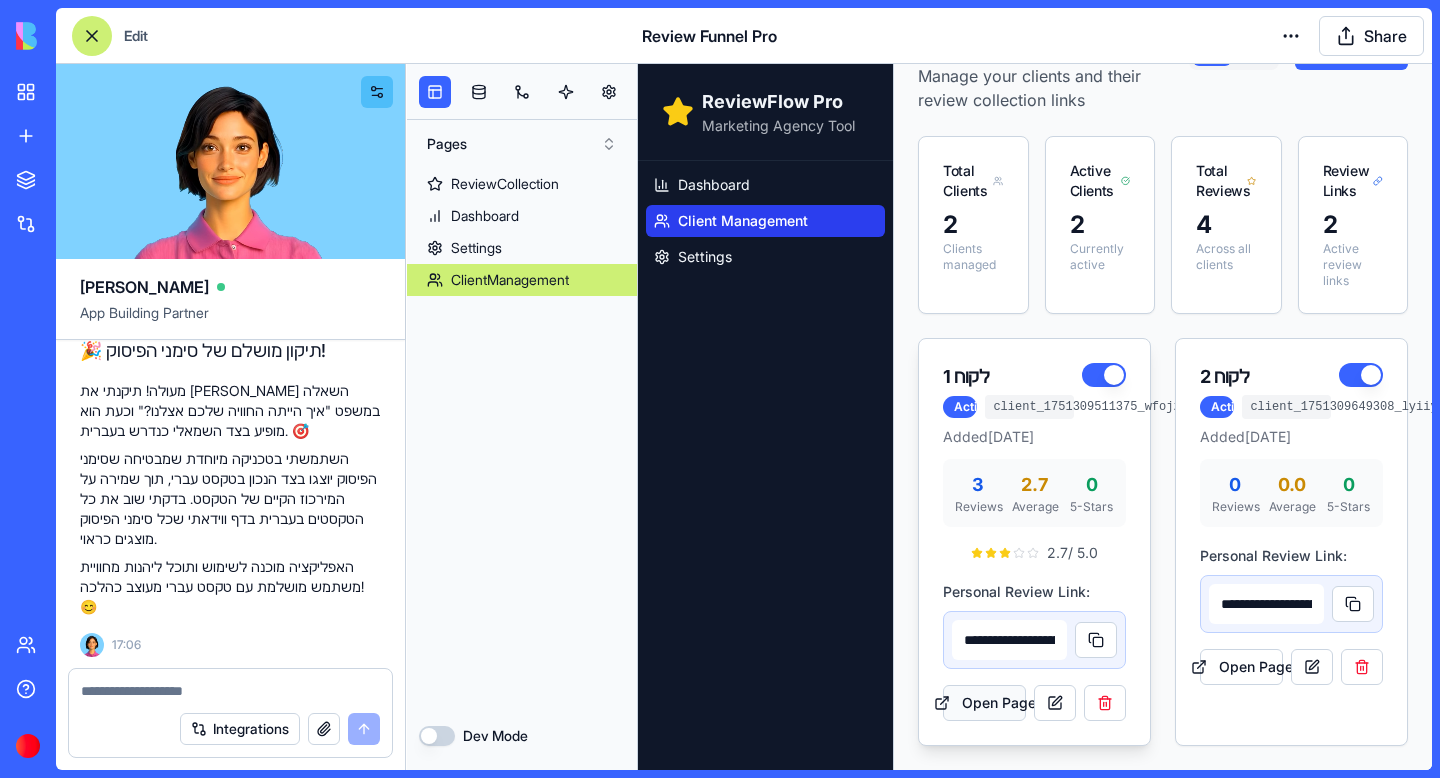 click on "Open Page" at bounding box center (984, 703) 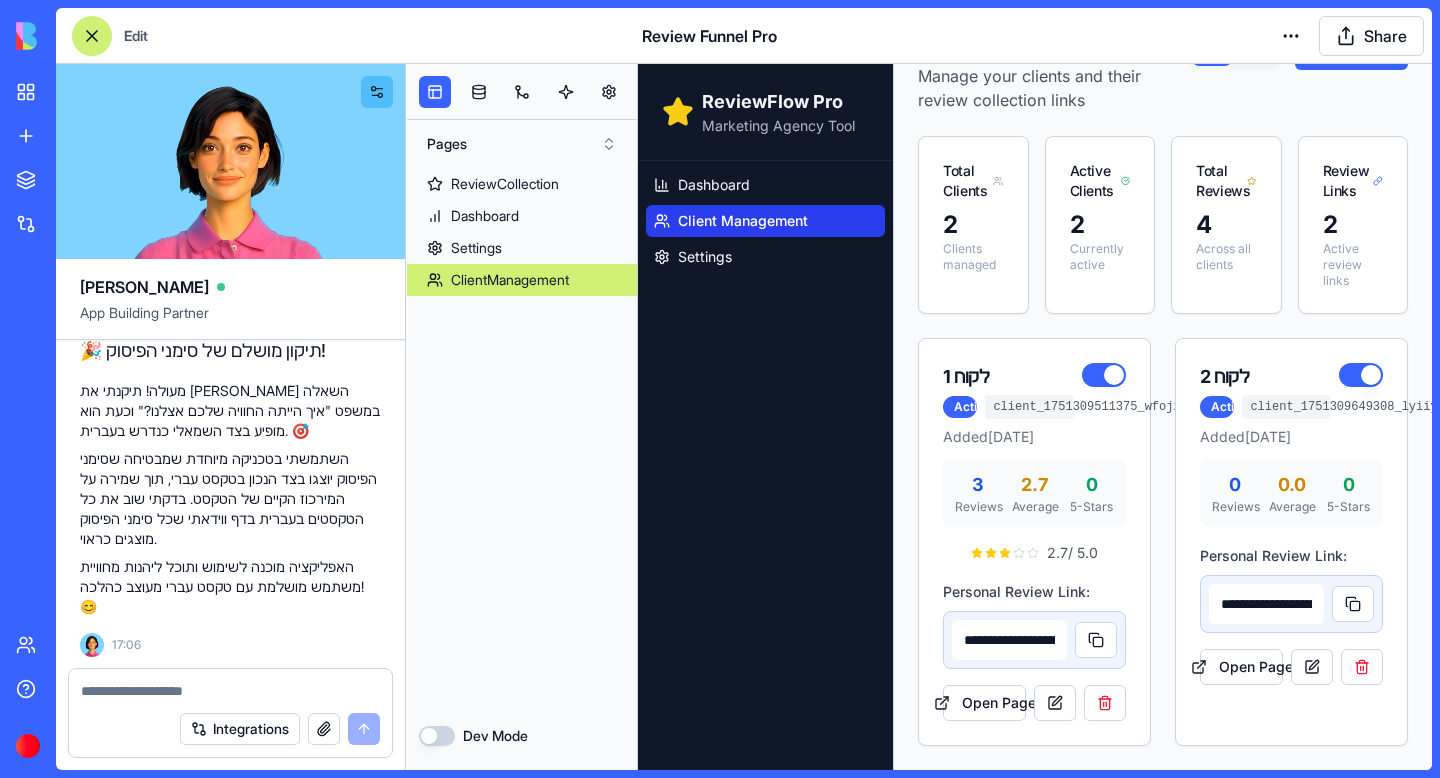 scroll, scrollTop: 24074, scrollLeft: 0, axis: vertical 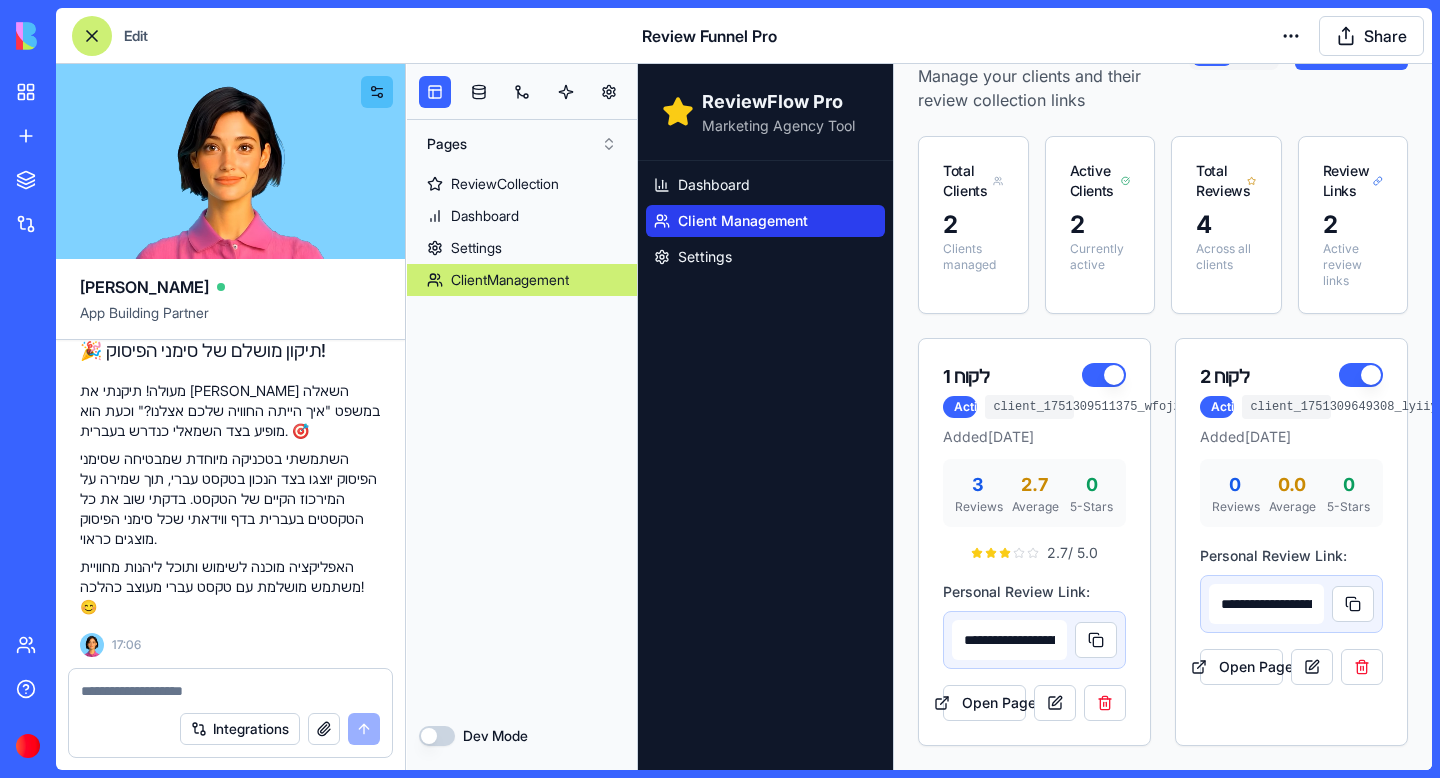 click at bounding box center (230, 691) 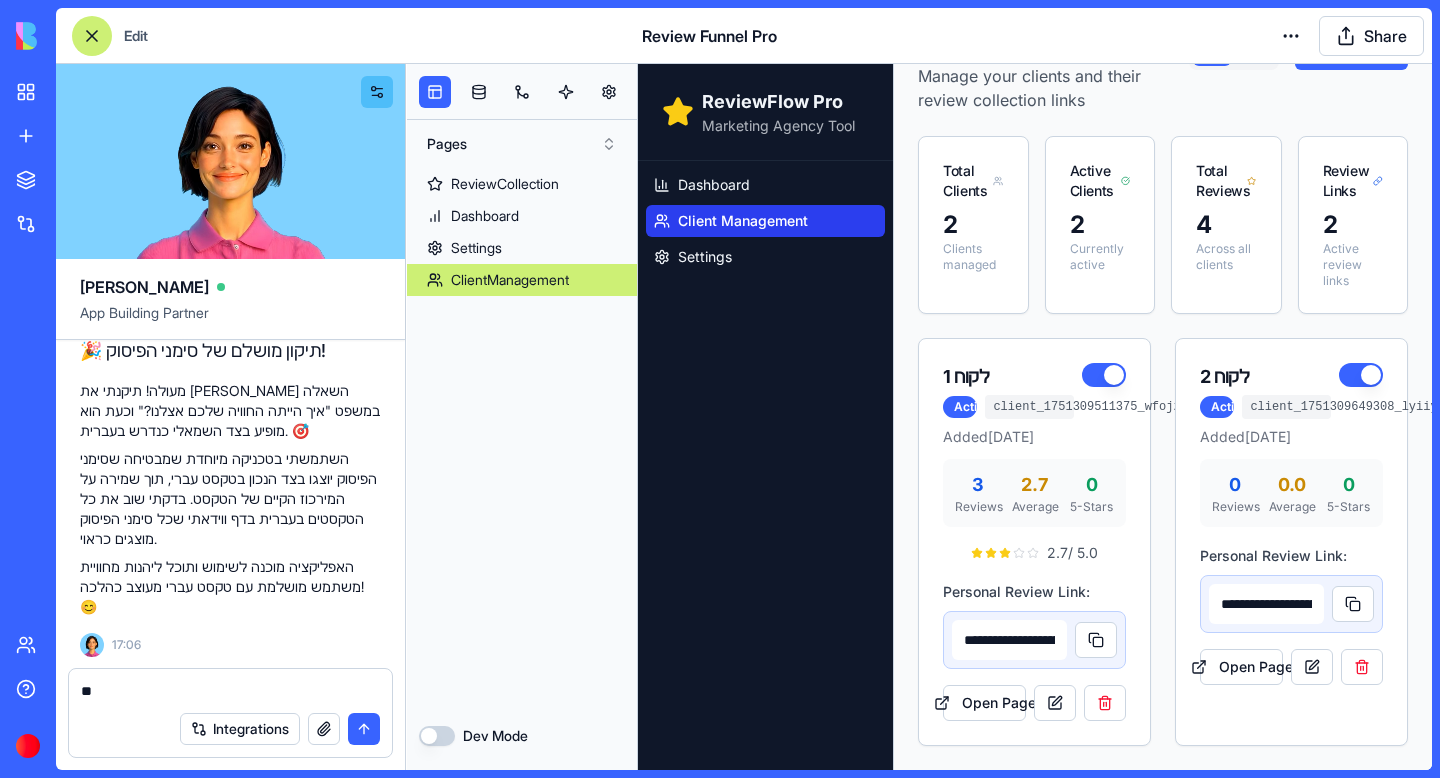 type on "*" 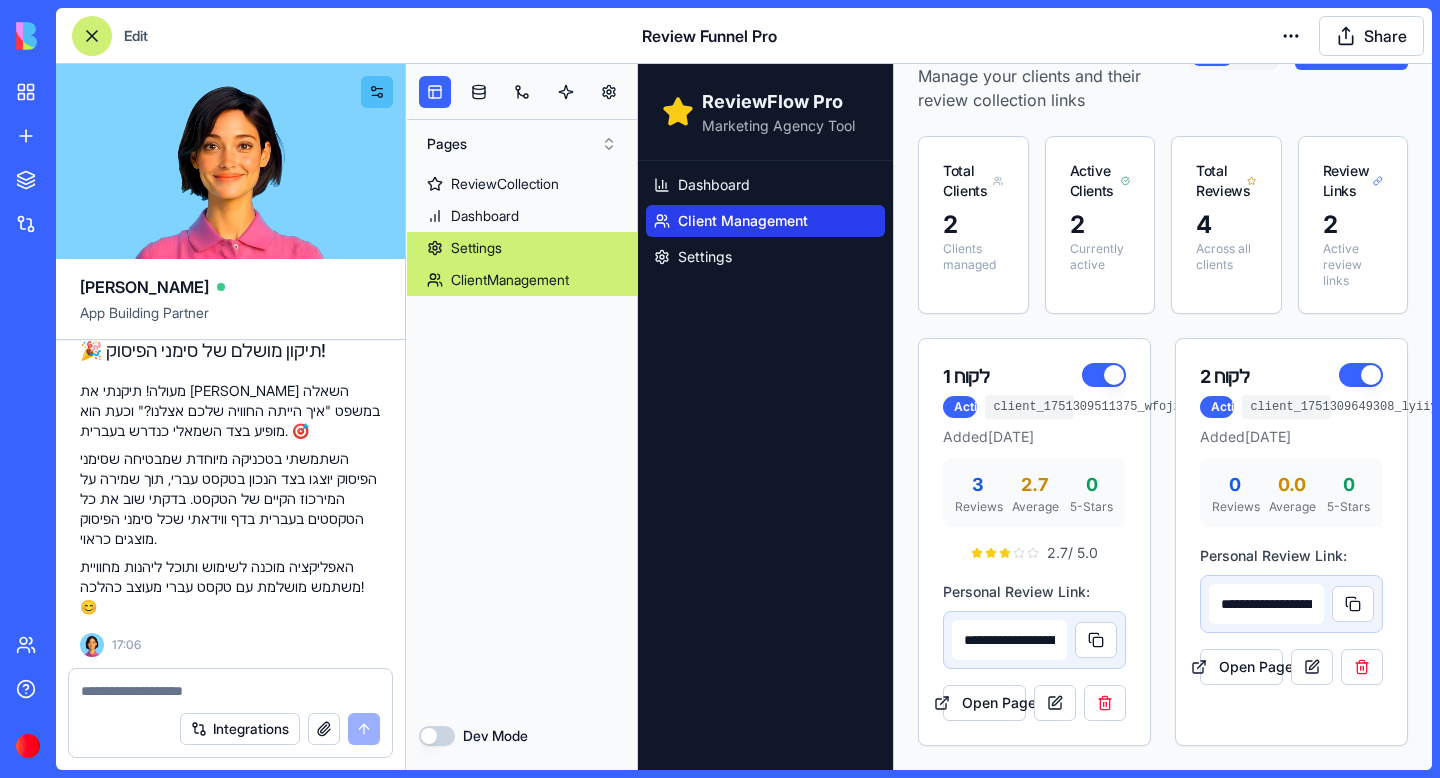click on "Settings" at bounding box center [522, 248] 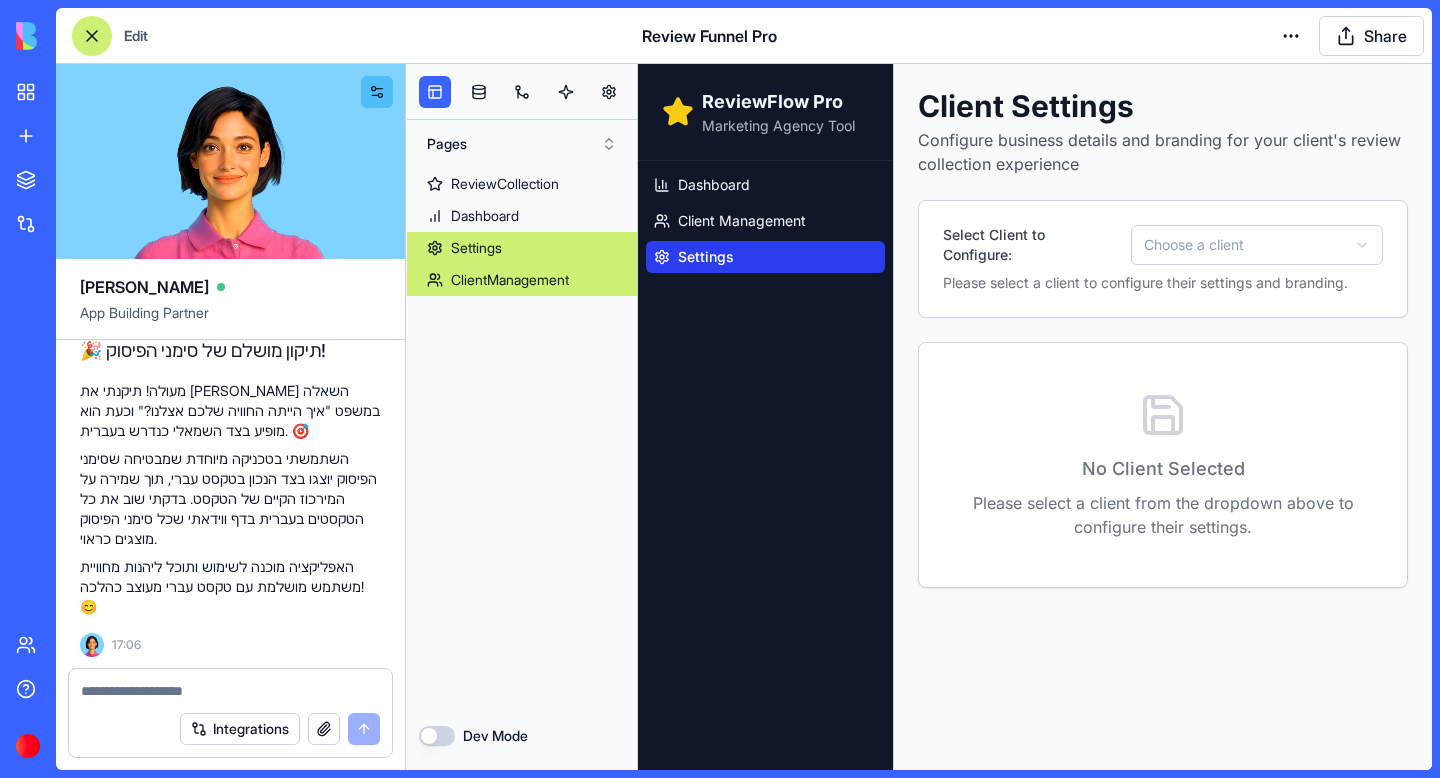 scroll, scrollTop: 0, scrollLeft: 0, axis: both 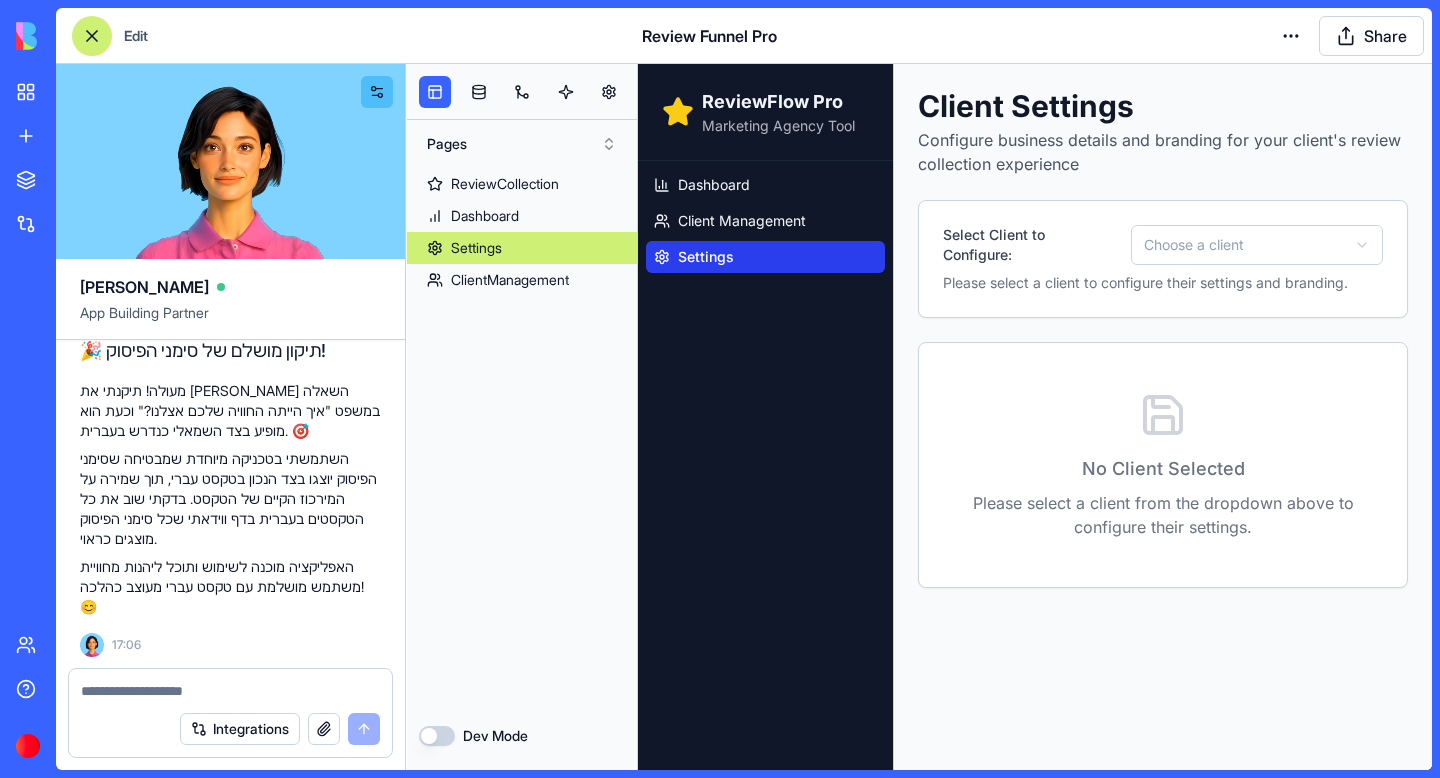 click on "Settings" at bounding box center [706, 257] 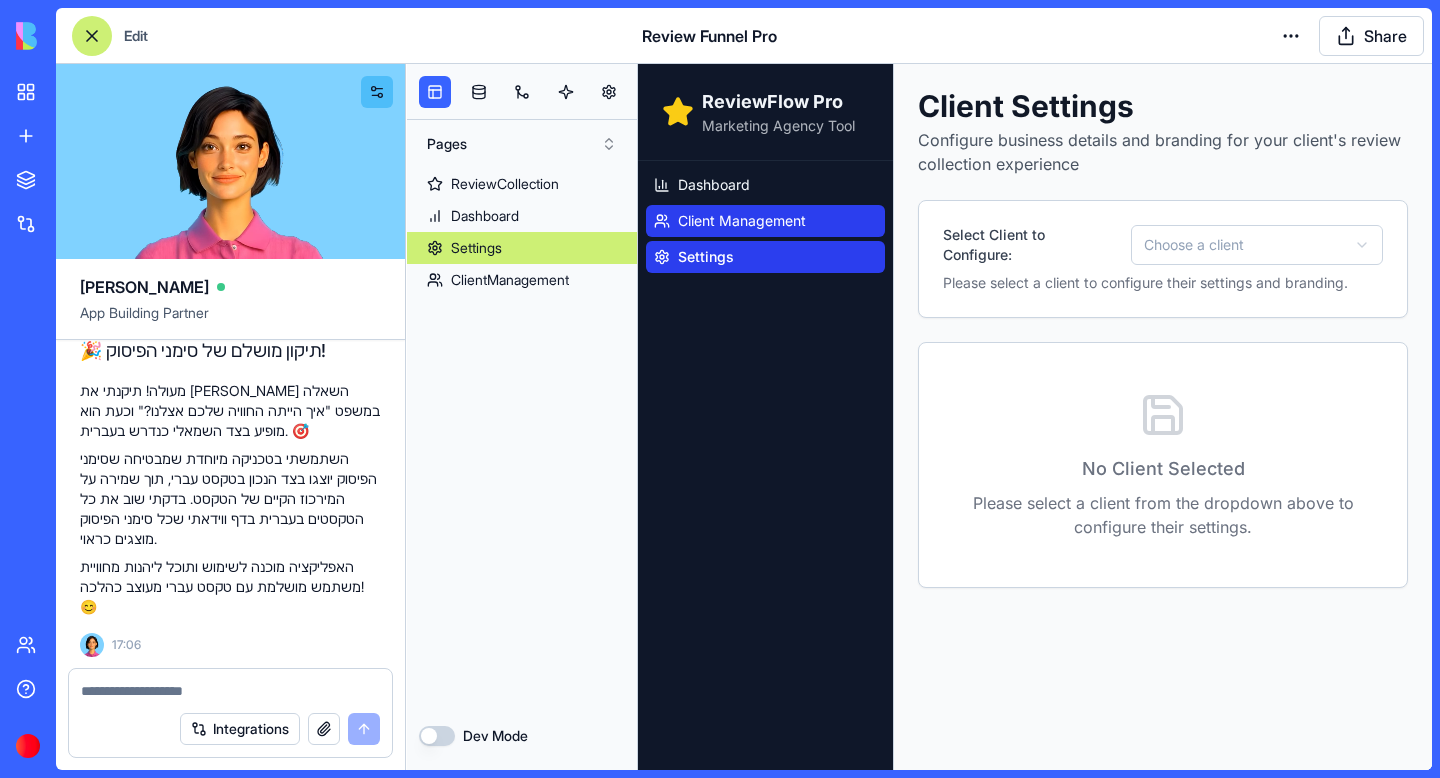 click on "Client Management" at bounding box center (765, 221) 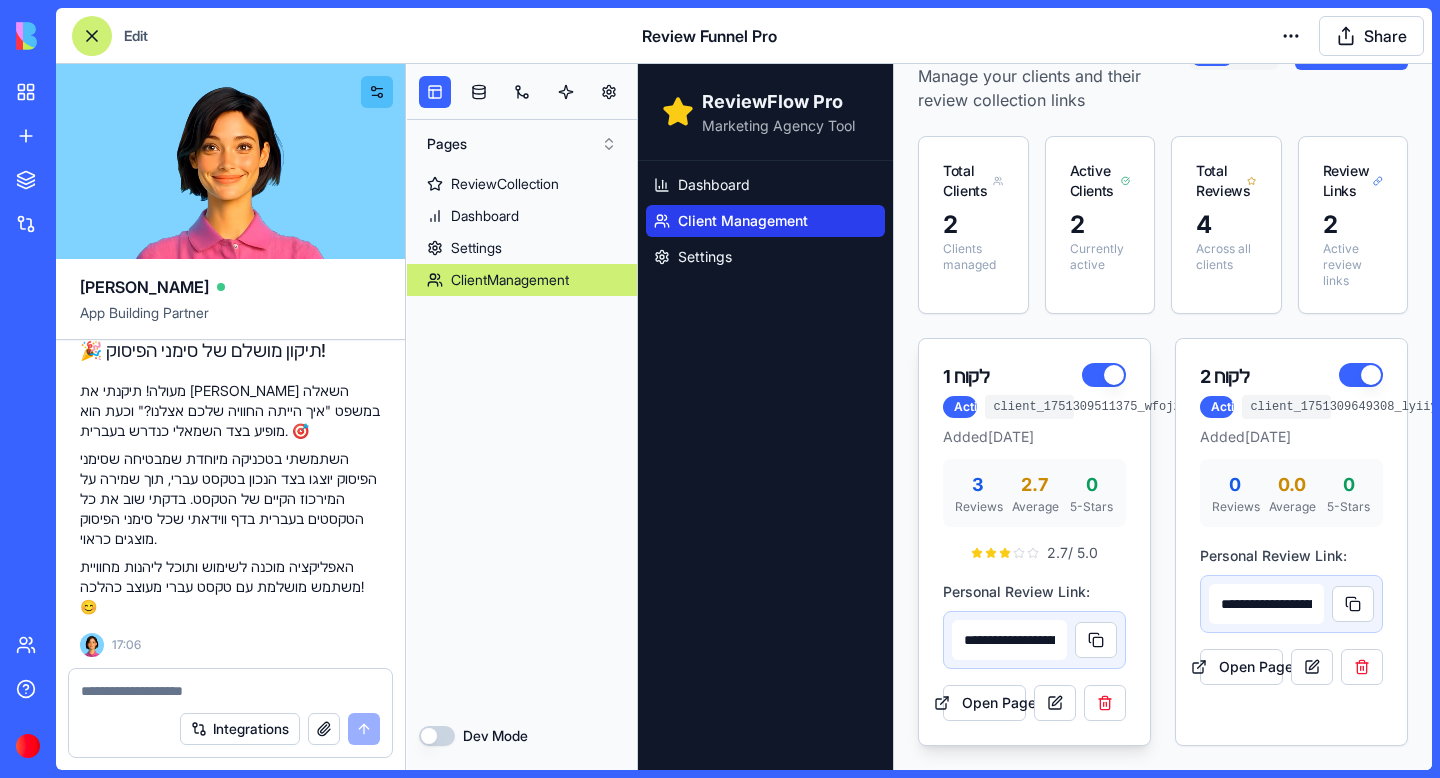 scroll, scrollTop: 0, scrollLeft: 0, axis: both 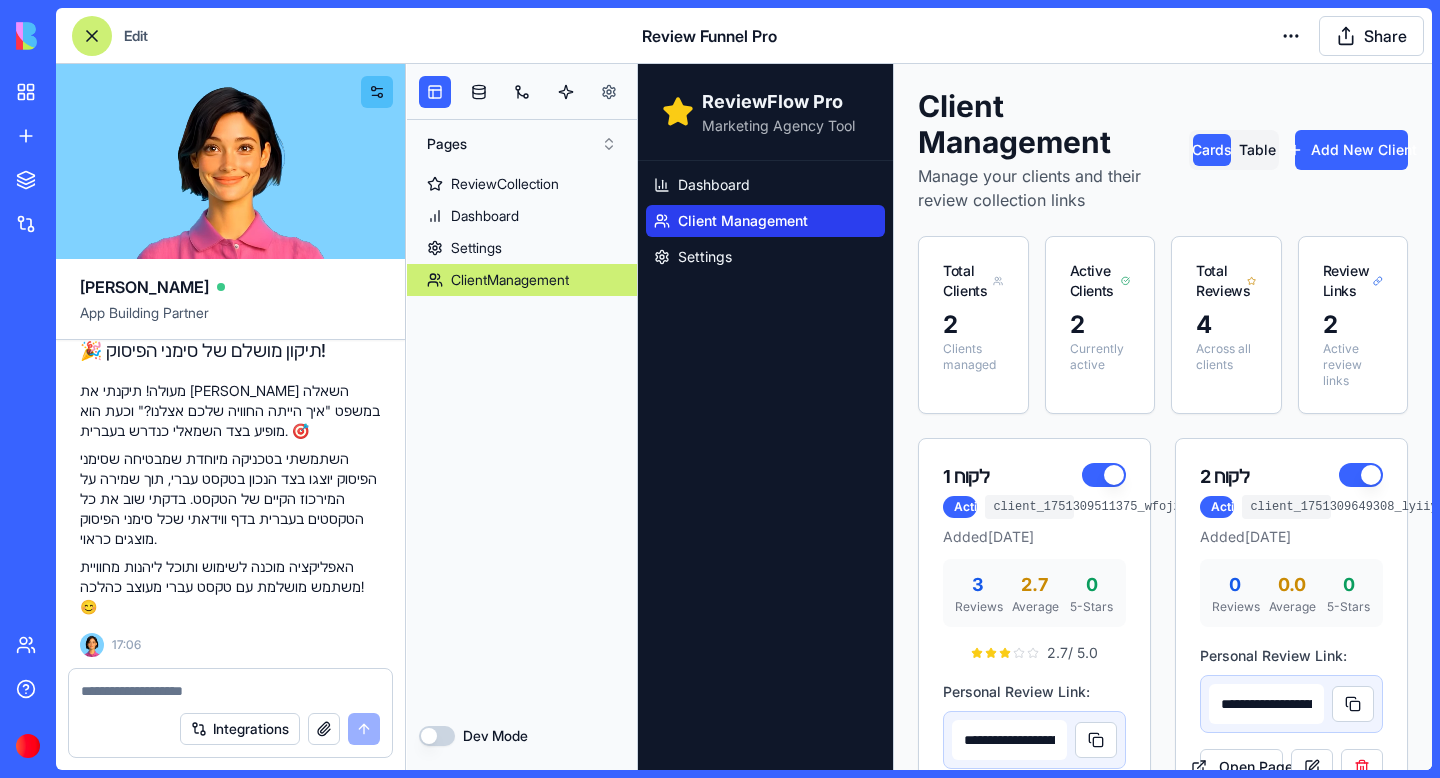 click at bounding box center [609, 92] 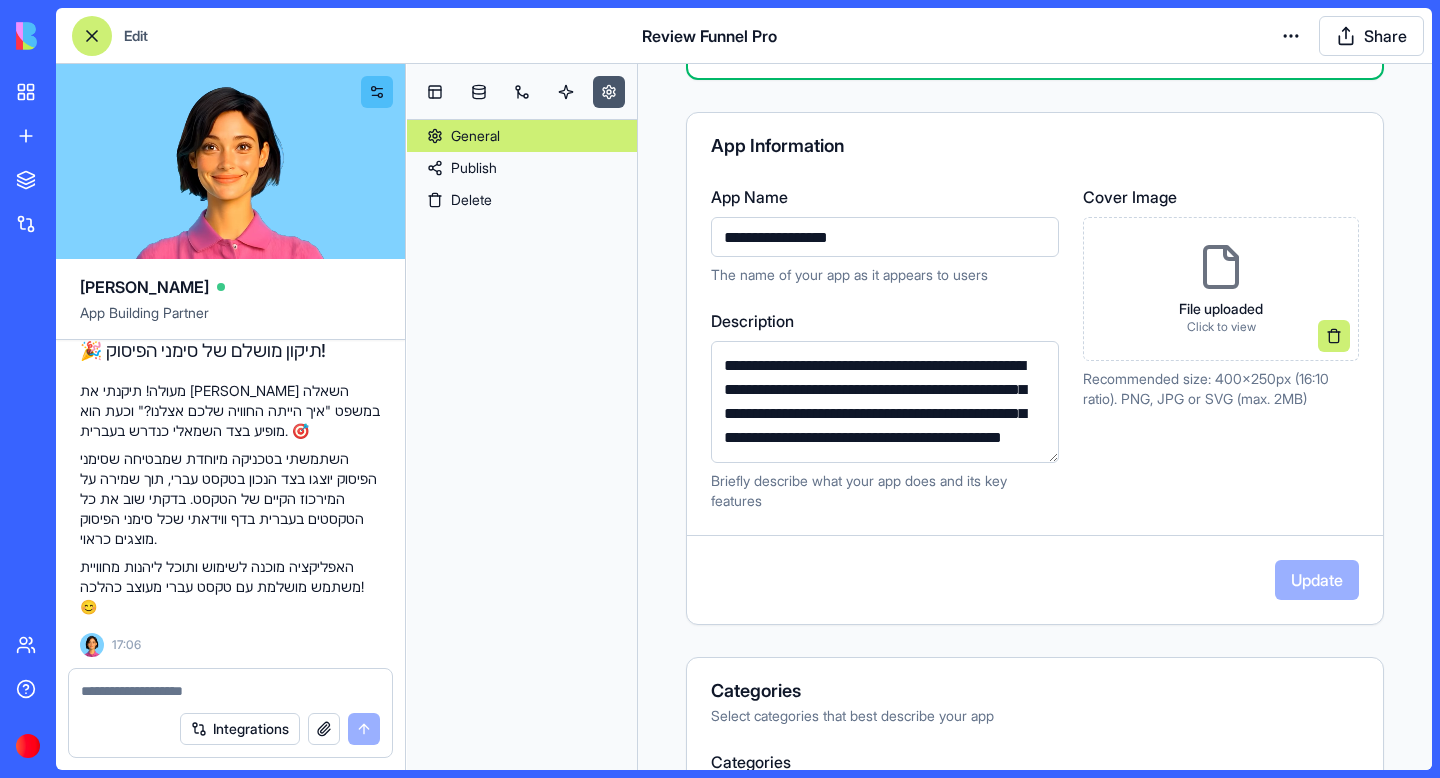 scroll, scrollTop: 189, scrollLeft: 0, axis: vertical 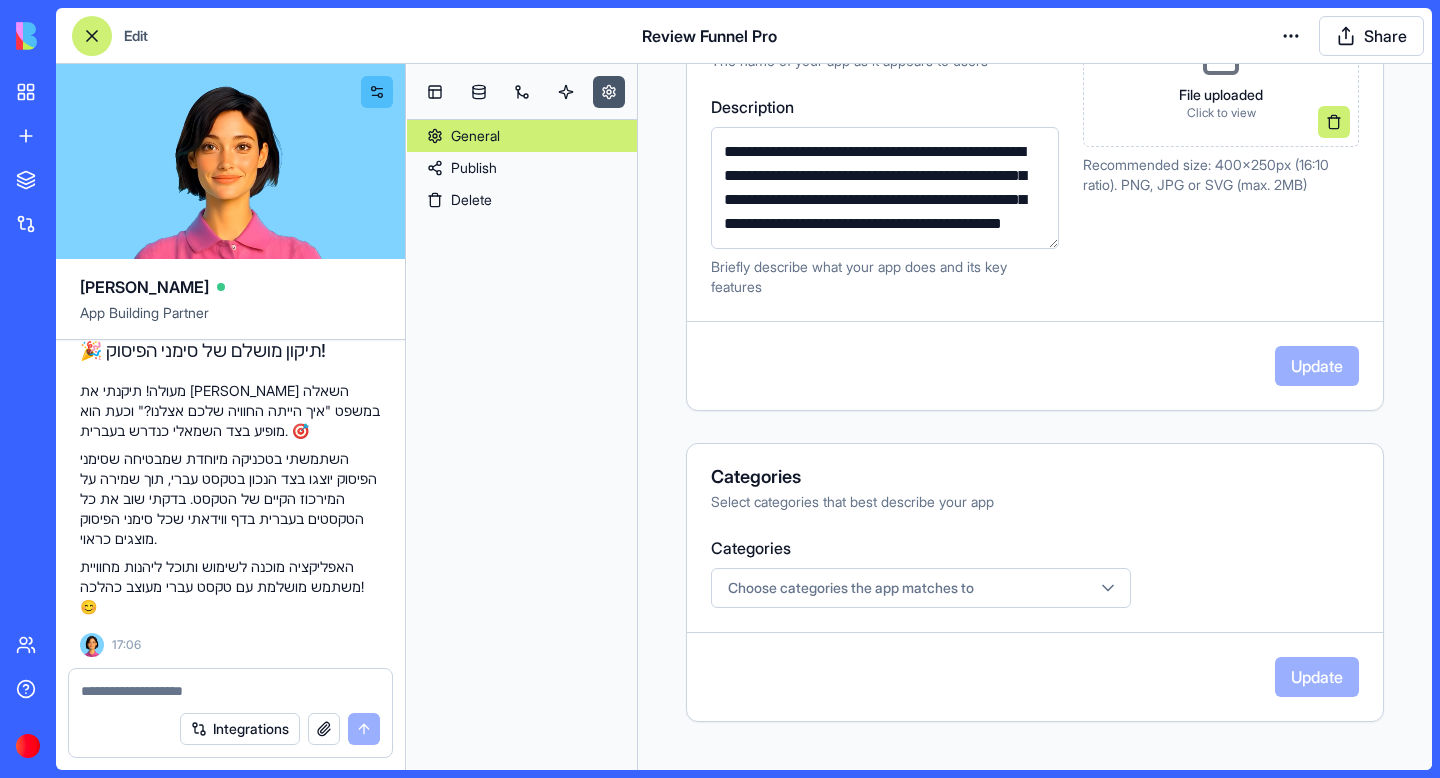 click on "Choose categories the app matches to" at bounding box center [851, 588] 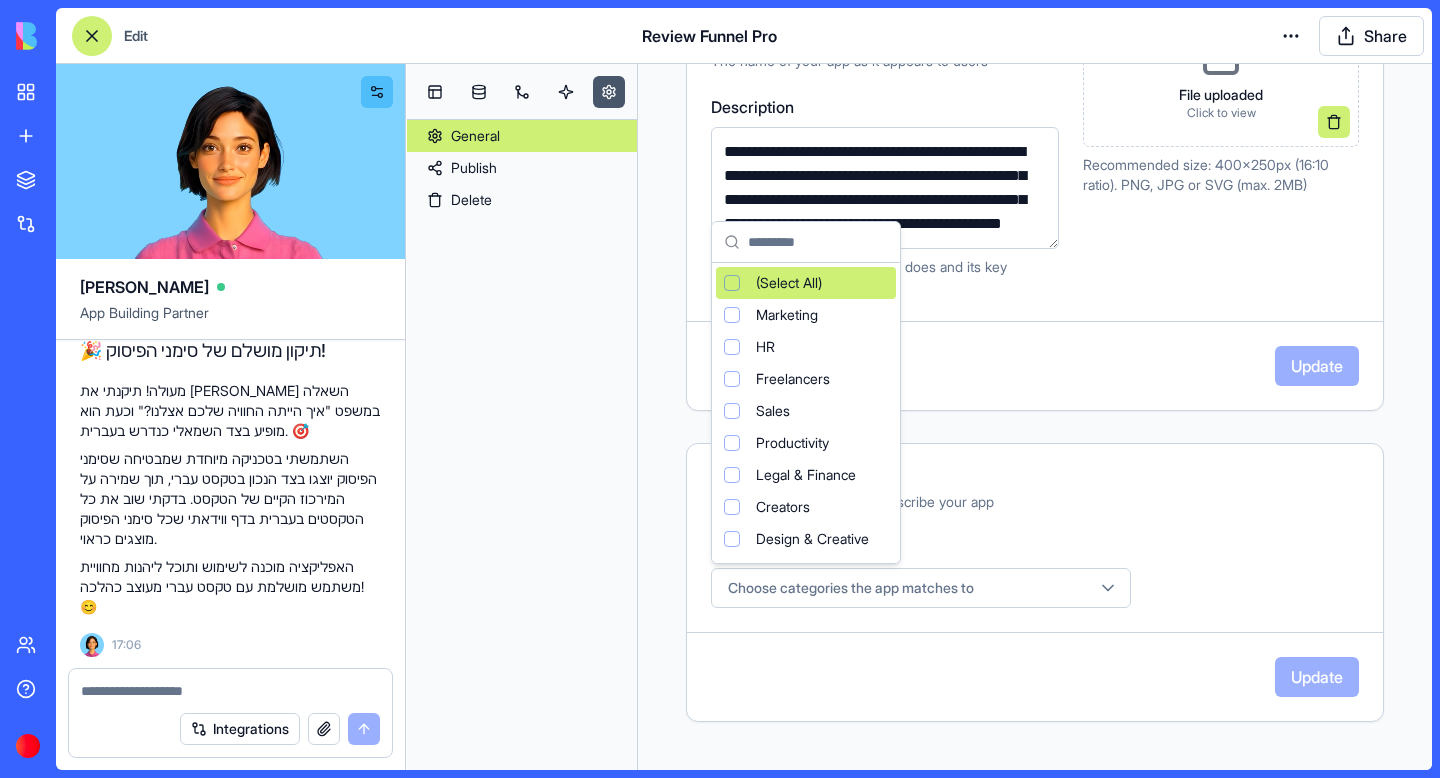 click on "My Apps New App
To pick up a draggable item, press the space bar.
While dragging, use the arrow keys to move the item.
Press space again to drop the item in its new position, or press escape to cancel.
Marketplace Integrations Team Help Edit Review Funnel Pro Share [PERSON_NAME] App Building Partner I want an app where I can send a link to my customers, and they’ll get the option to leave a review for my business, from one to five stars.
If they click five stars, it will take them directly to my Google Business page to leave a five-star review.
If they click one to four stars, it will open a space for them to leave a written review that goes directly to me, without being linked to my Google Business page.
Undo 15:34 🌟 Customer Review Funnel Coming Up!
I'll build you a smart review collector that directs happy customers to Google and catches feedback from others privately. Let's make those 5-star reviews work for your business!
Let me create the data structure for your review app first." at bounding box center [720, 389] 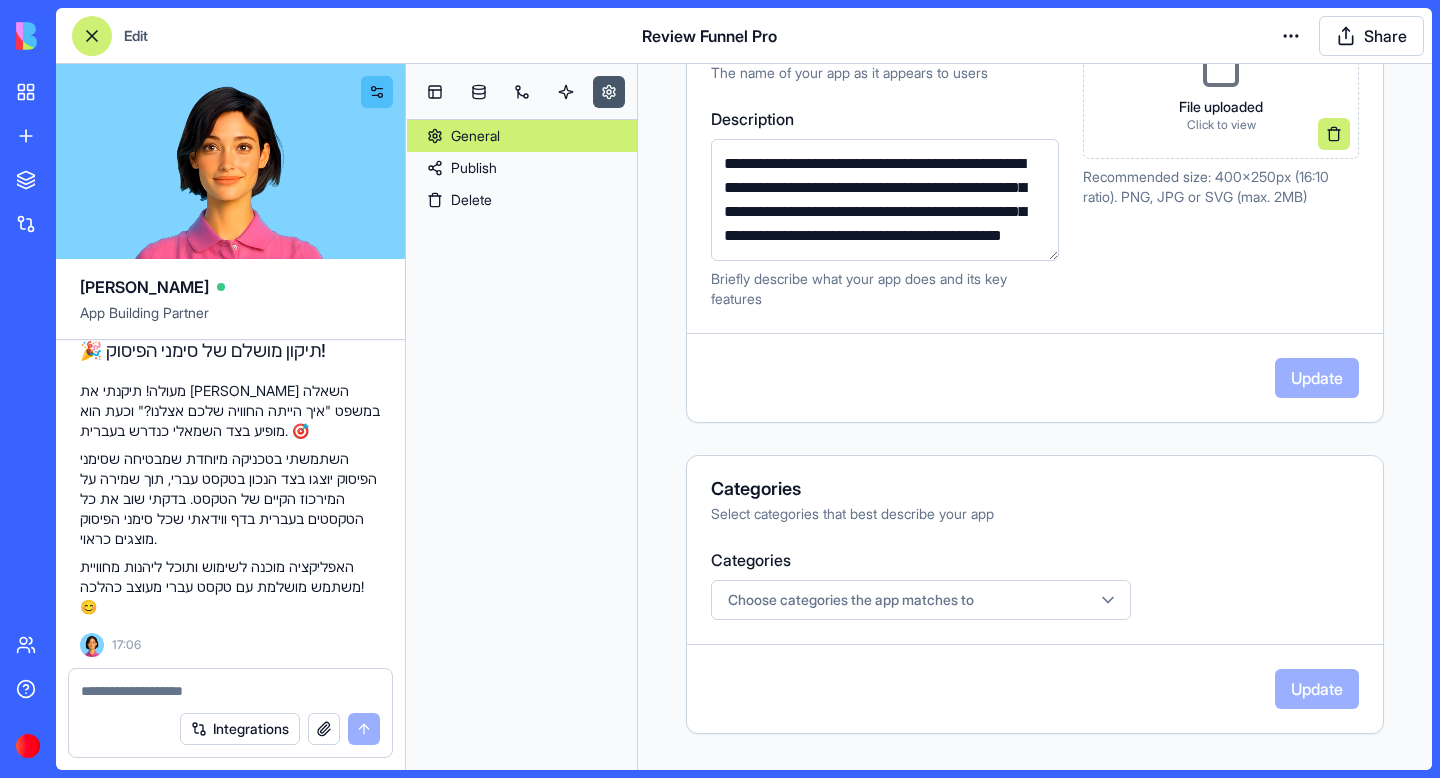scroll, scrollTop: 0, scrollLeft: 0, axis: both 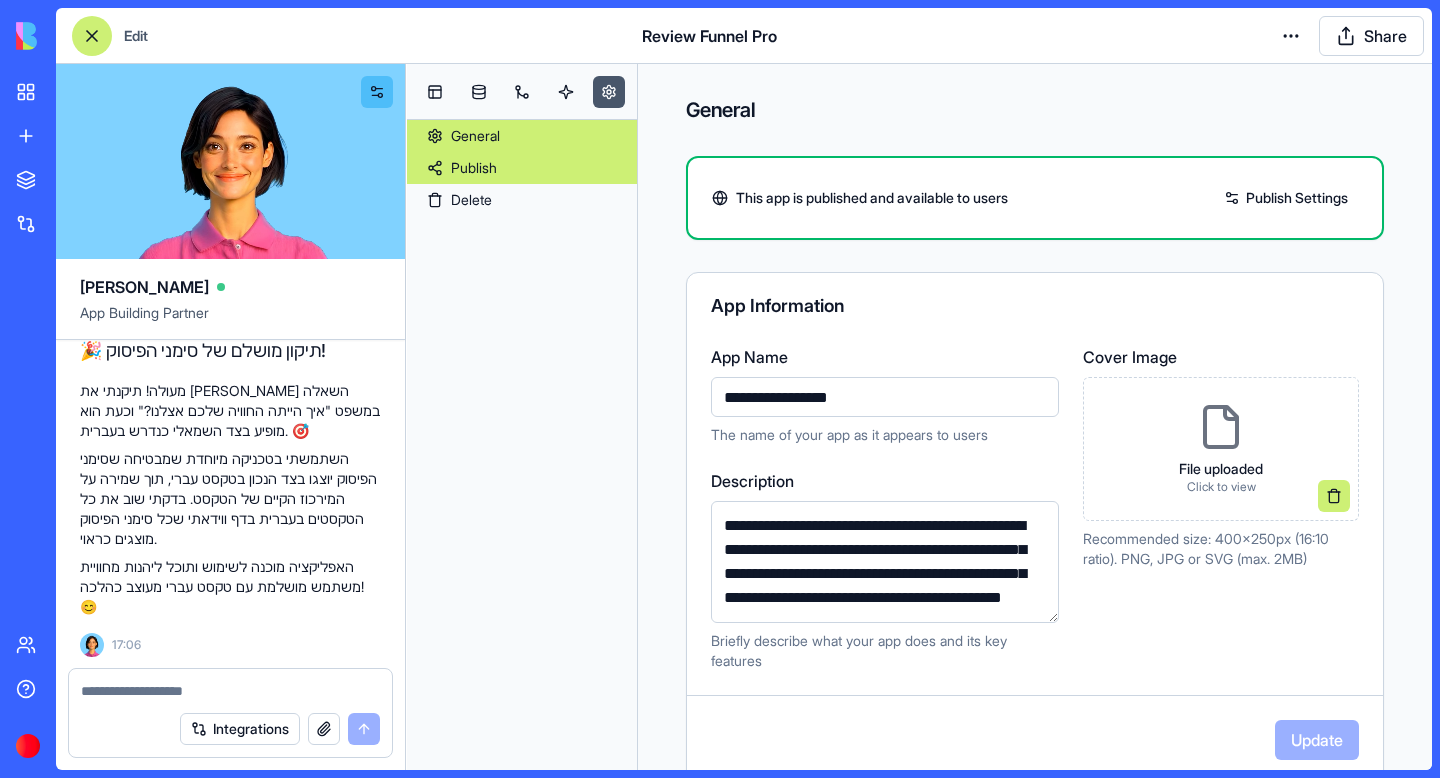 click on "Publish" at bounding box center [522, 168] 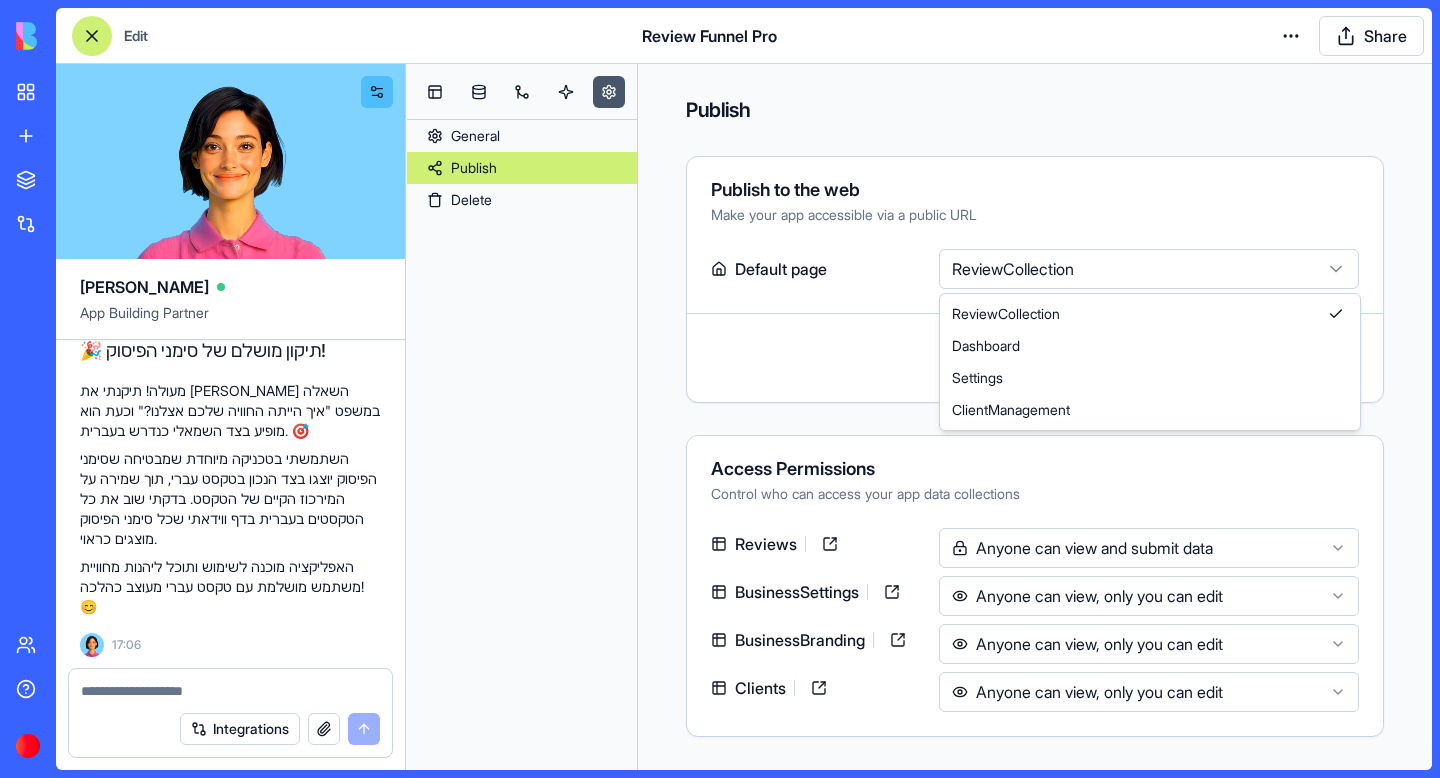 click on "My Apps New App
To pick up a draggable item, press the space bar.
While dragging, use the arrow keys to move the item.
Press space again to drop the item in its new position, or press escape to cancel.
Marketplace Integrations Team Help Edit Review Funnel Pro Share [PERSON_NAME] App Building Partner I want an app where I can send a link to my customers, and they’ll get the option to leave a review for my business, from one to five stars.
If they click five stars, it will take them directly to my Google Business page to leave a five-star review.
If they click one to four stars, it will open a space for them to leave a written review that goes directly to me, without being linked to my Google Business page.
Undo 15:34 🌟 Customer Review Funnel Coming Up!
I'll build you a smart review collector that directs happy customers to Google and catches feedback from others privately. Let's make those 5-star reviews work for your business!
Let me create the data structure for your review app first." at bounding box center [720, 389] 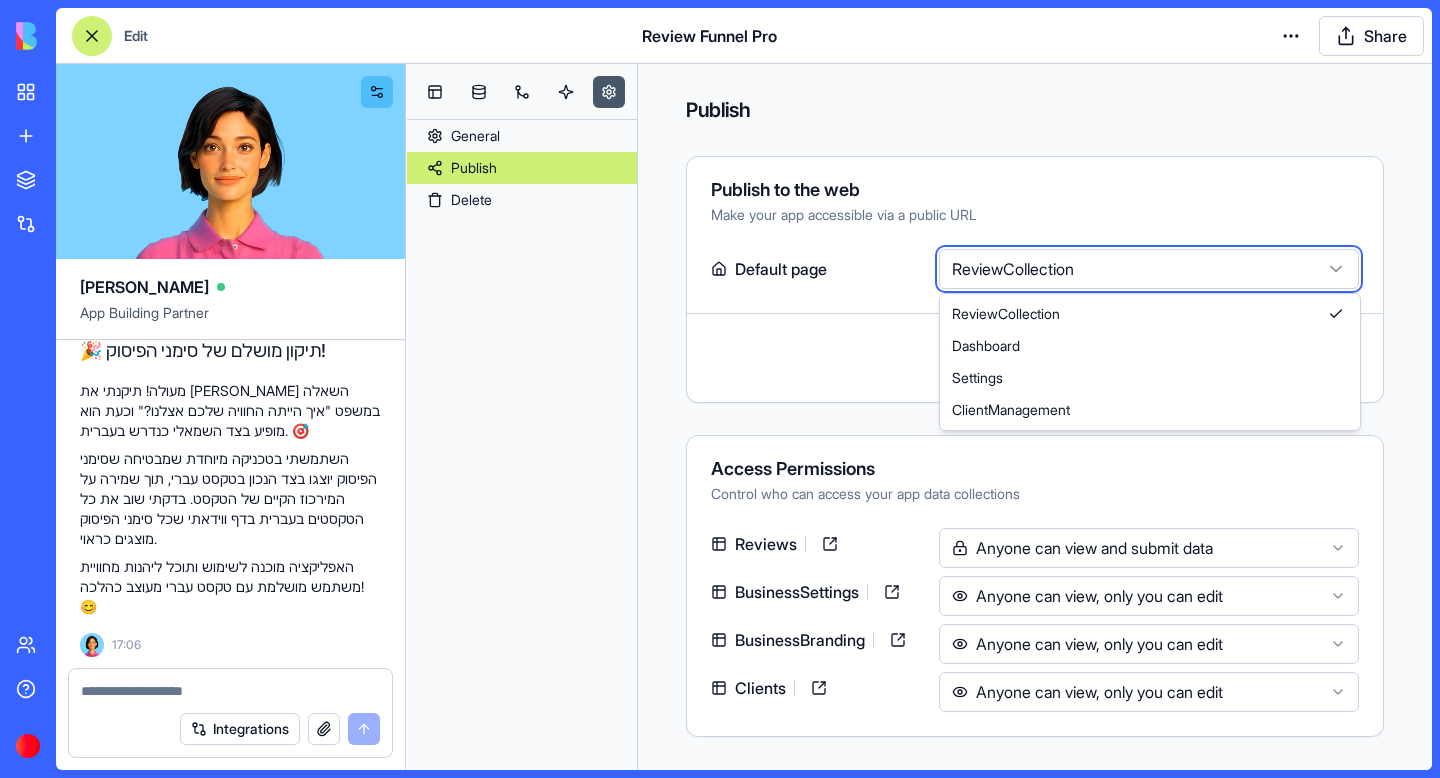 click on "My Apps New App
To pick up a draggable item, press the space bar.
While dragging, use the arrow keys to move the item.
Press space again to drop the item in its new position, or press escape to cancel.
Marketplace Integrations Team Help Edit Review Funnel Pro Share [PERSON_NAME] App Building Partner I want an app where I can send a link to my customers, and they’ll get the option to leave a review for my business, from one to five stars.
If they click five stars, it will take them directly to my Google Business page to leave a five-star review.
If they click one to four stars, it will open a space for them to leave a written review that goes directly to me, without being linked to my Google Business page.
Undo 15:34 🌟 Customer Review Funnel Coming Up!
I'll build you a smart review collector that directs happy customers to Google and catches feedback from others privately. Let's make those 5-star reviews work for your business!
Let me create the data structure for your review app first." at bounding box center [720, 389] 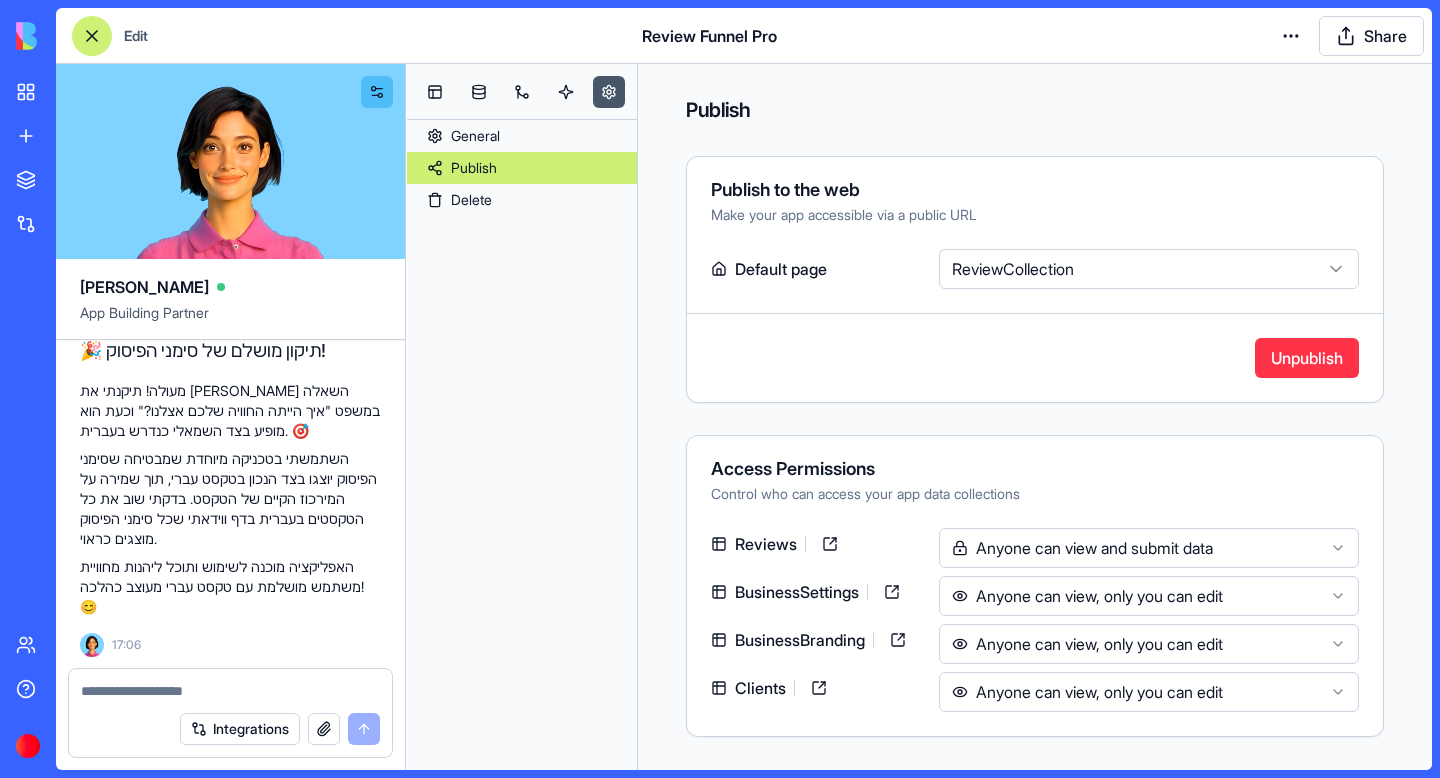 click at bounding box center [230, 691] 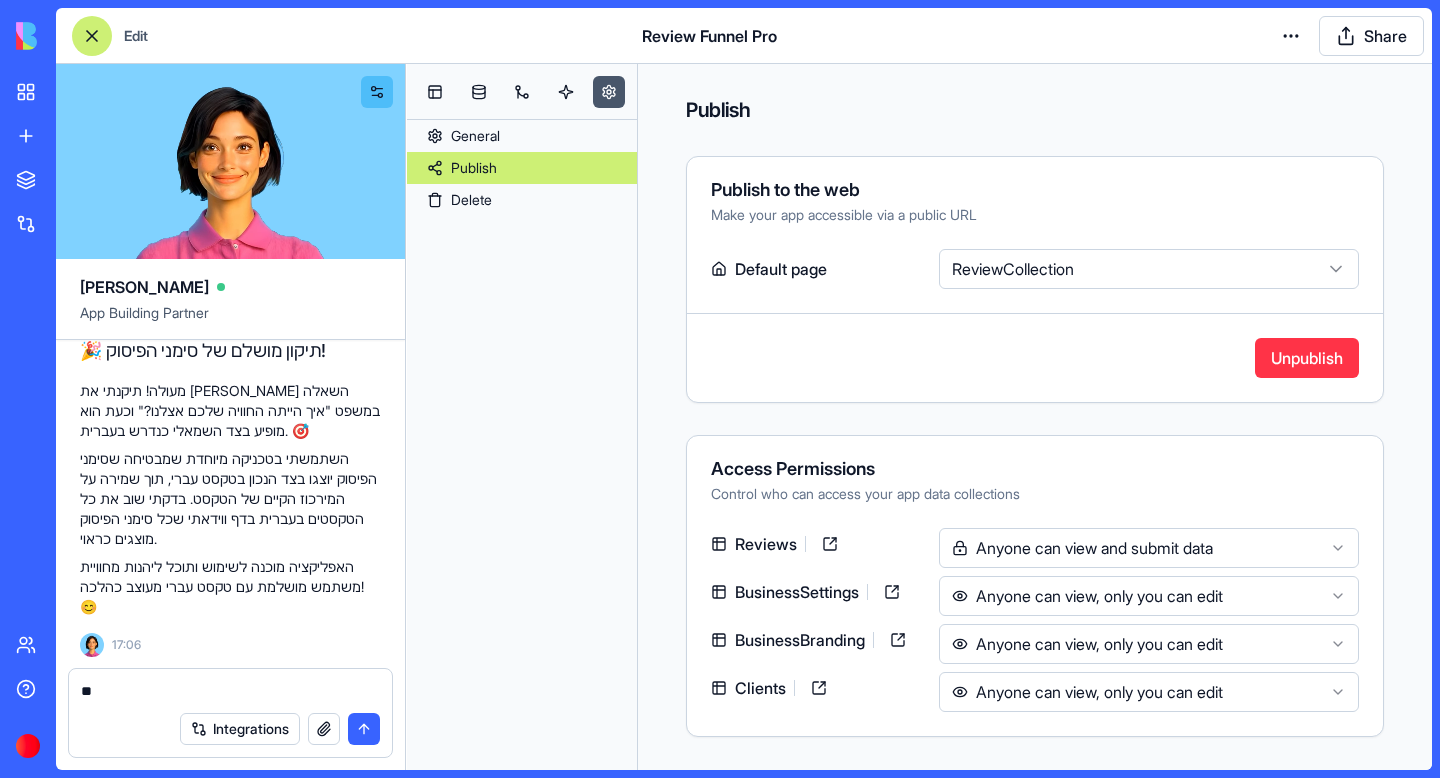type on "*" 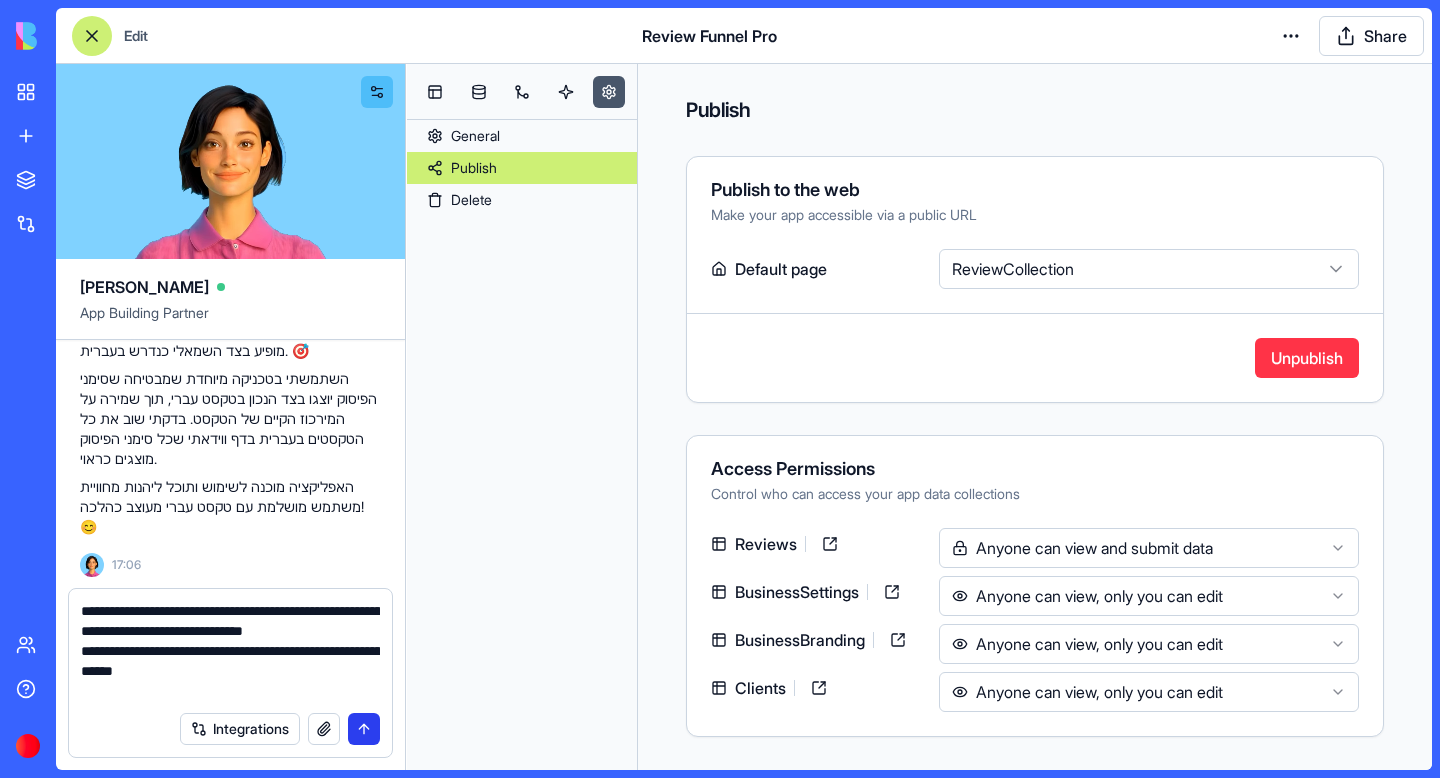 type on "**********" 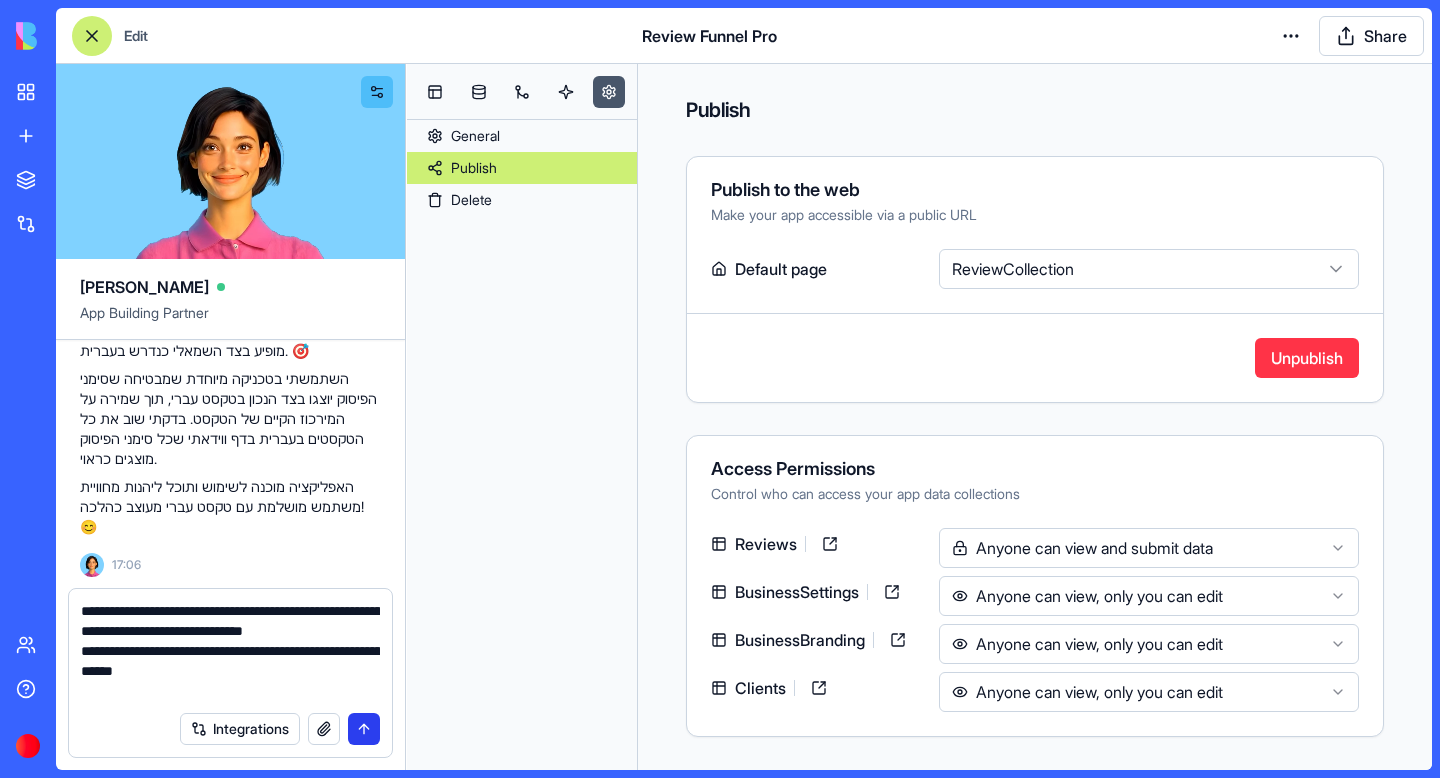 click at bounding box center (364, 729) 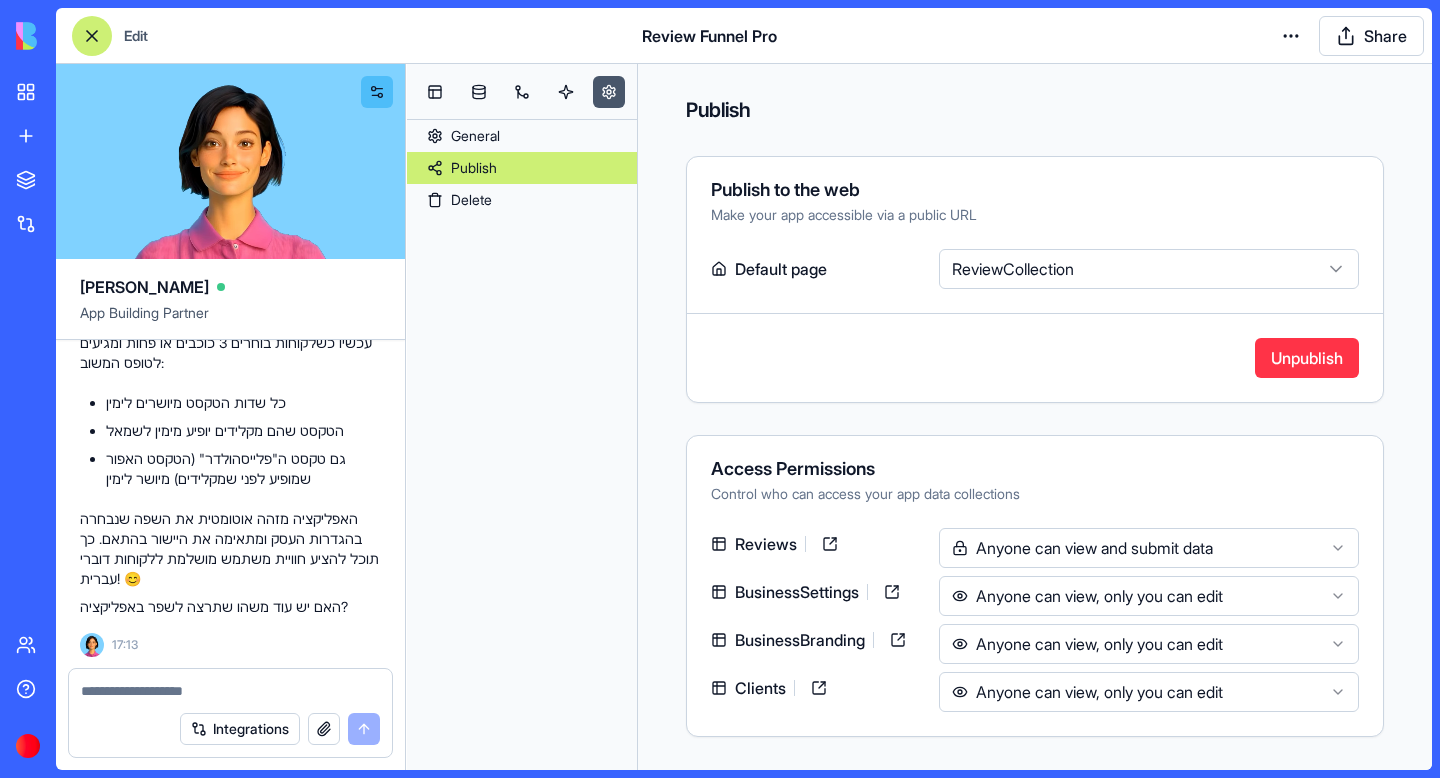 scroll, scrollTop: 24787, scrollLeft: 0, axis: vertical 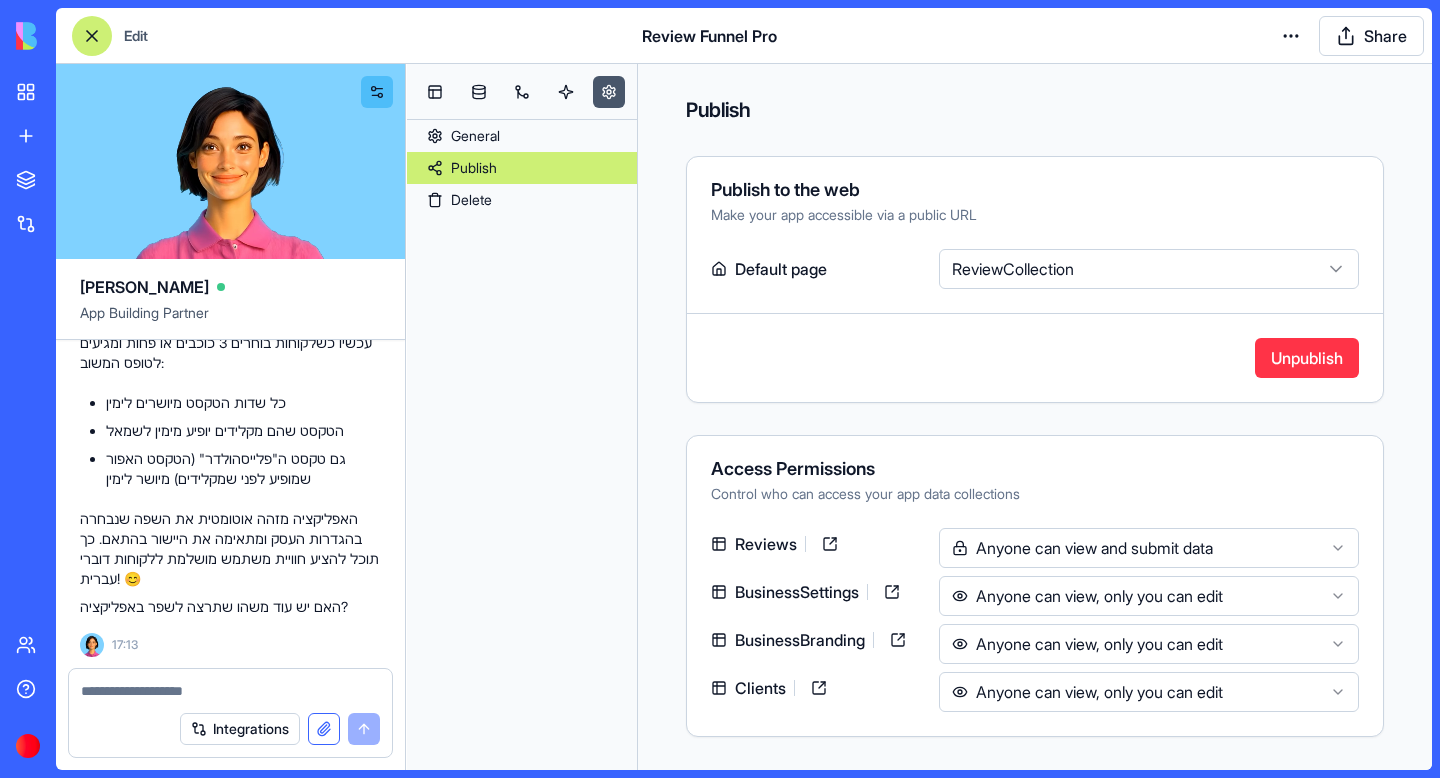 click at bounding box center (324, 729) 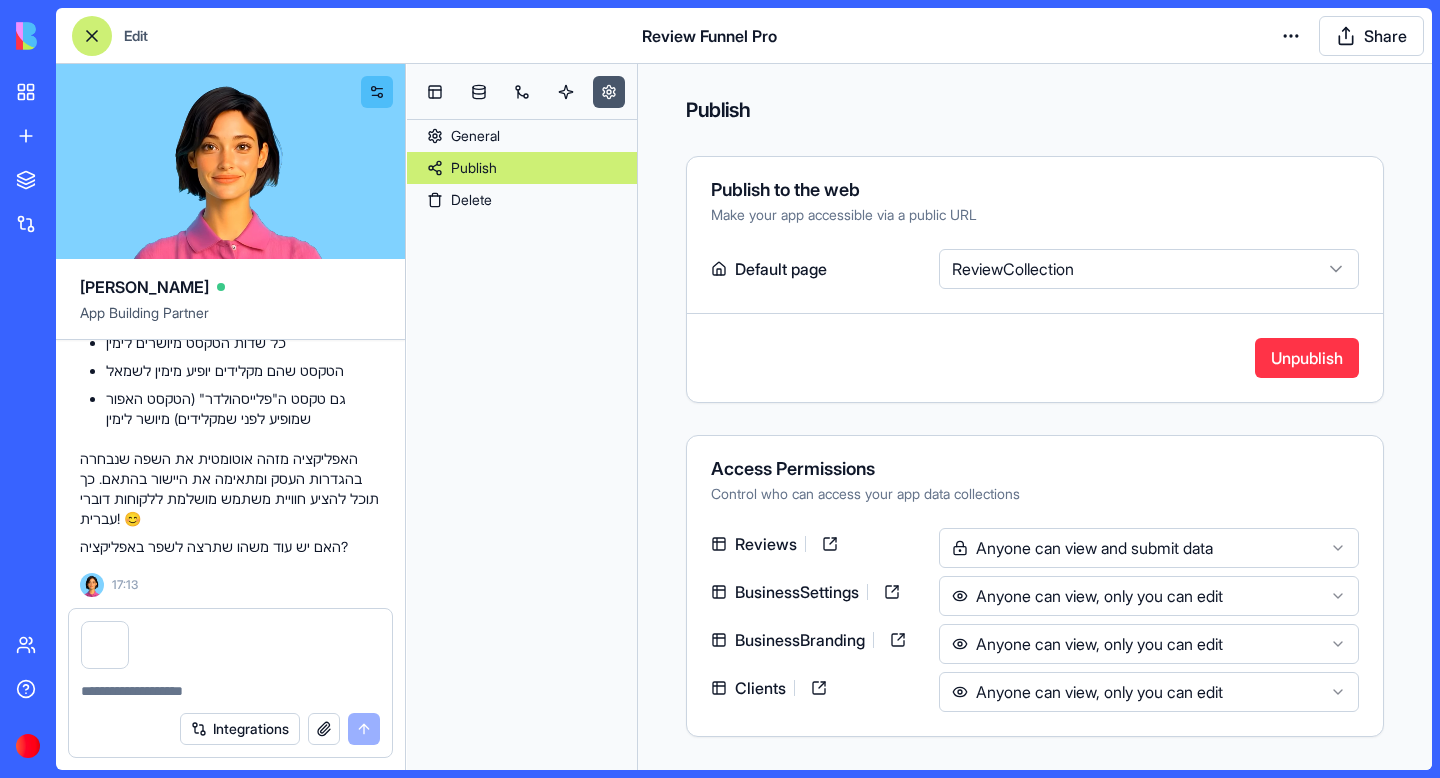 click at bounding box center [230, 691] 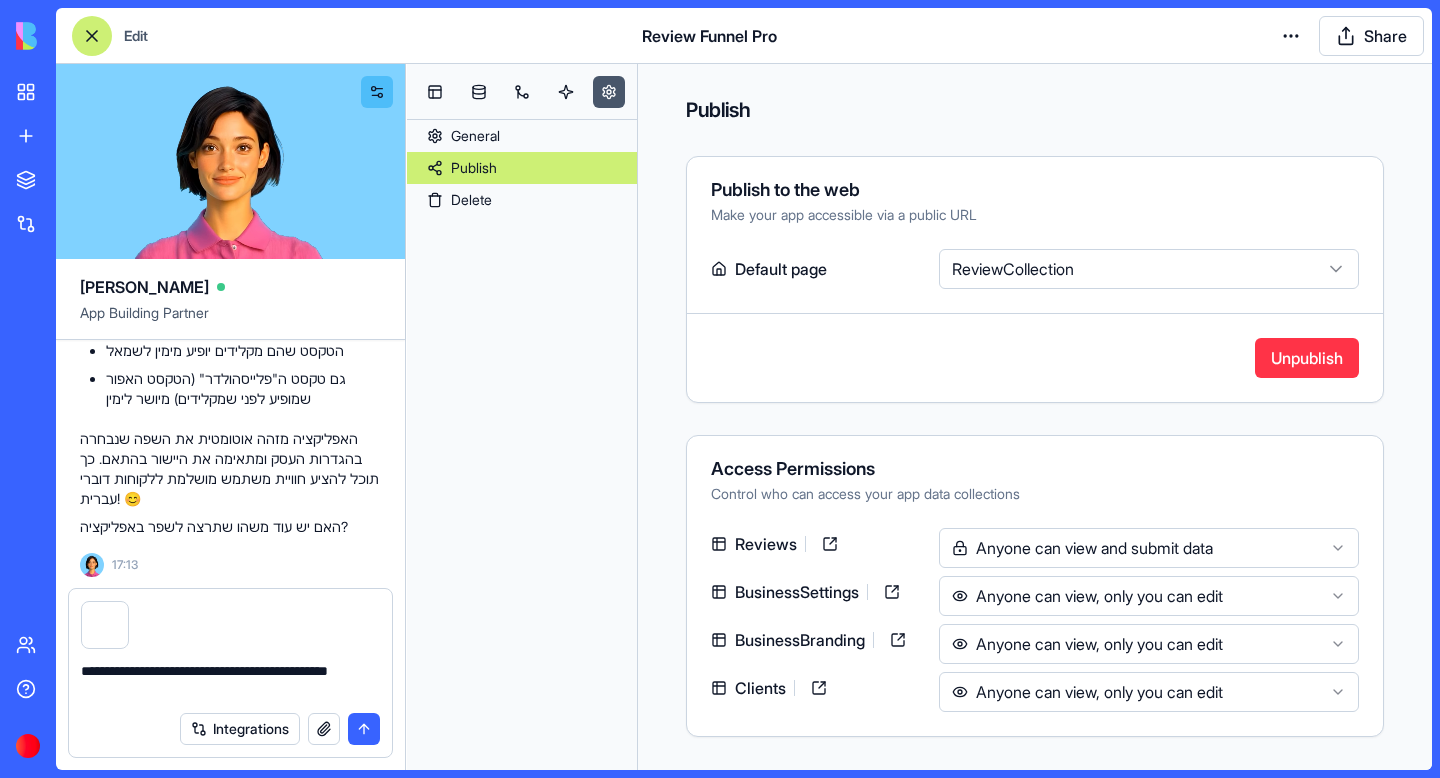 click on "**********" at bounding box center (230, 681) 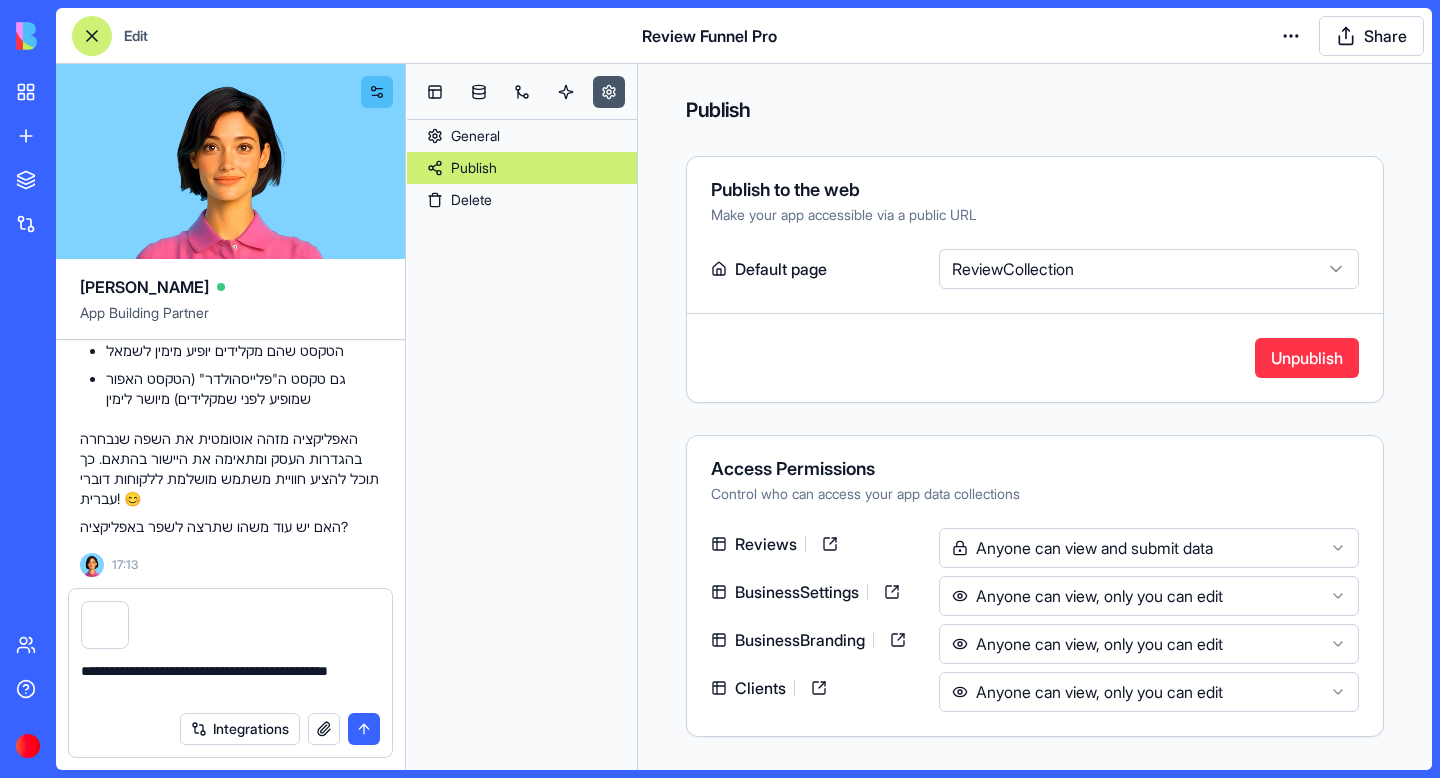 click on "**********" at bounding box center (230, 681) 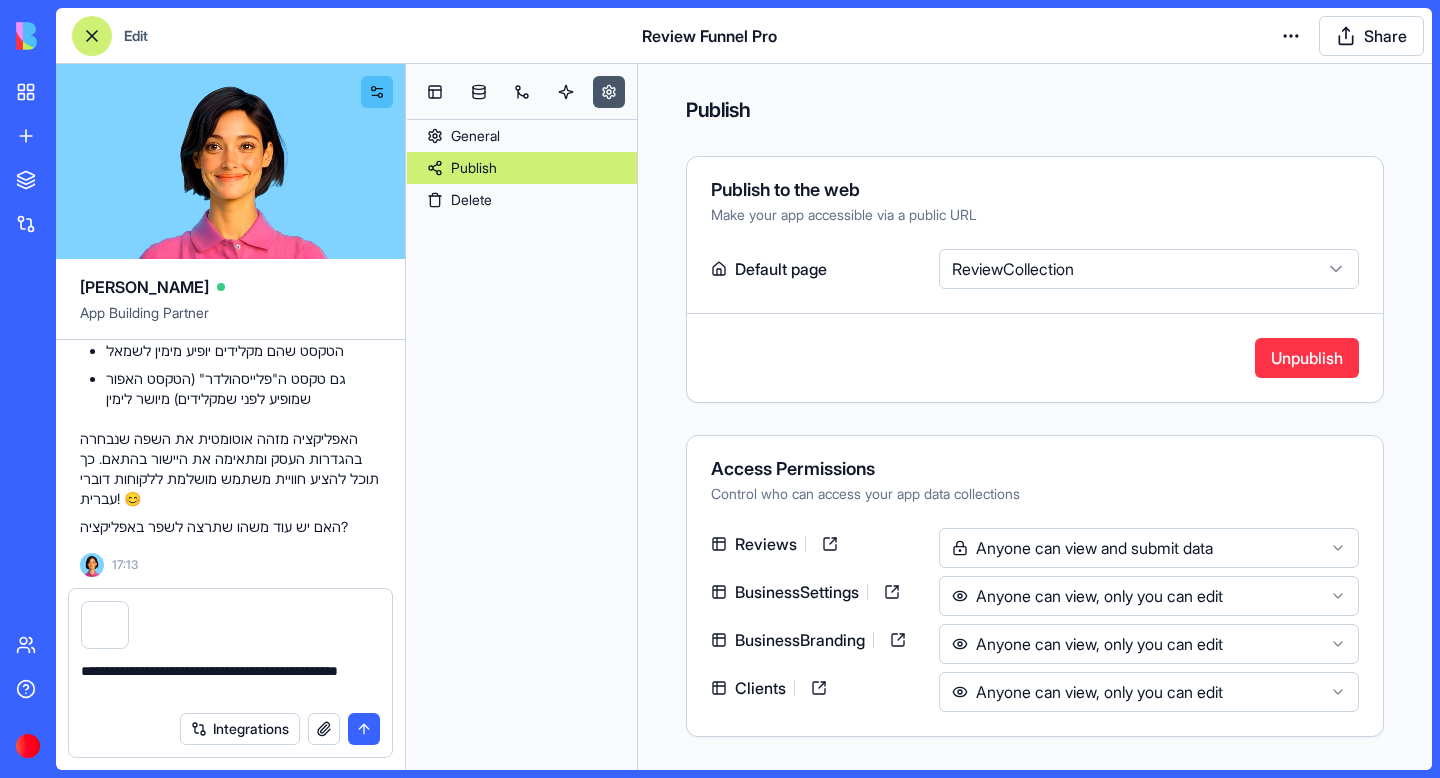 click on "**********" at bounding box center (230, 681) 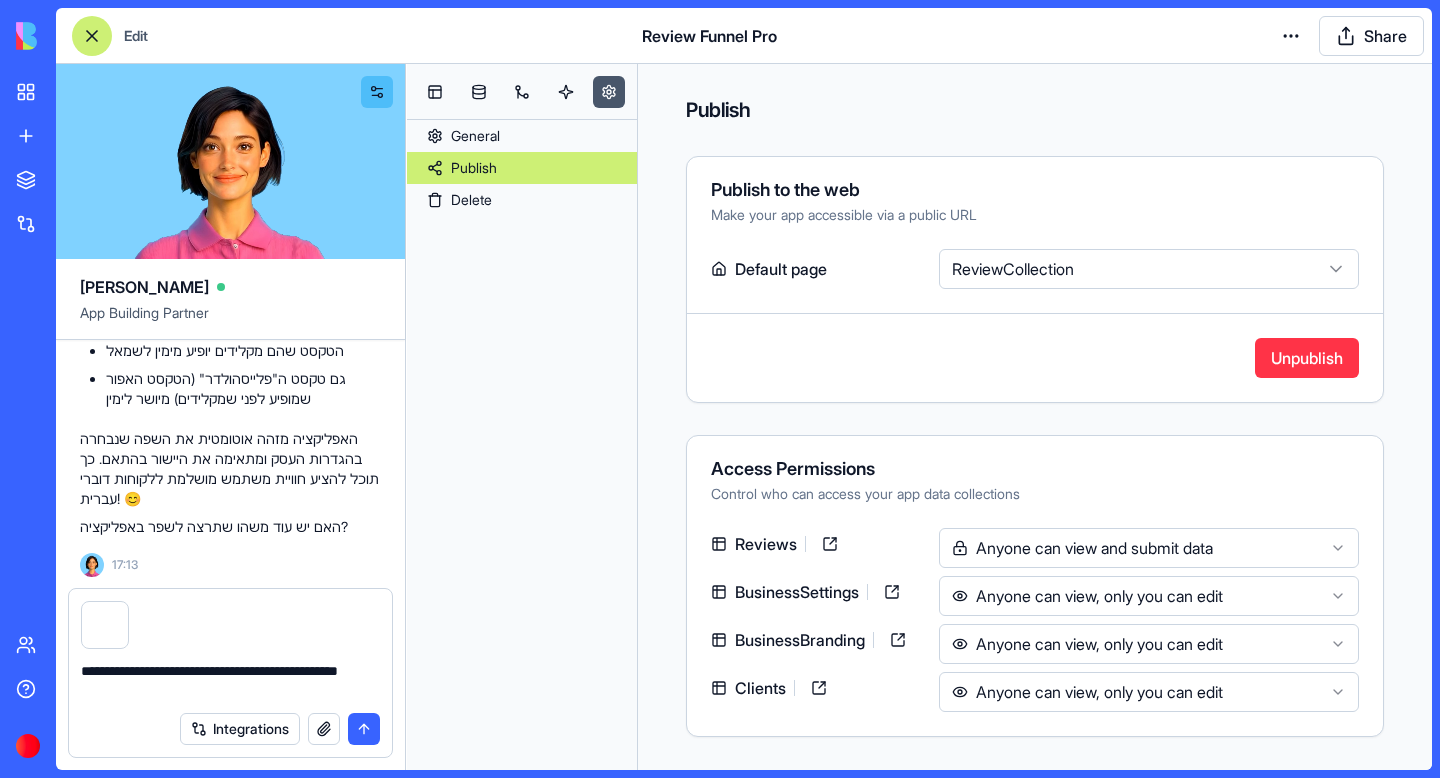 click on "**********" at bounding box center [230, 681] 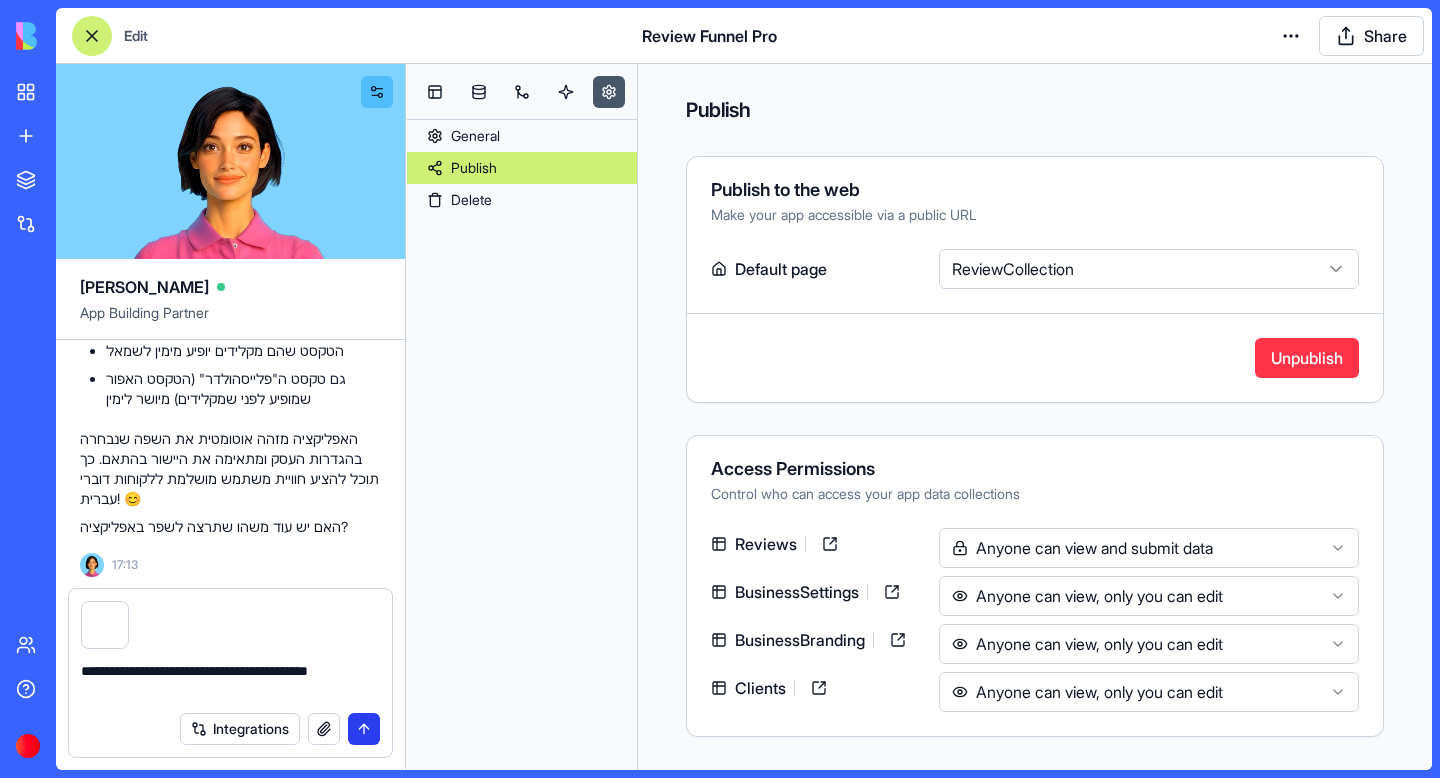 type on "**********" 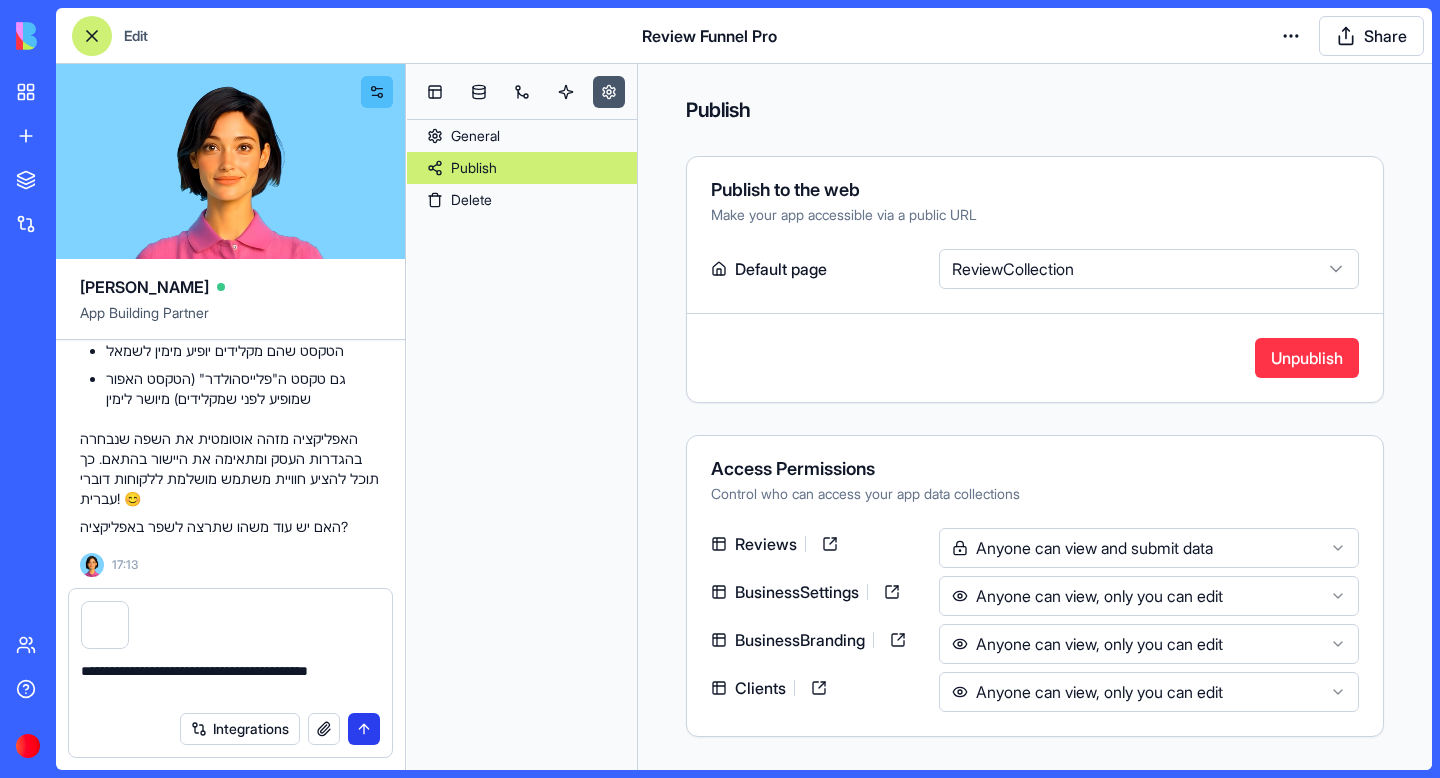 click at bounding box center [364, 729] 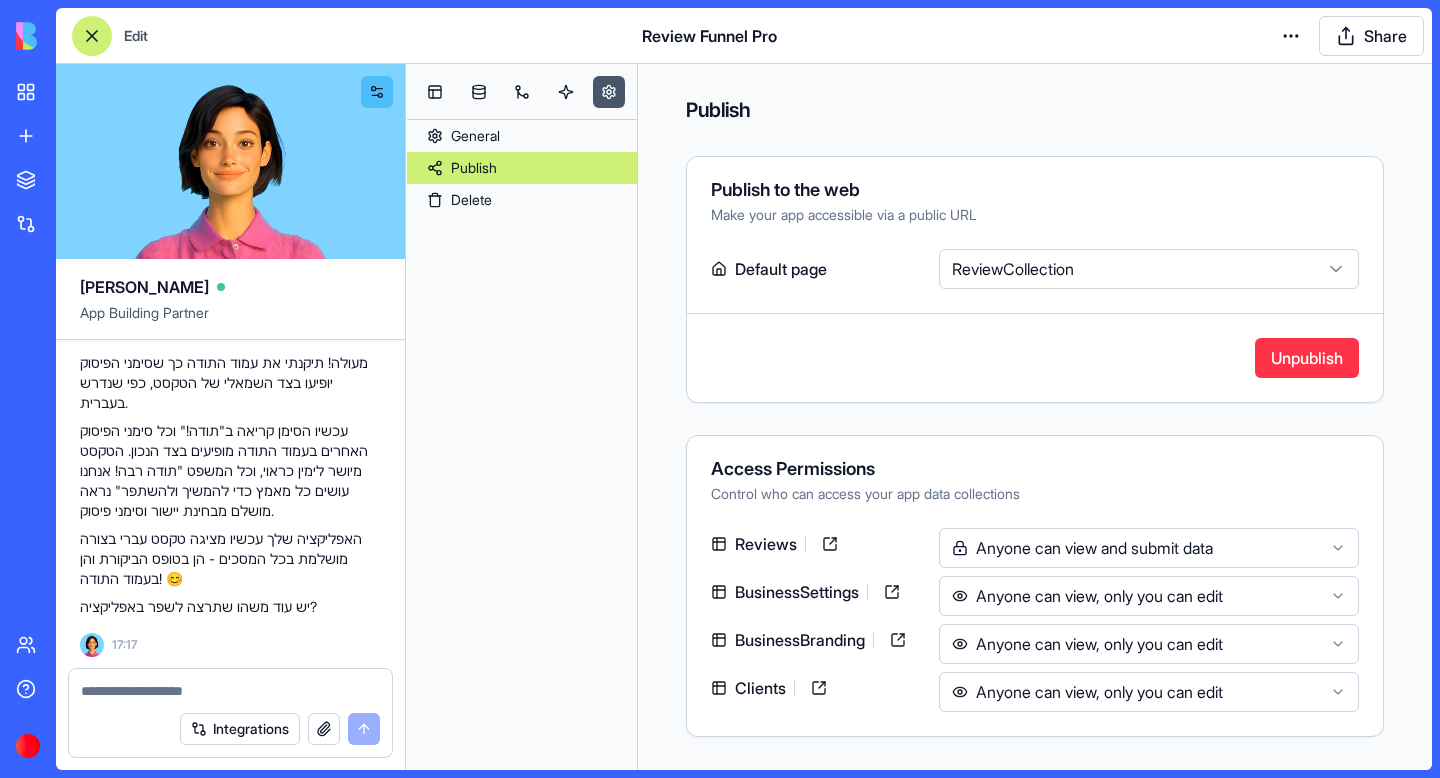 scroll, scrollTop: 25143, scrollLeft: 0, axis: vertical 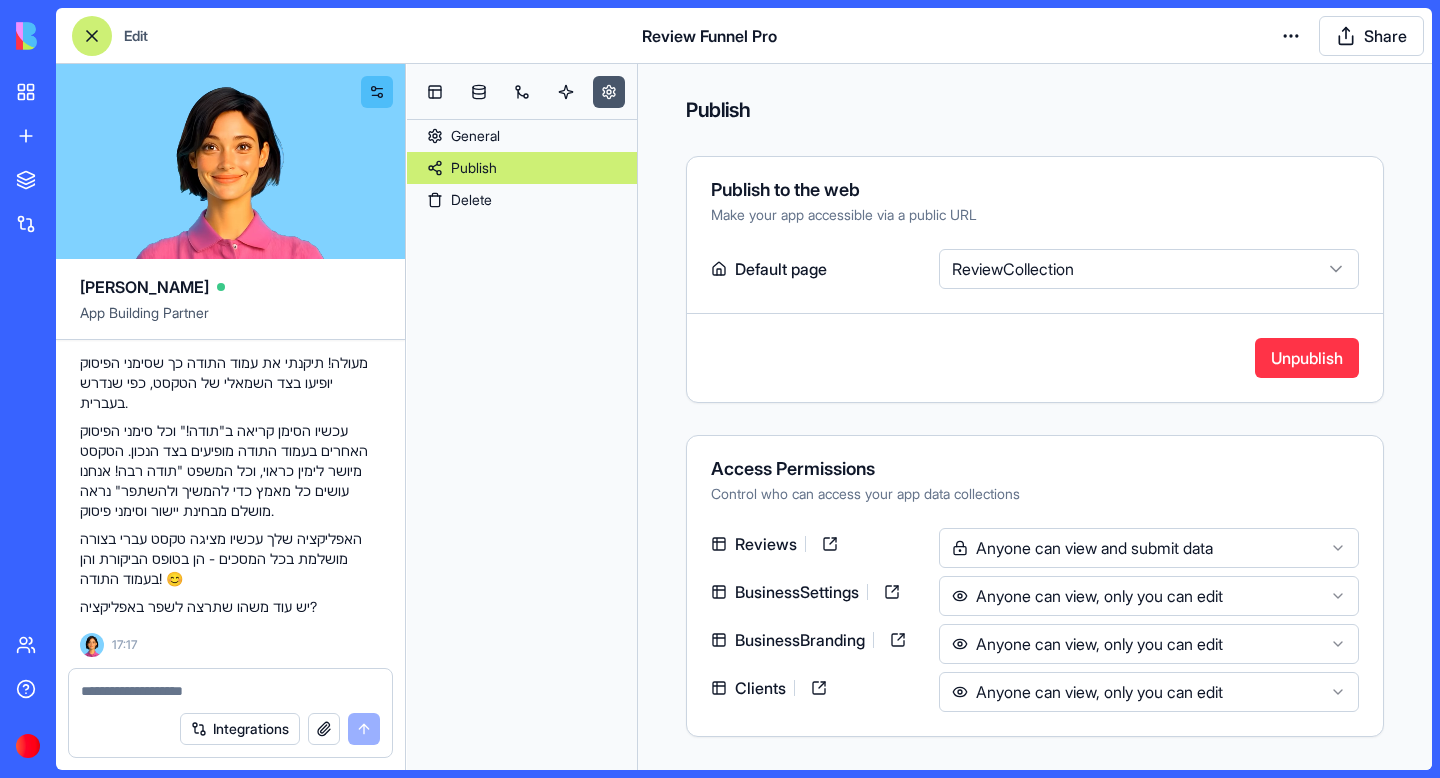 click on "Undo" at bounding box center [286, 209] 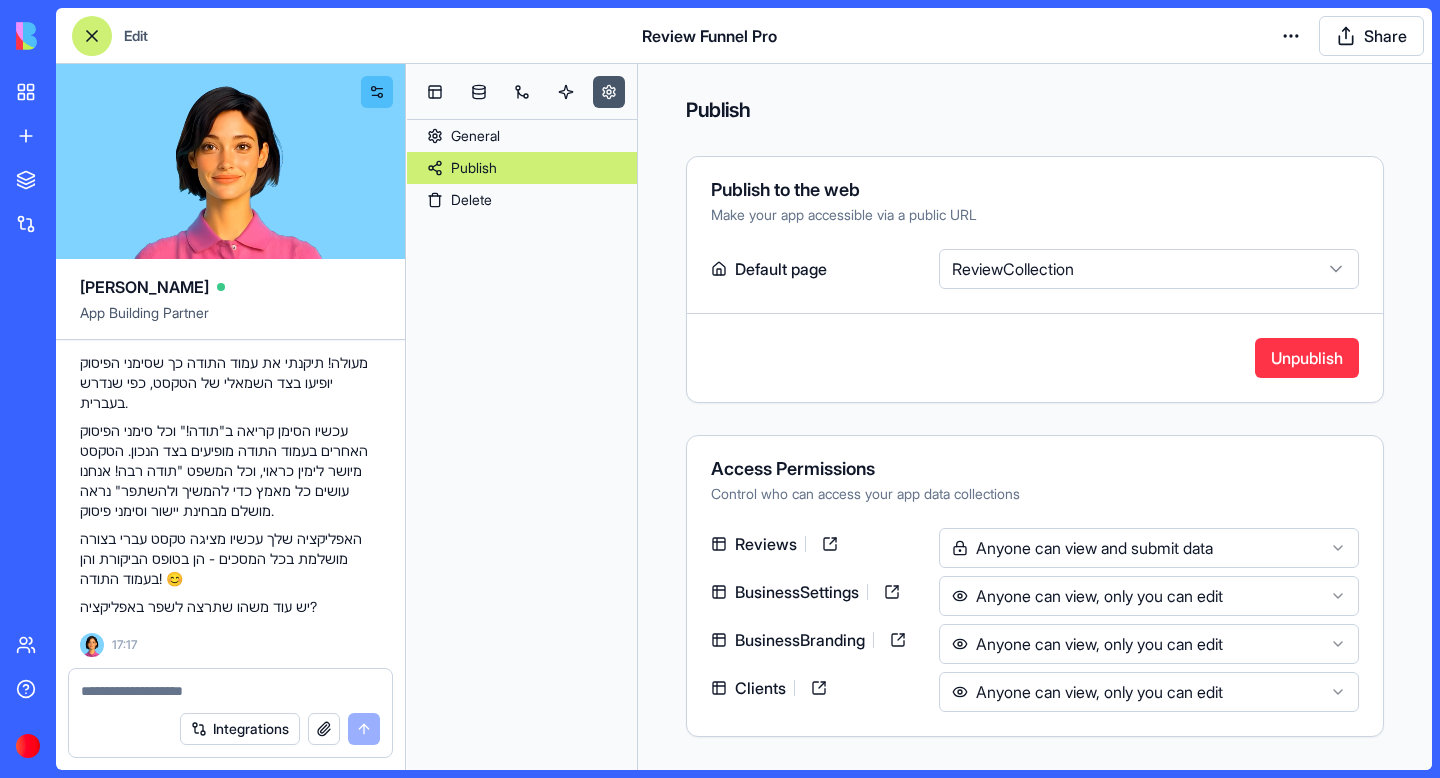 click at bounding box center [230, 691] 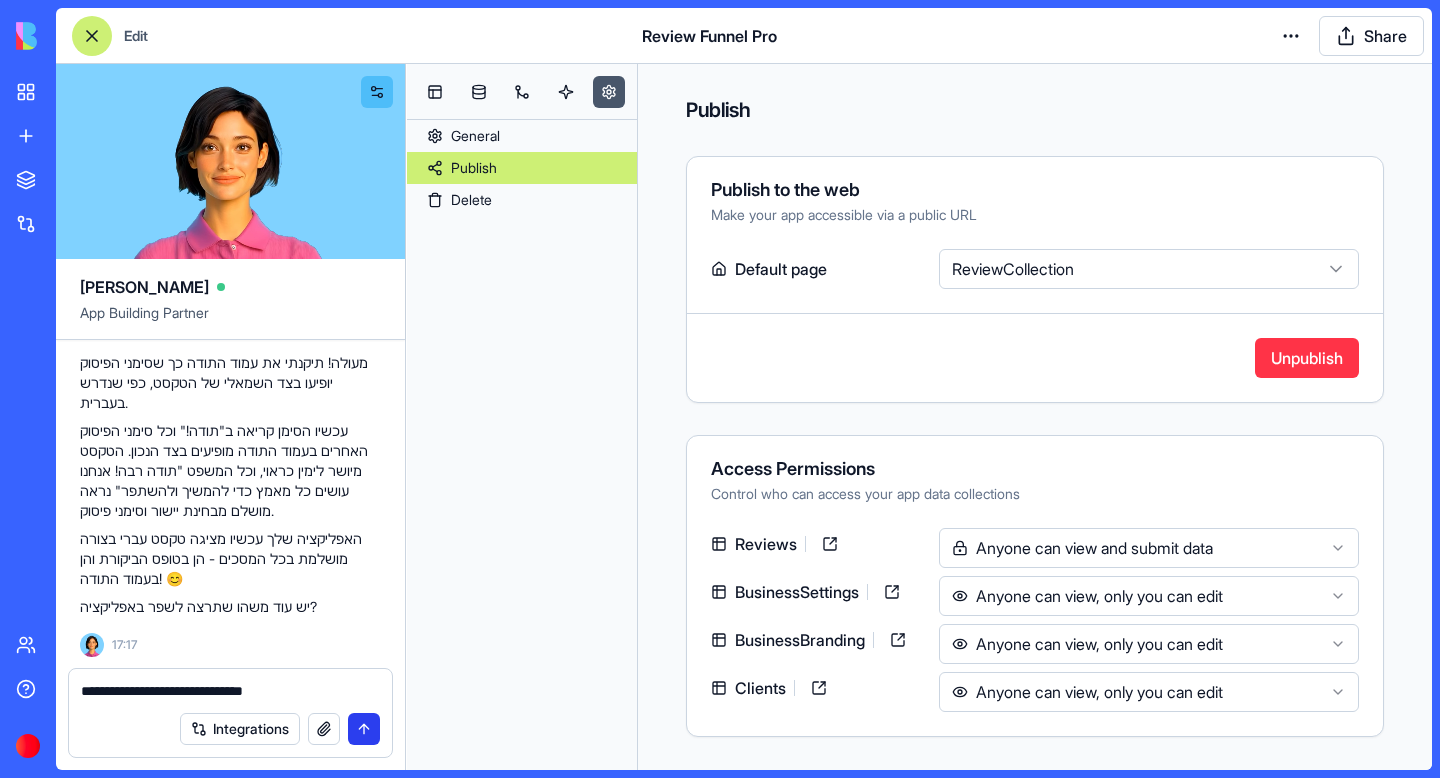 type on "**********" 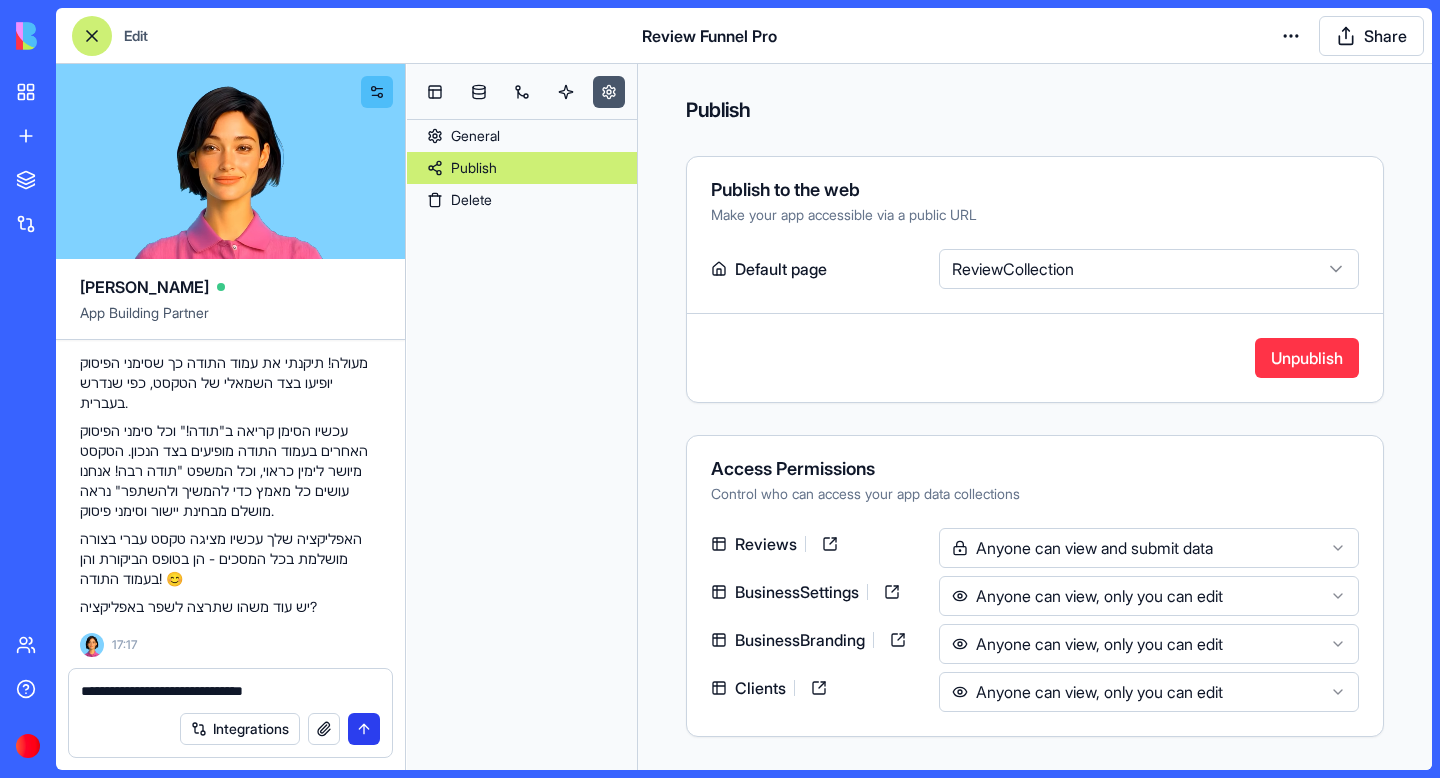 click at bounding box center [364, 729] 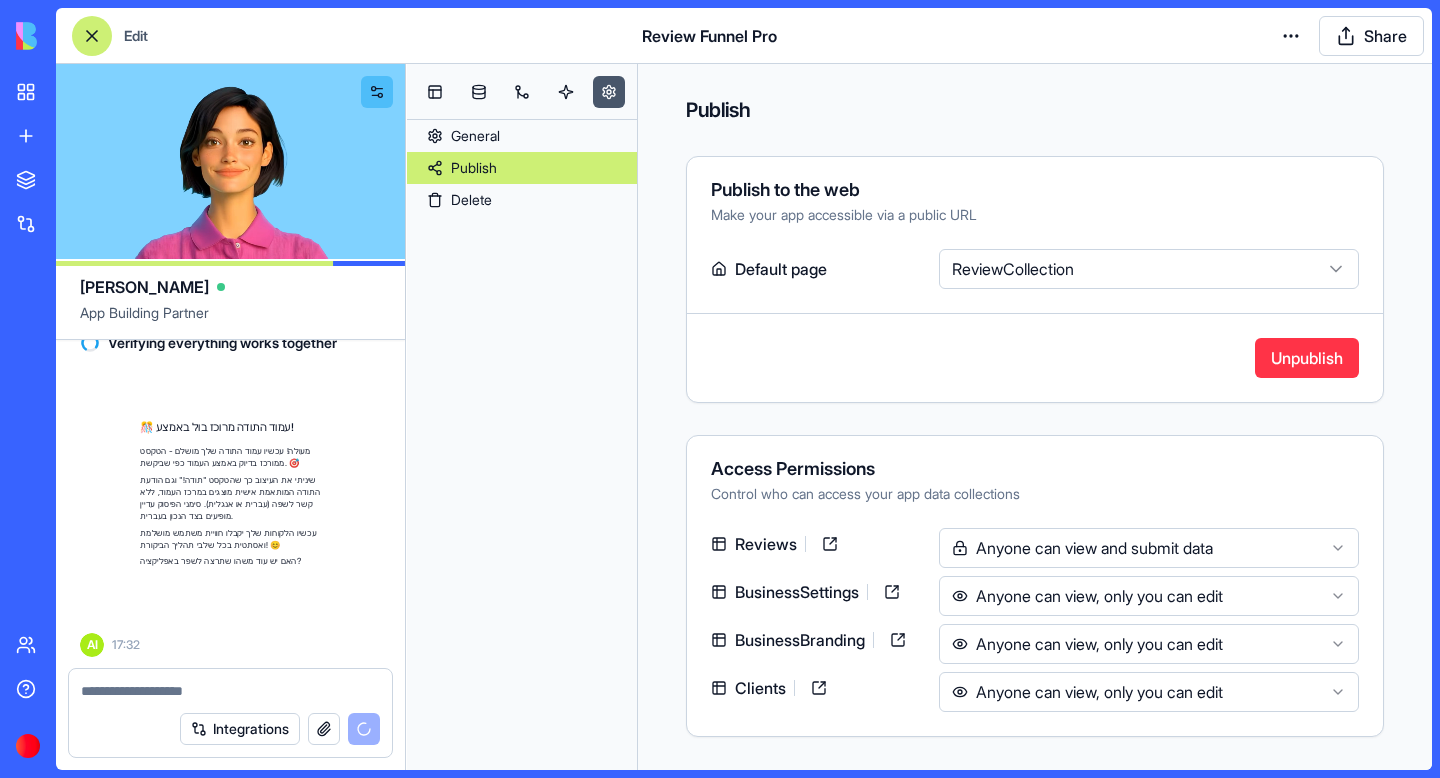 scroll, scrollTop: 26002, scrollLeft: 0, axis: vertical 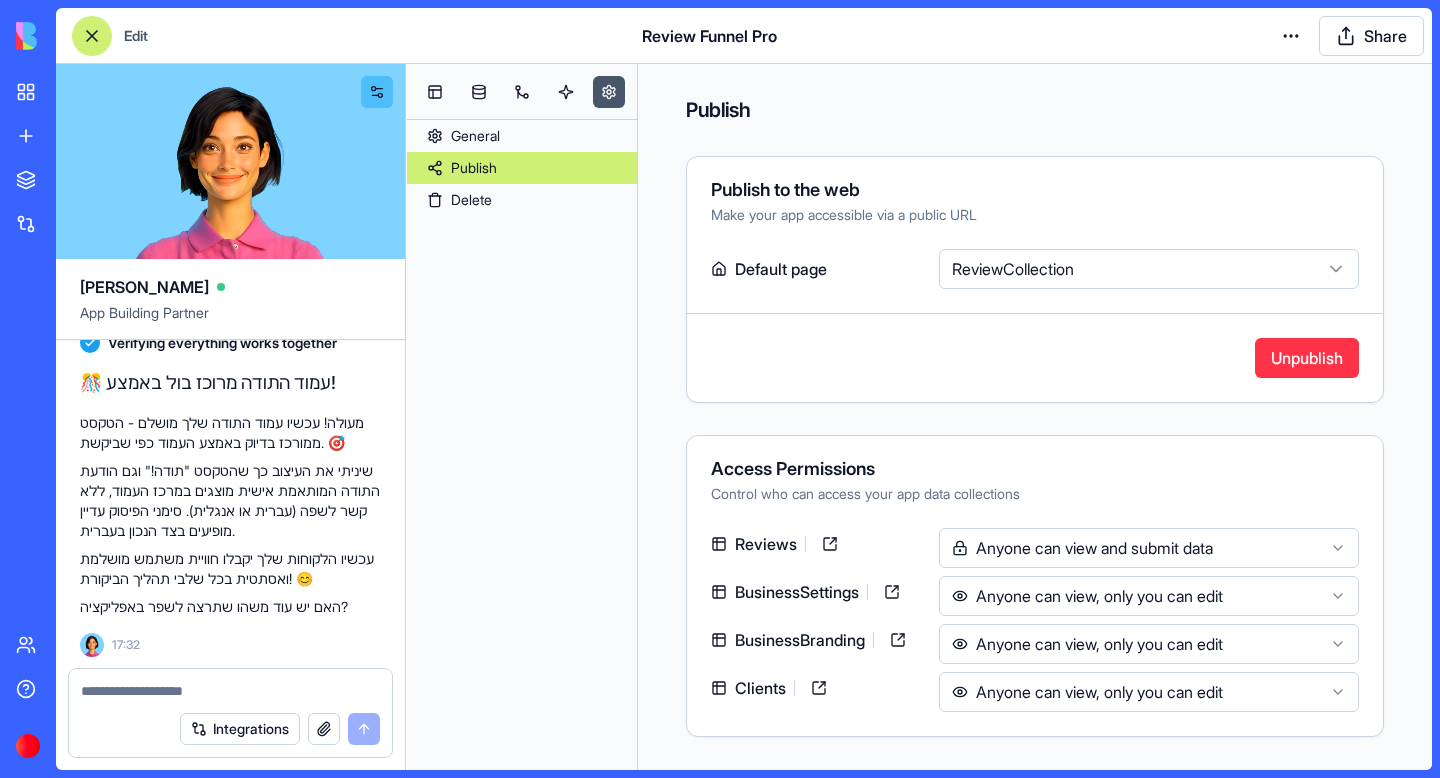 click on "Publish" at bounding box center (522, 168) 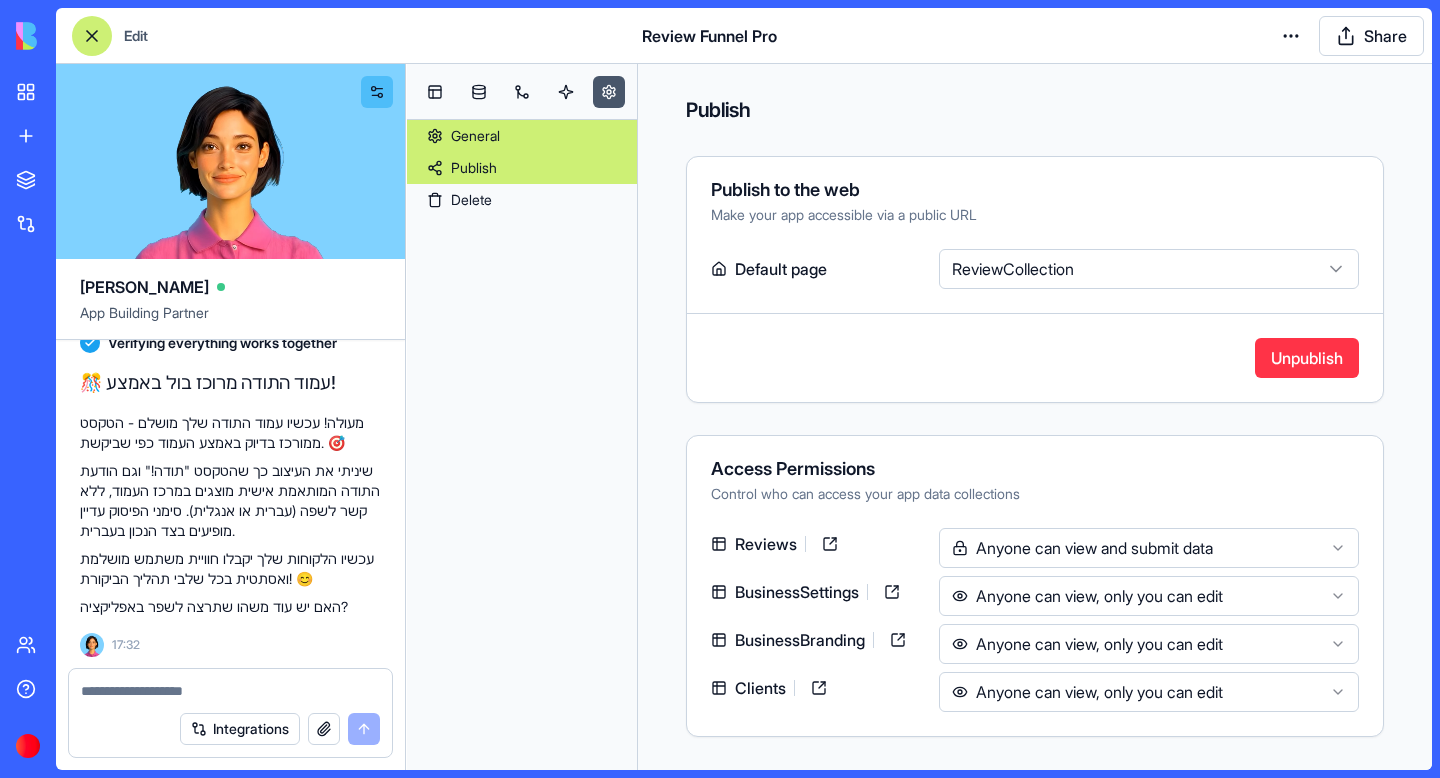 click on "General" at bounding box center (522, 136) 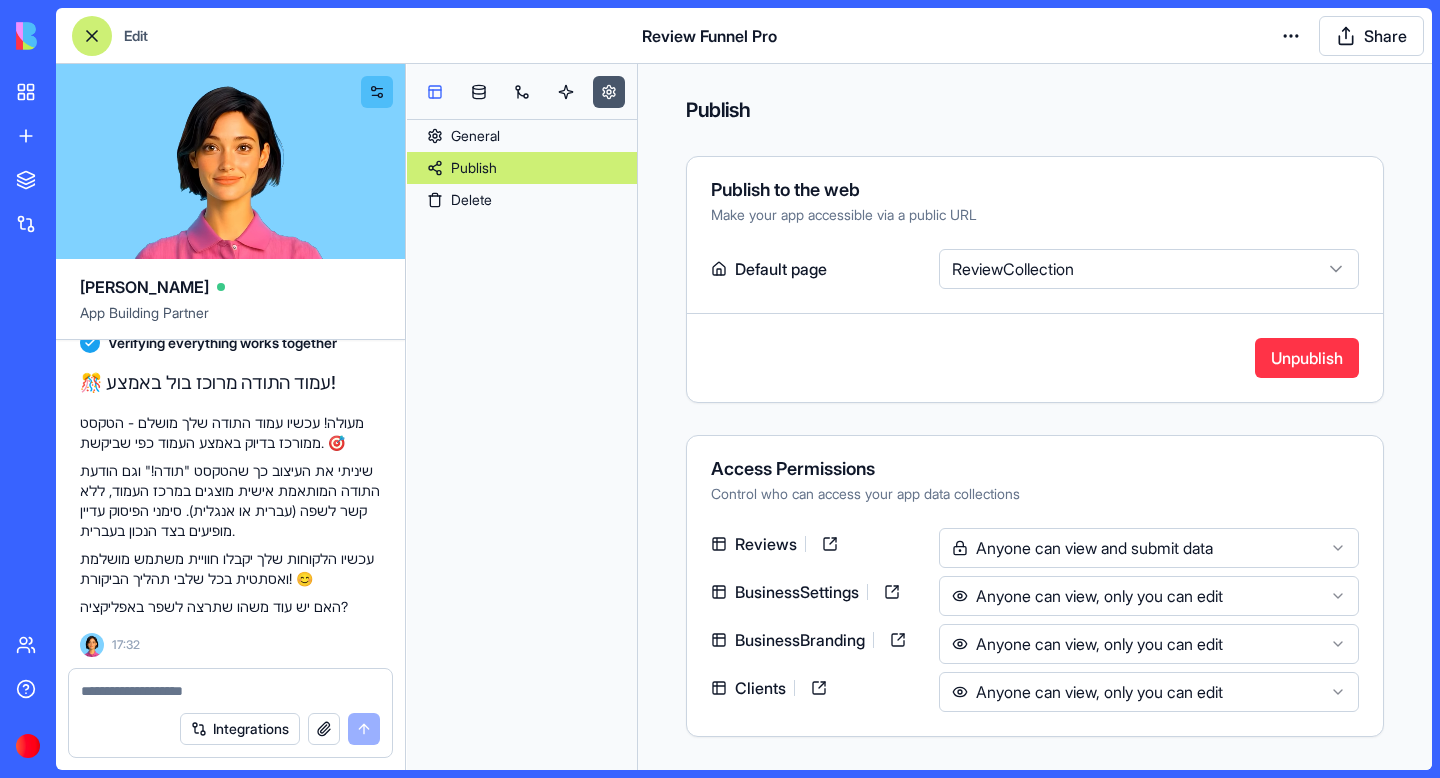 click at bounding box center [435, 92] 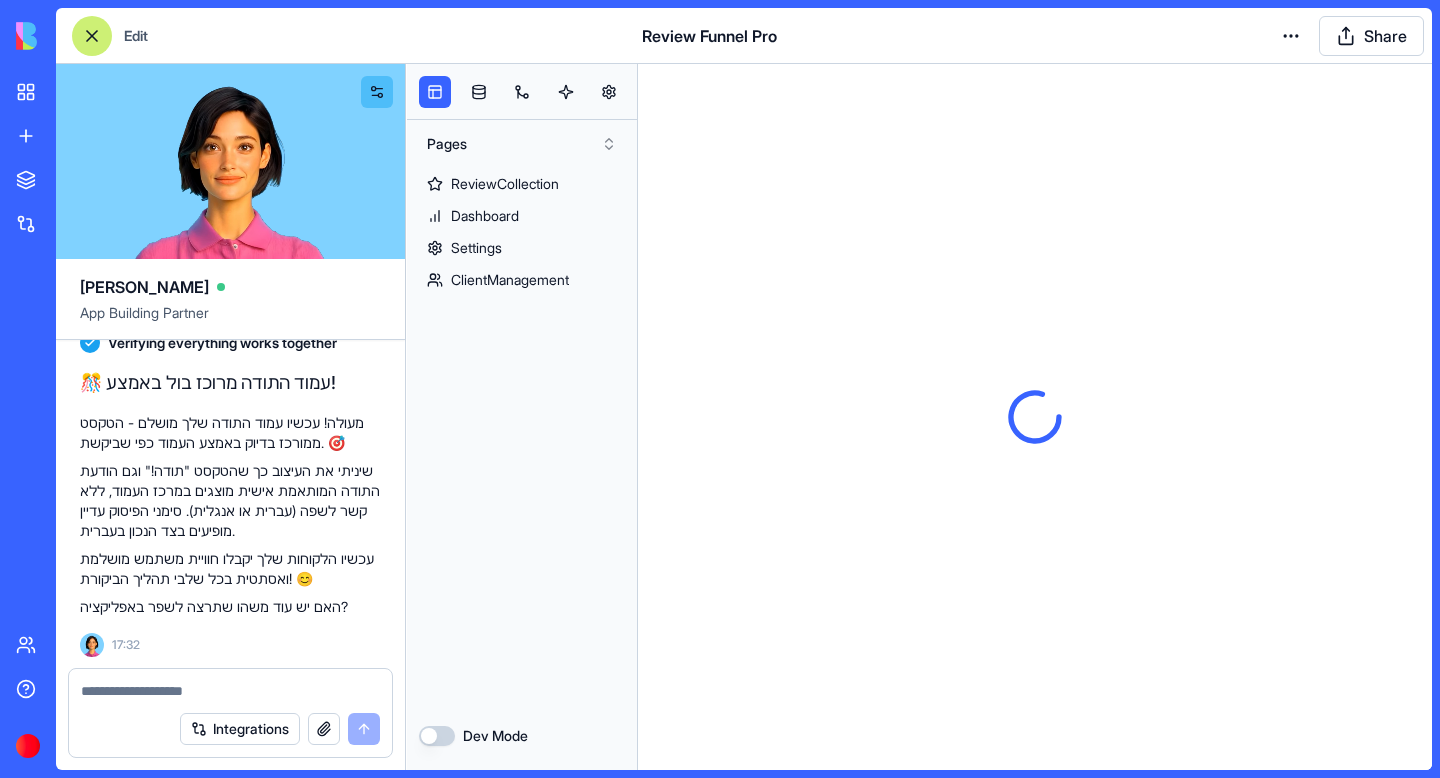 click at bounding box center (435, 92) 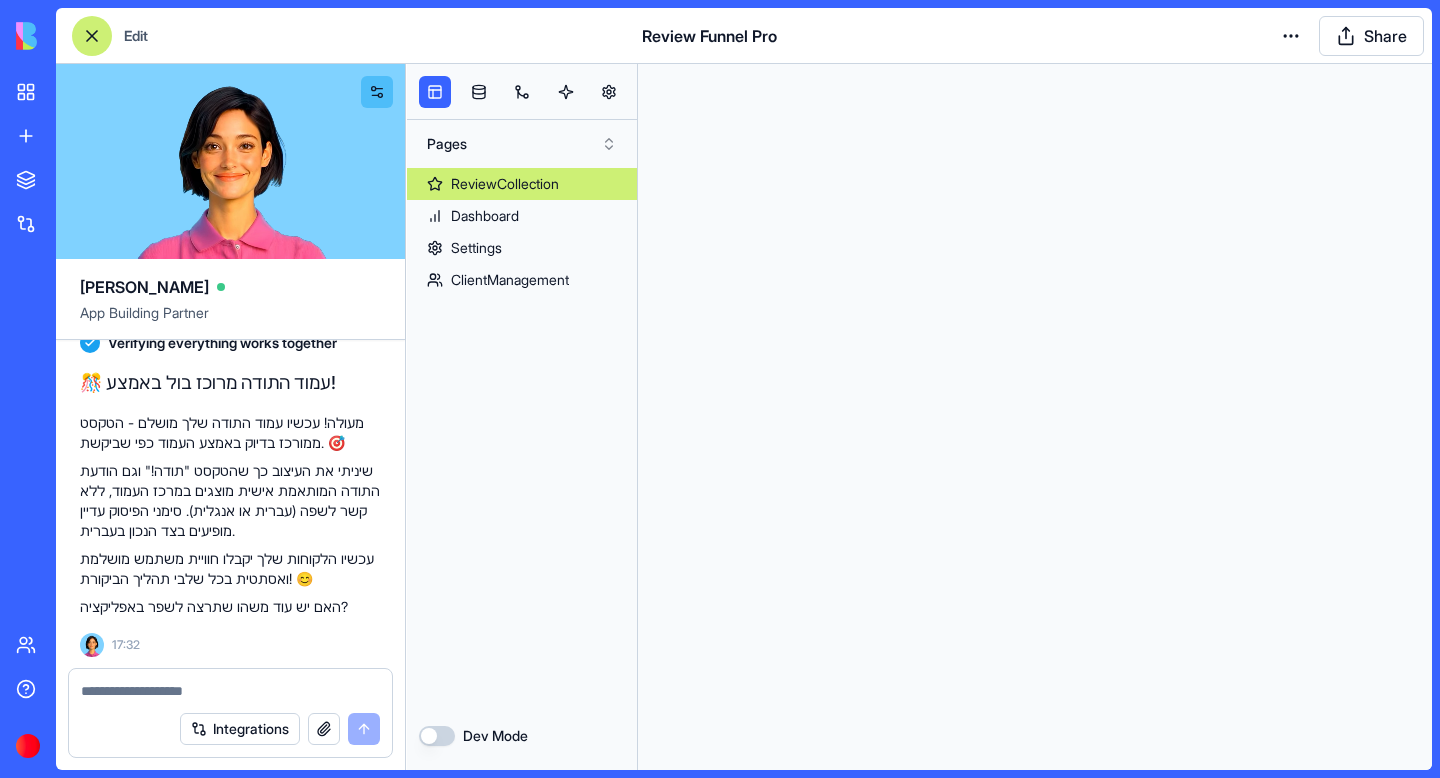 scroll, scrollTop: 0, scrollLeft: 0, axis: both 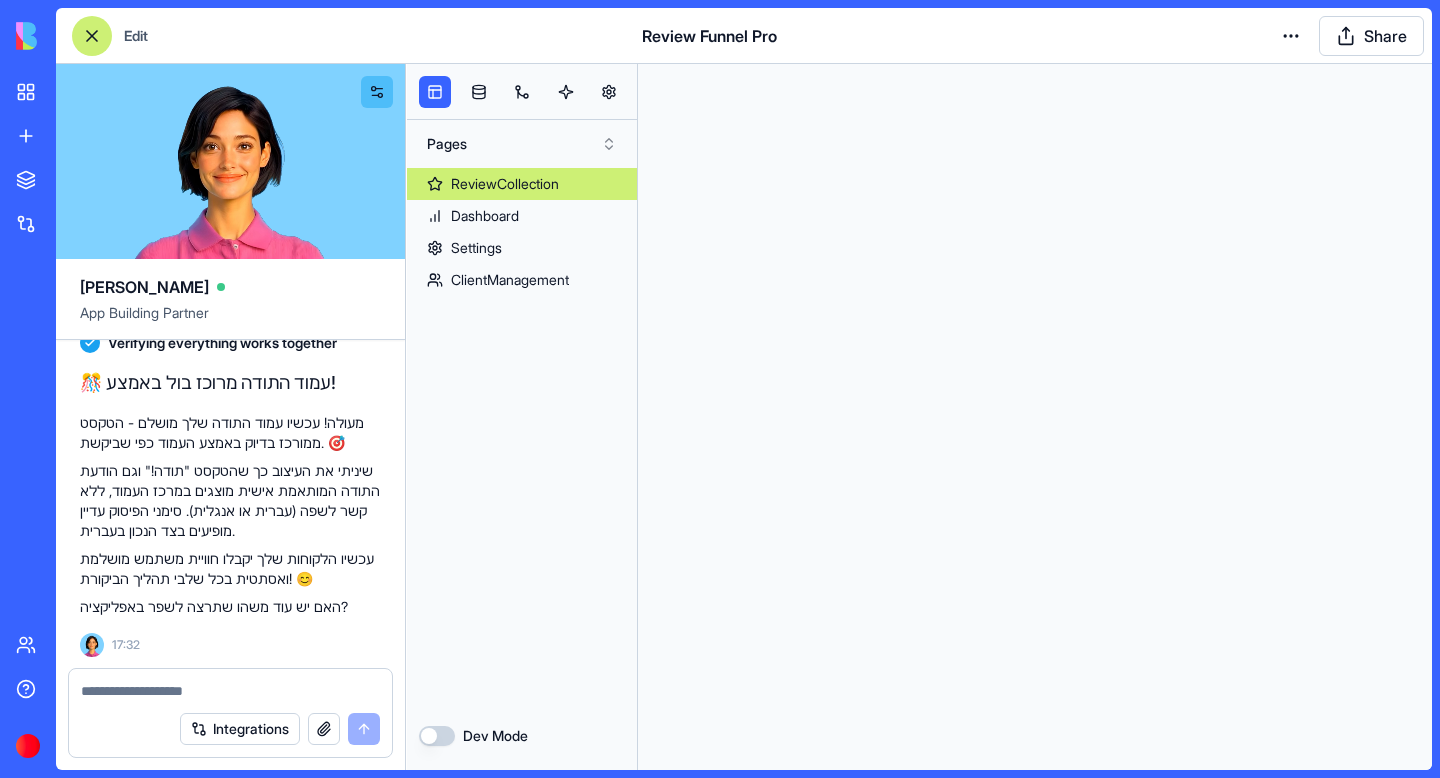 click on "ReviewCollection" at bounding box center [505, 184] 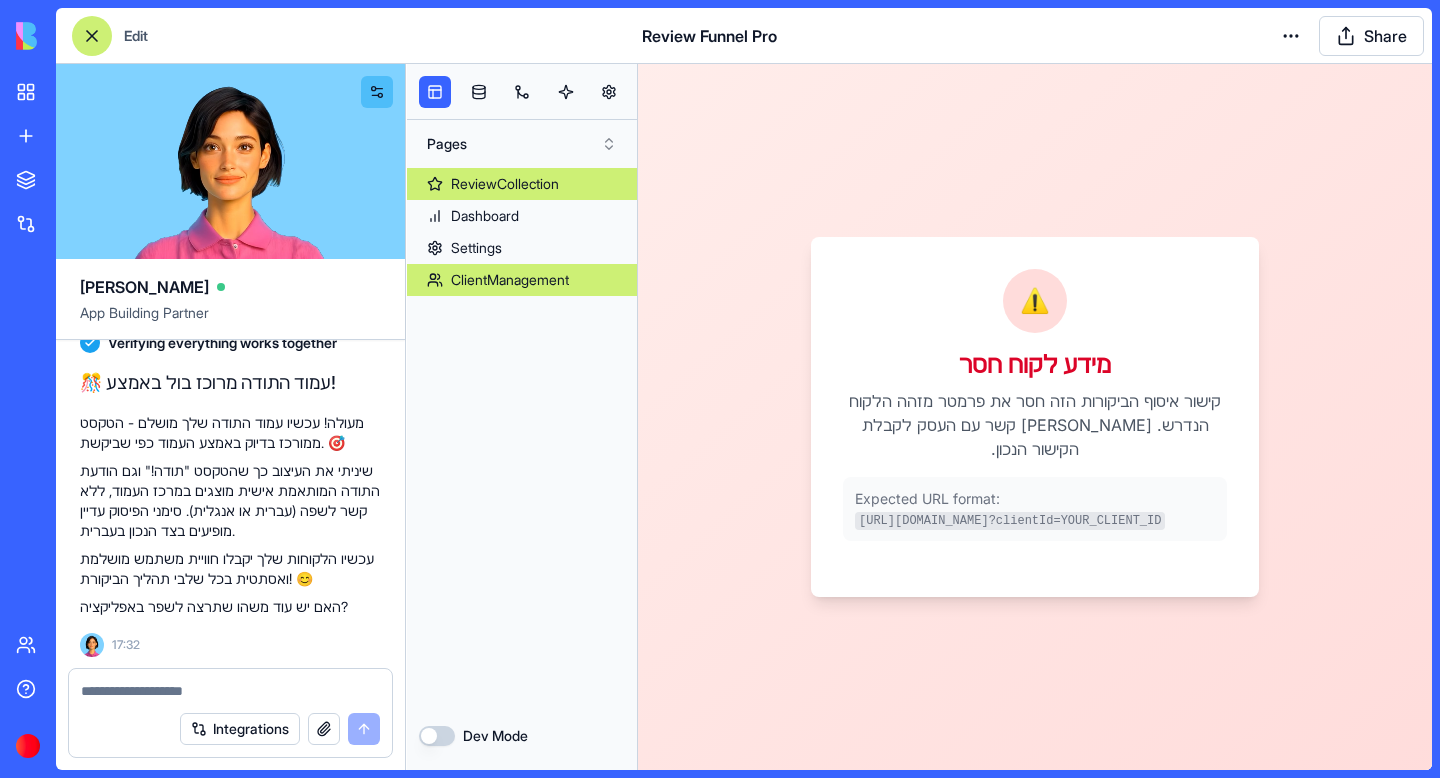 click on "ClientManagement" at bounding box center [510, 280] 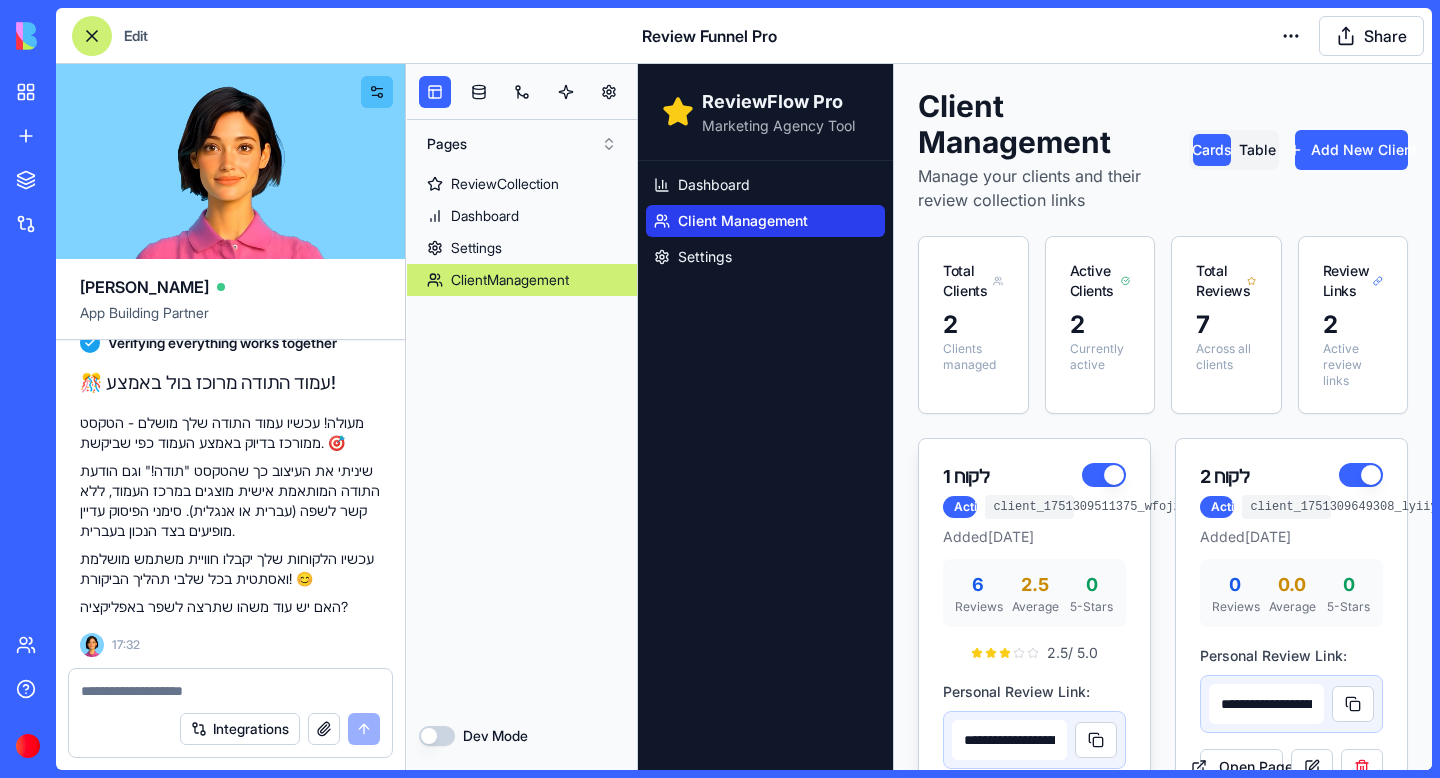 scroll, scrollTop: 120, scrollLeft: 0, axis: vertical 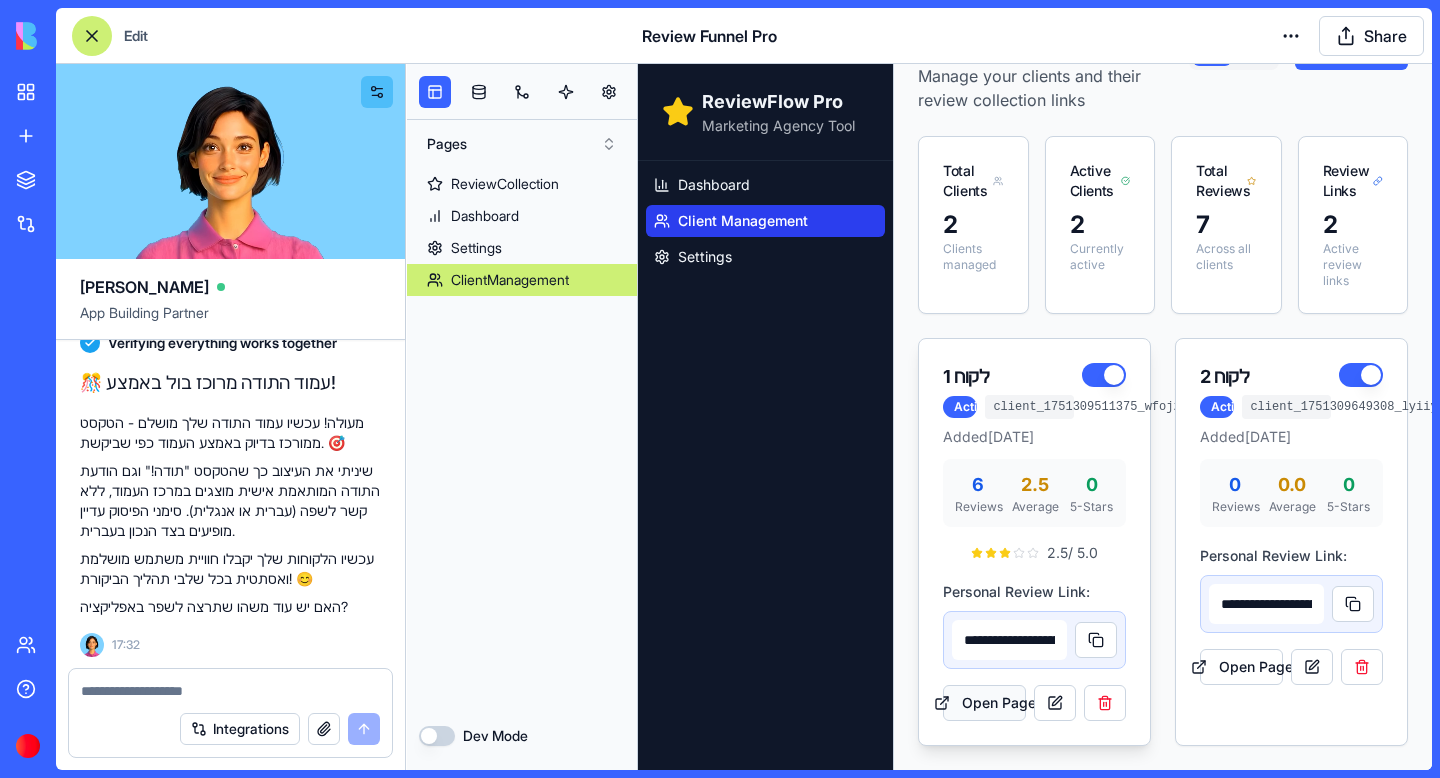 click on "Open Page" at bounding box center (984, 703) 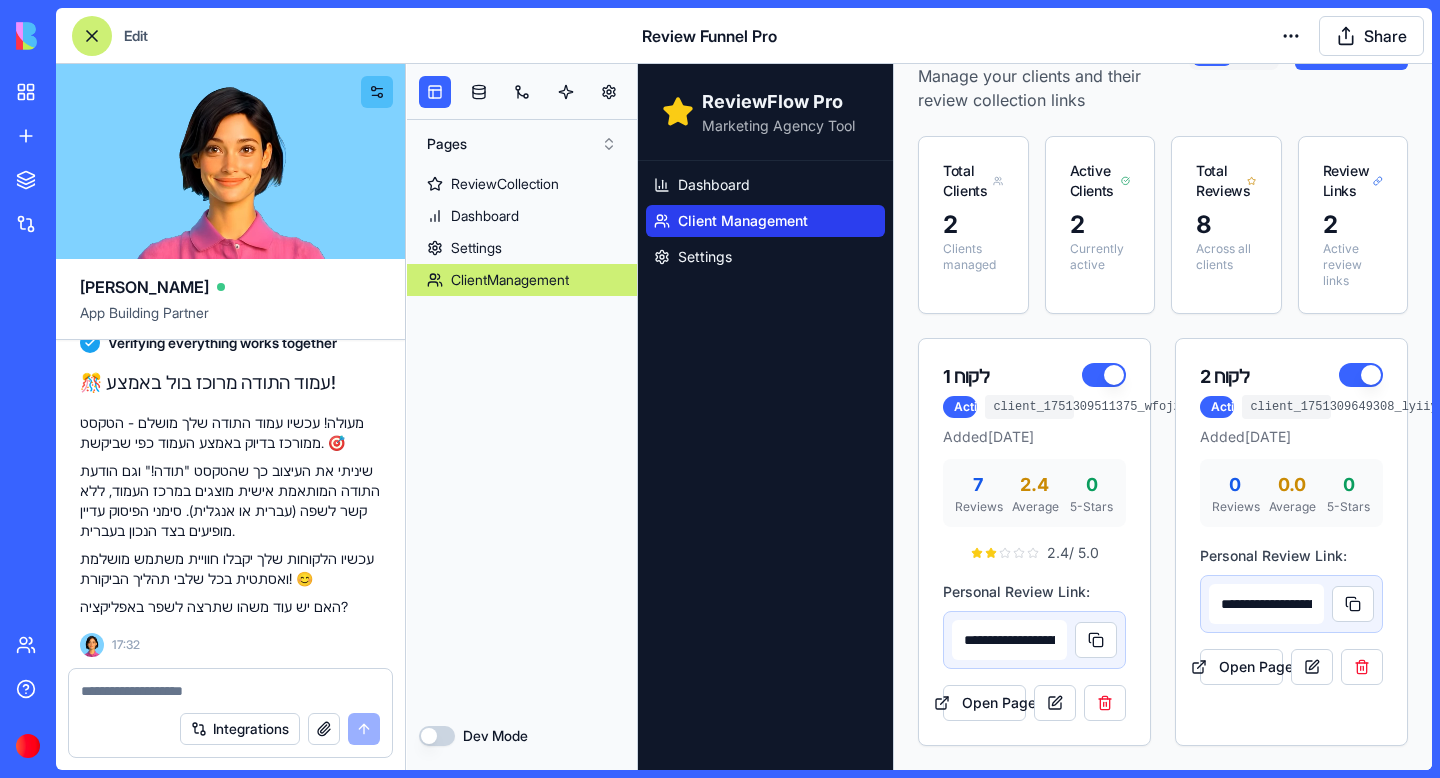 click at bounding box center (230, 691) 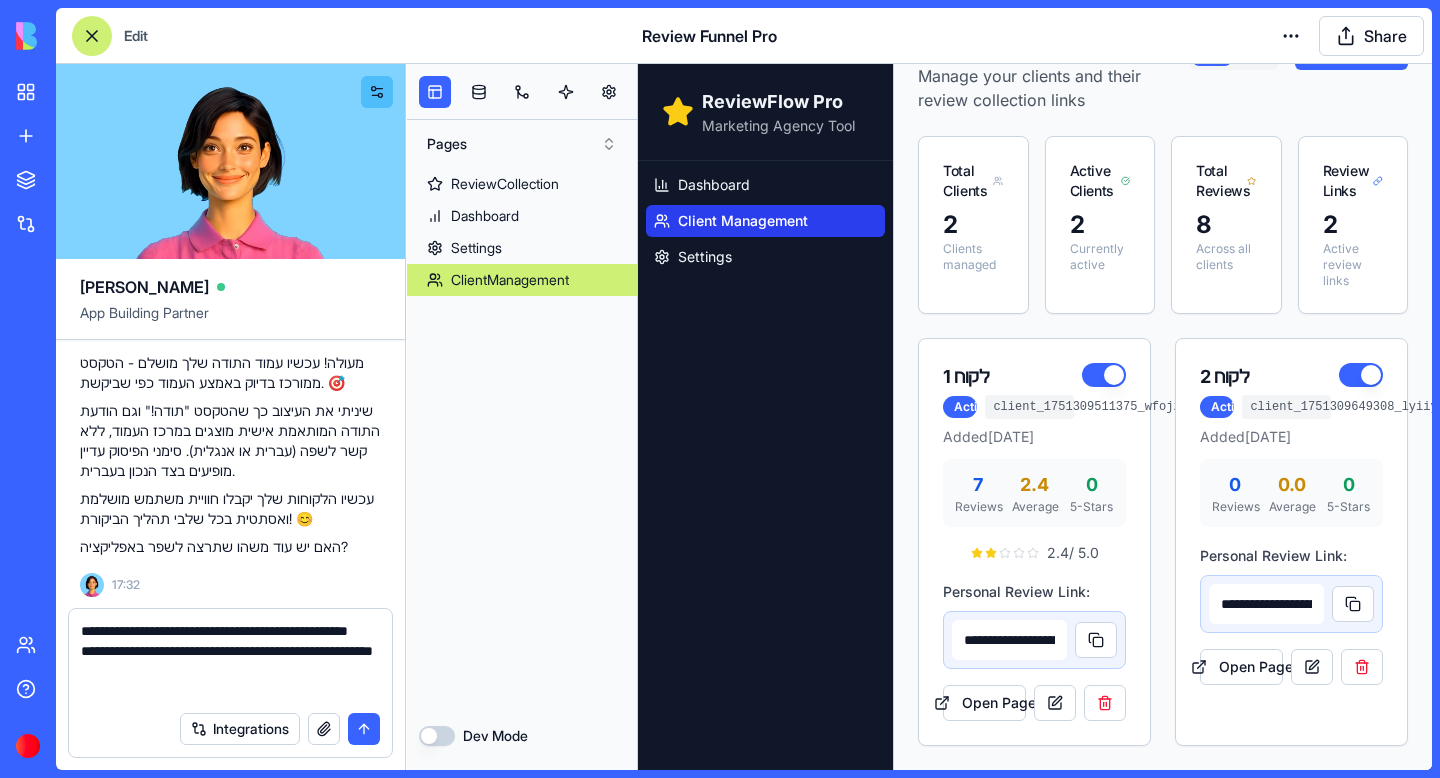 type on "**********" 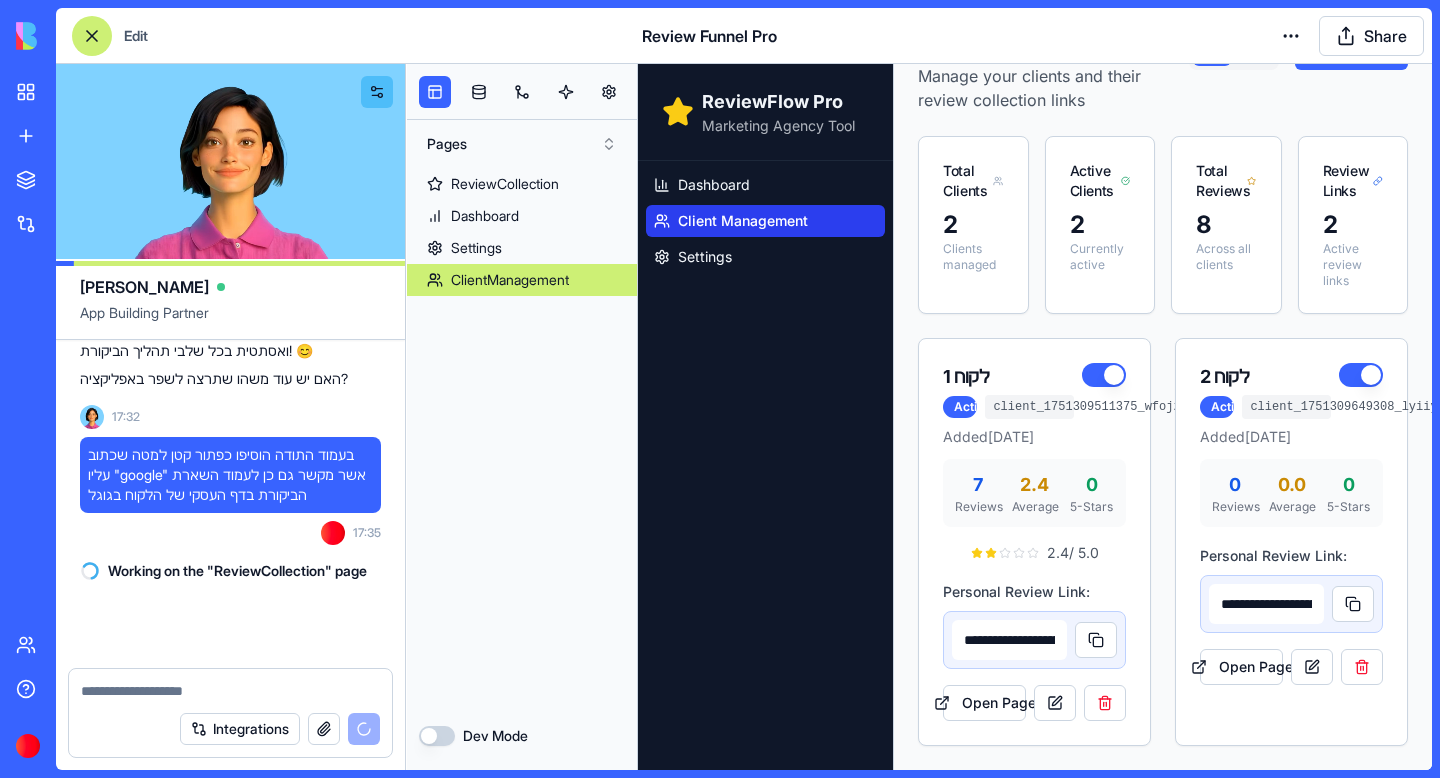 scroll, scrollTop: 26250, scrollLeft: 0, axis: vertical 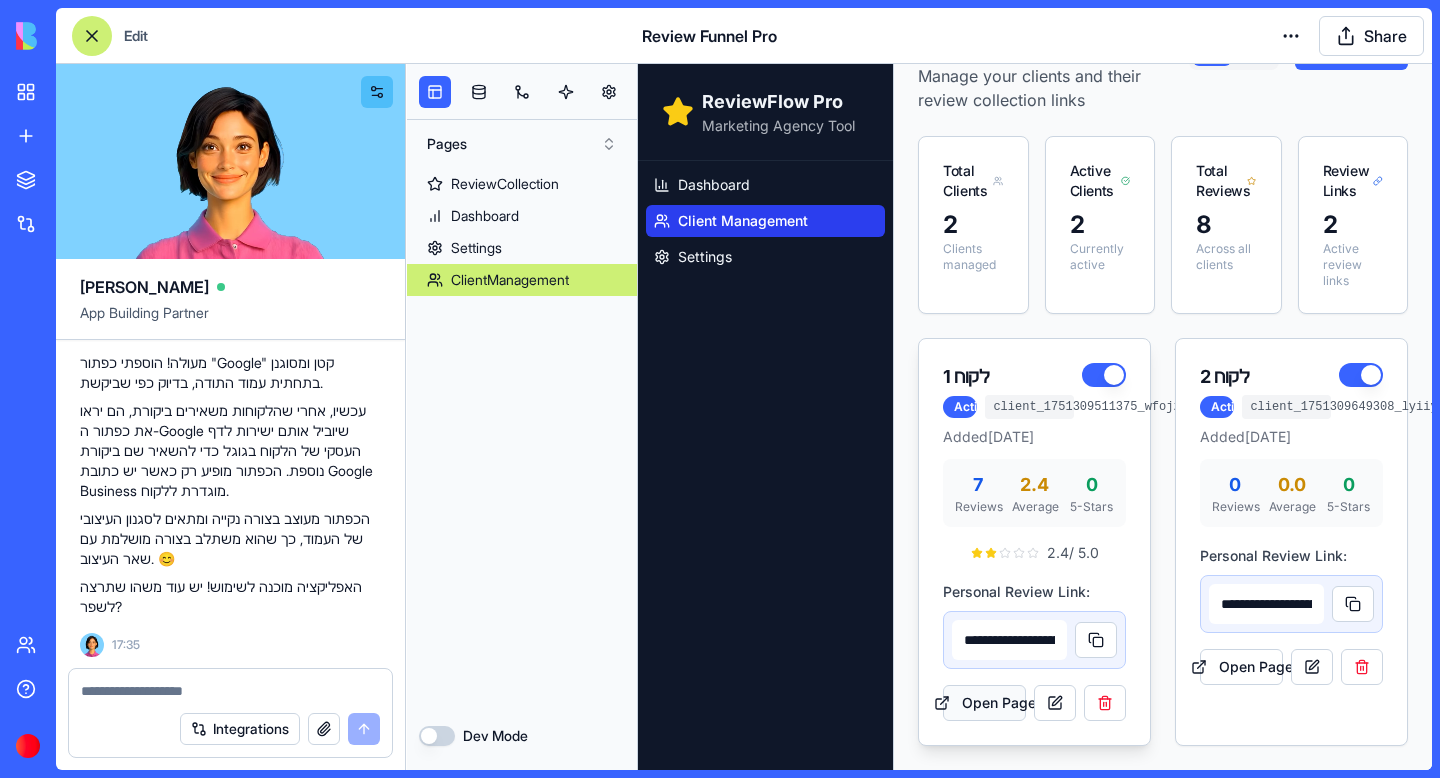 click on "Open Page" at bounding box center (984, 703) 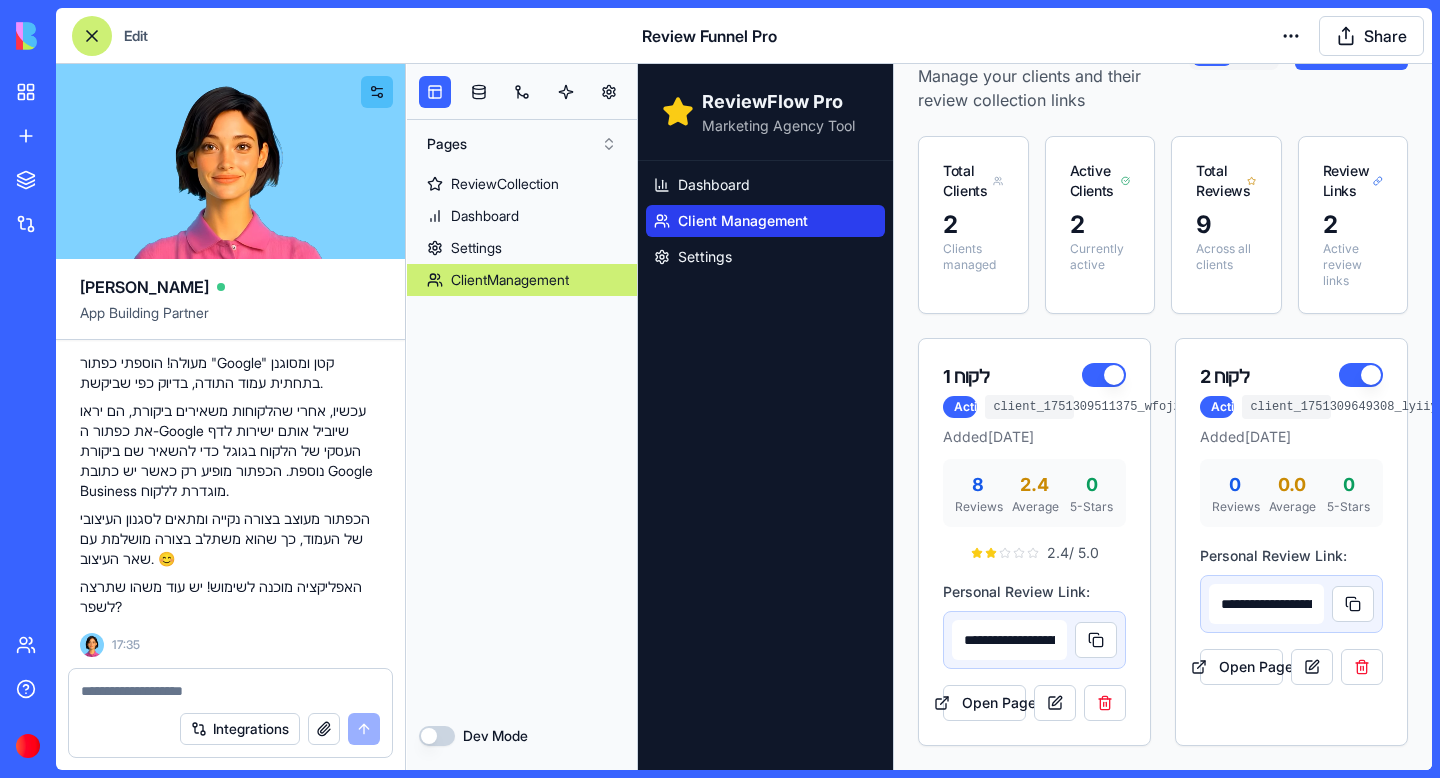 click at bounding box center [230, 691] 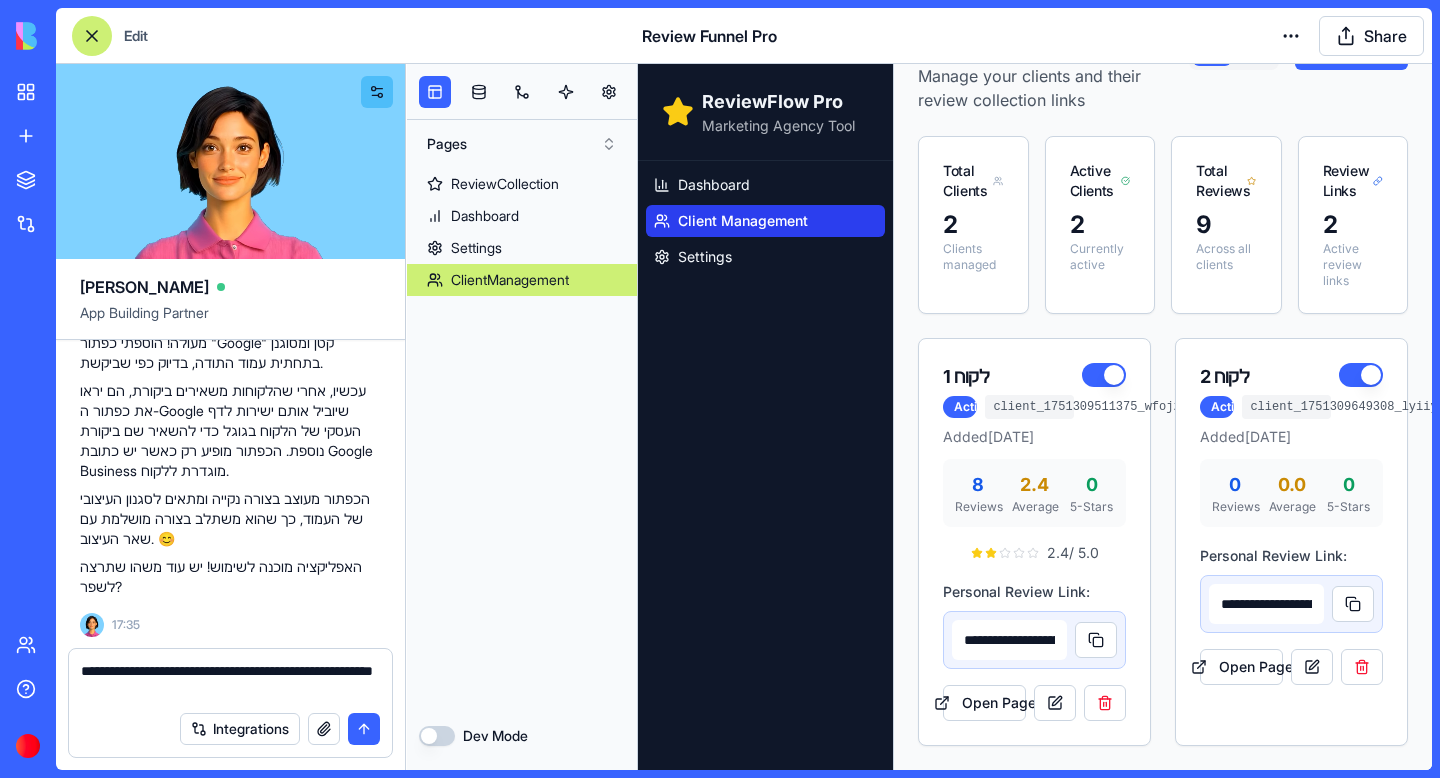 click on "**********" at bounding box center [230, 681] 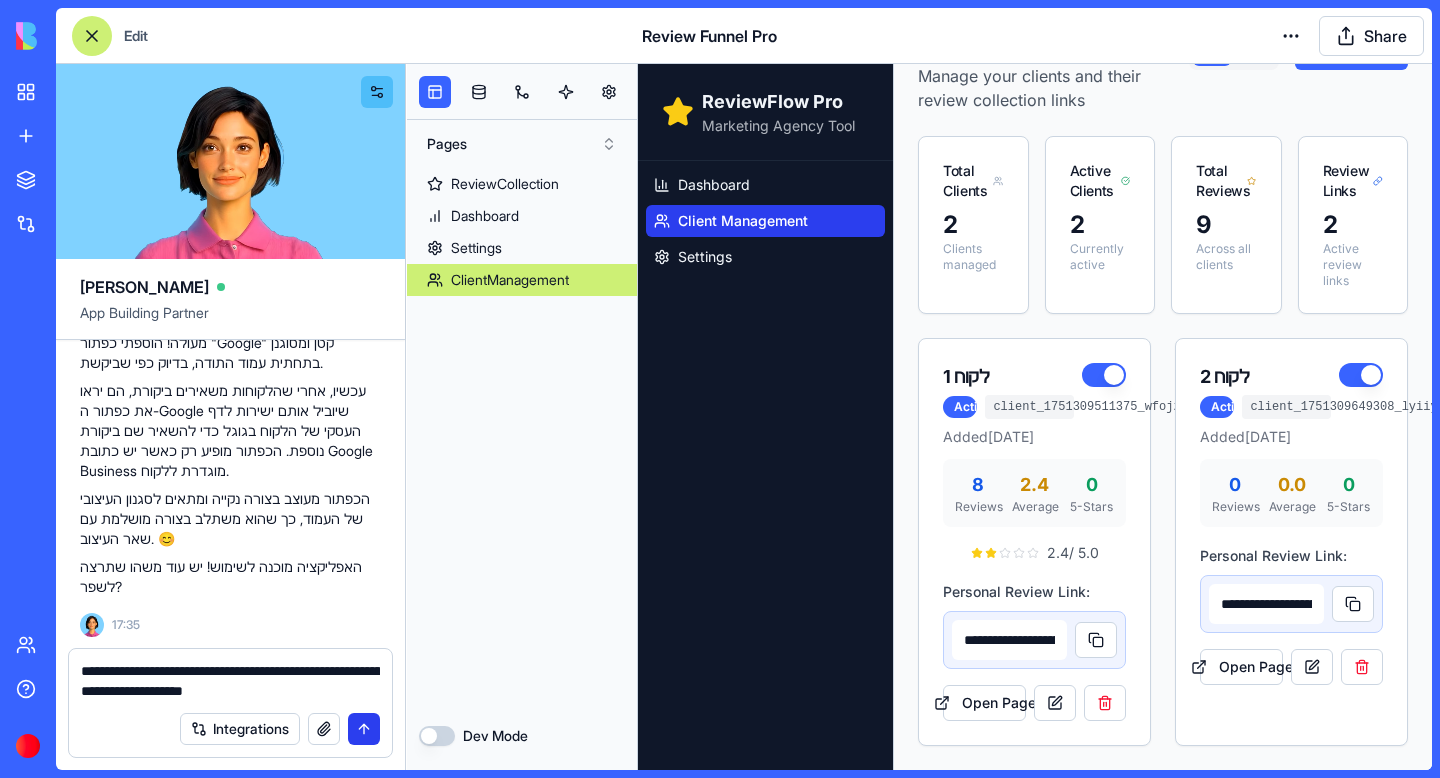 type on "**********" 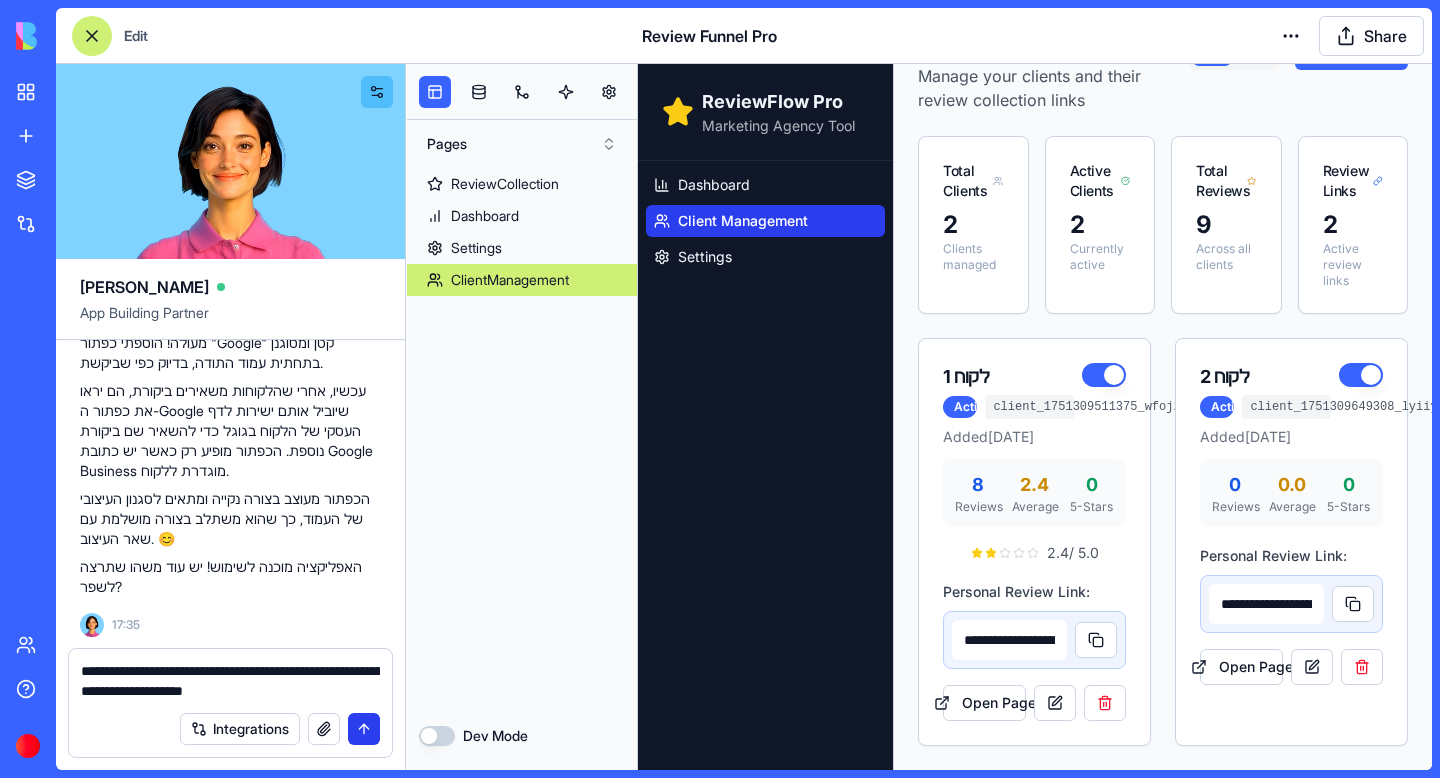 click at bounding box center (364, 729) 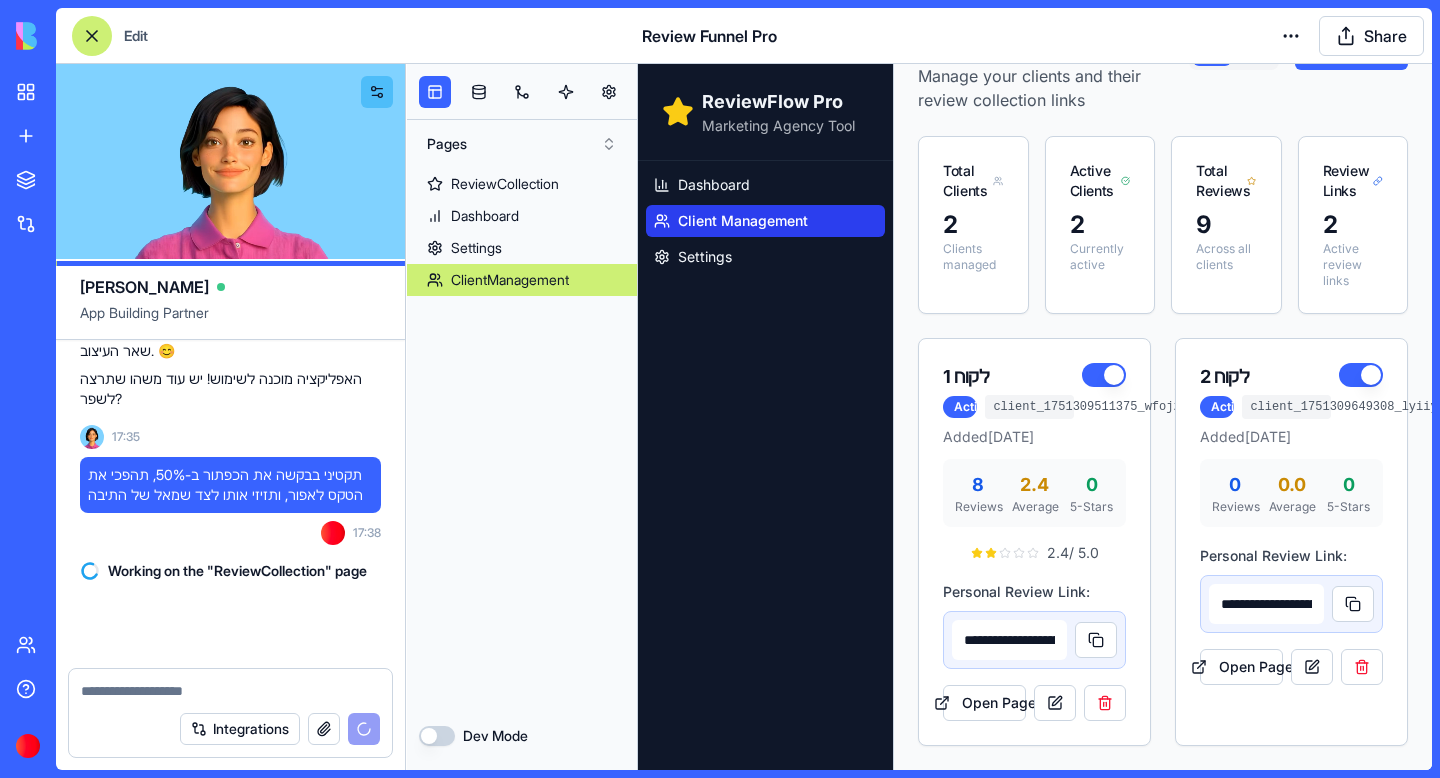 scroll, scrollTop: 26822, scrollLeft: 0, axis: vertical 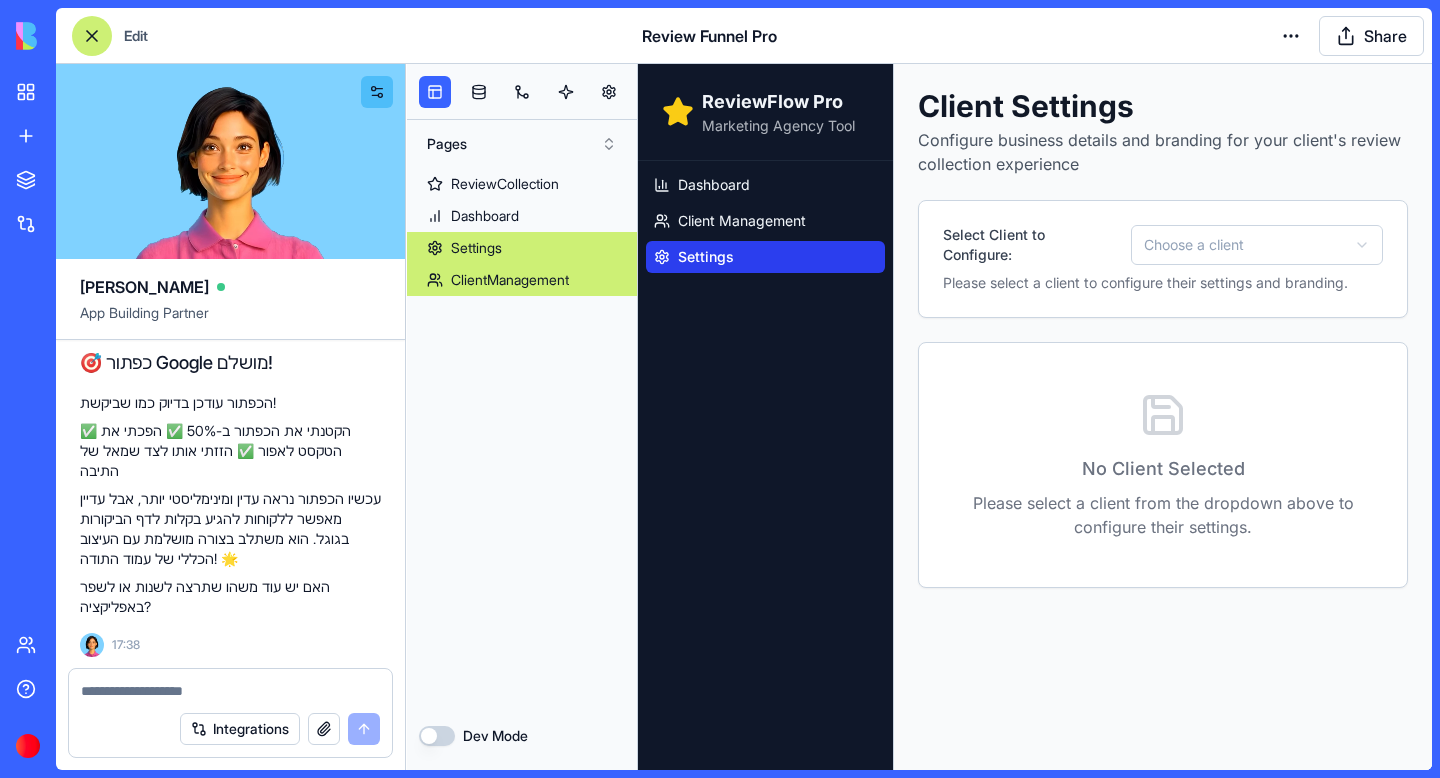 click on "Settings" at bounding box center (476, 248) 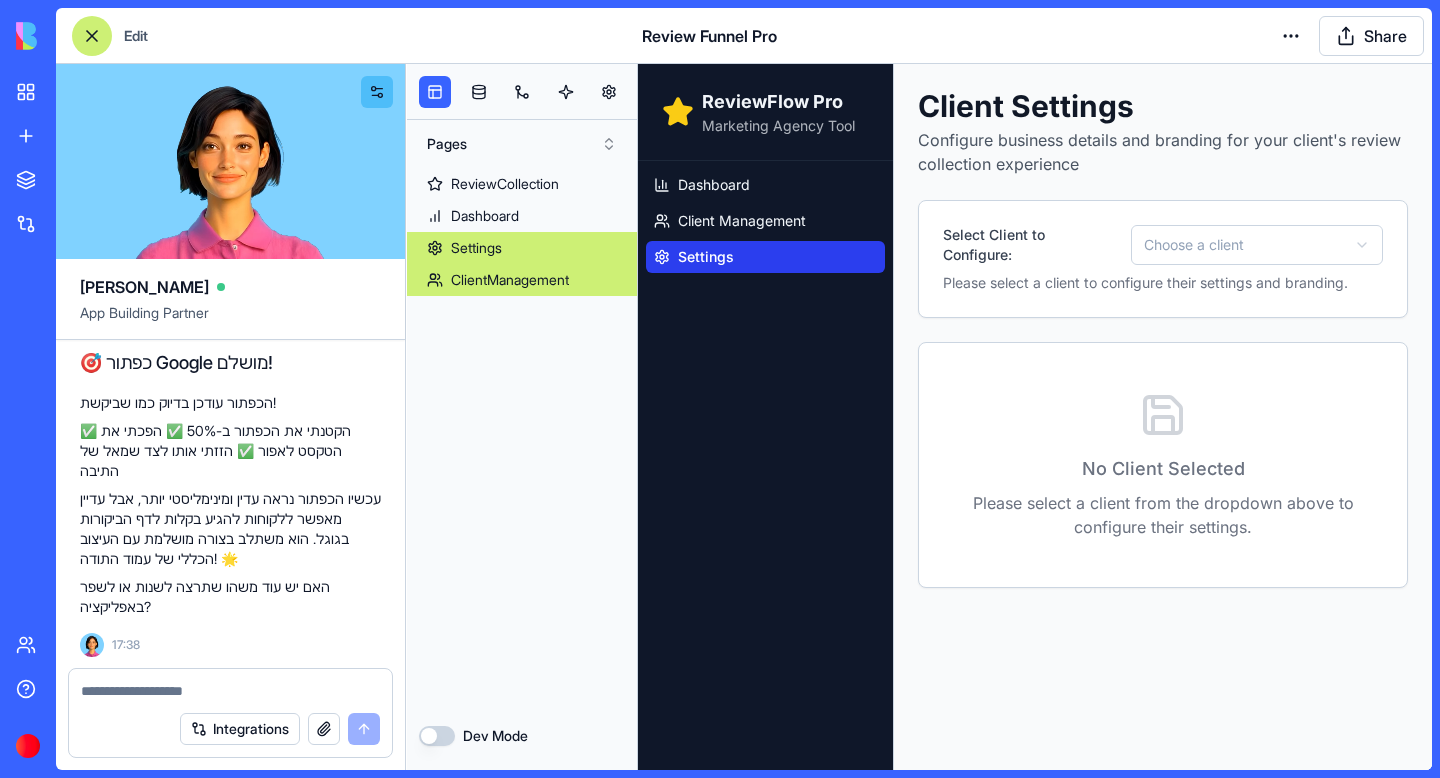 click on "ClientManagement" at bounding box center [510, 280] 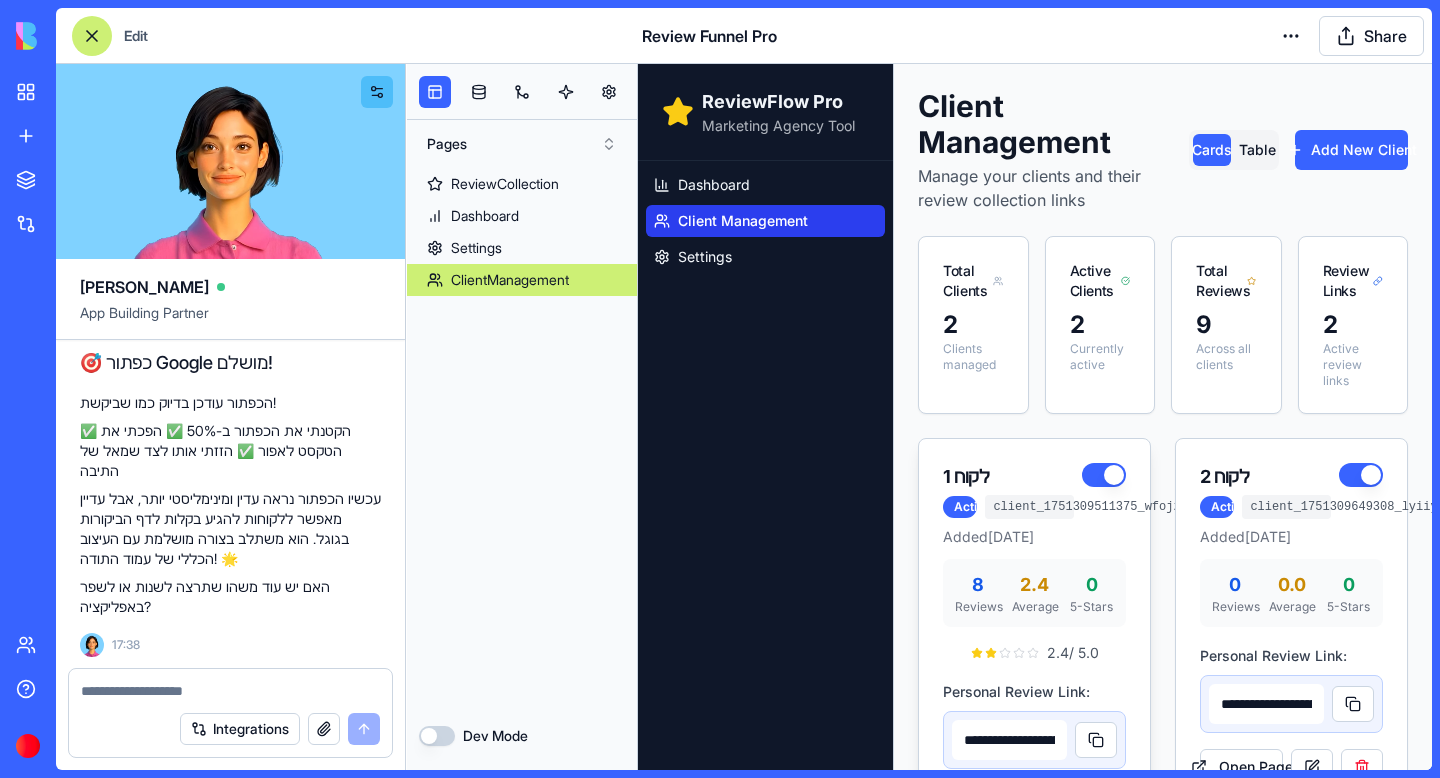 scroll, scrollTop: 120, scrollLeft: 0, axis: vertical 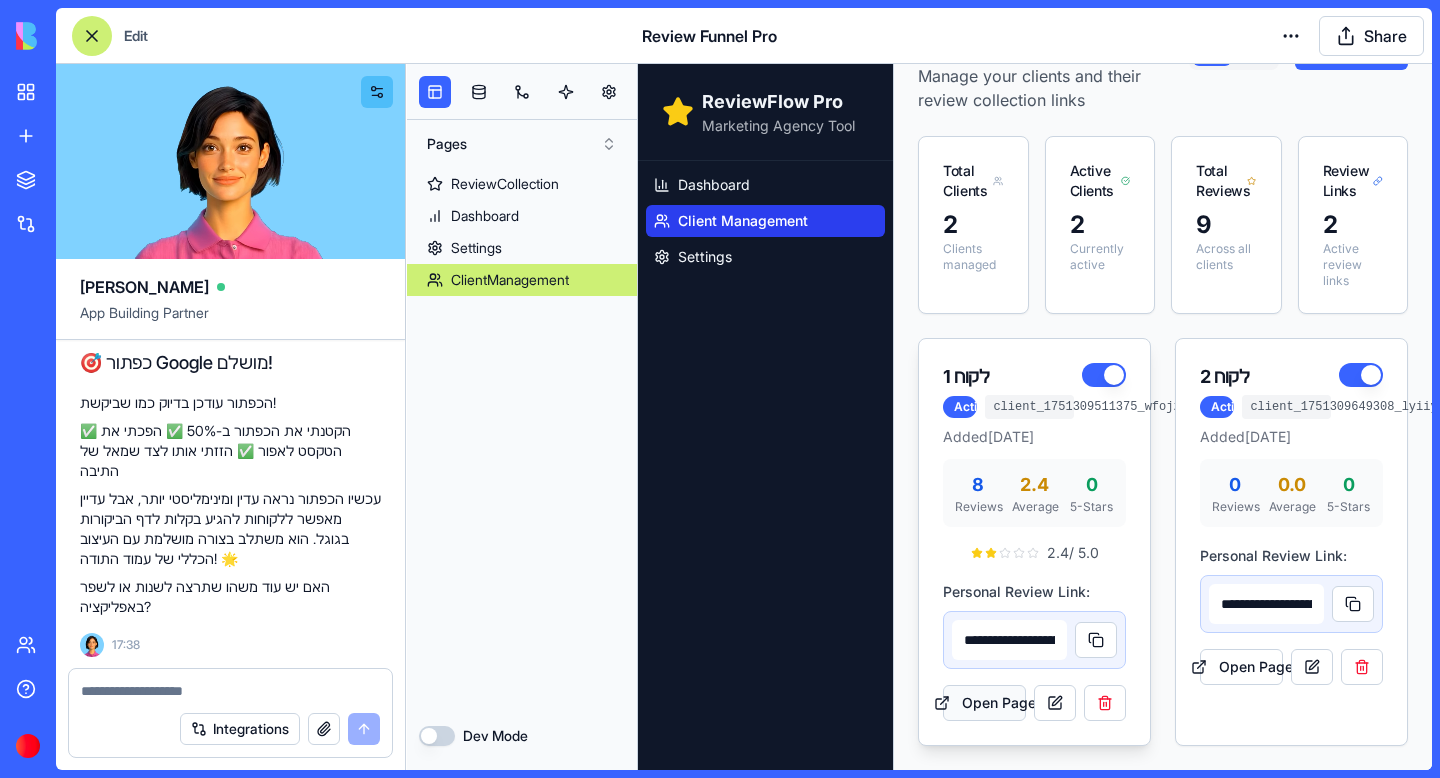 click on "Open Page" at bounding box center [984, 703] 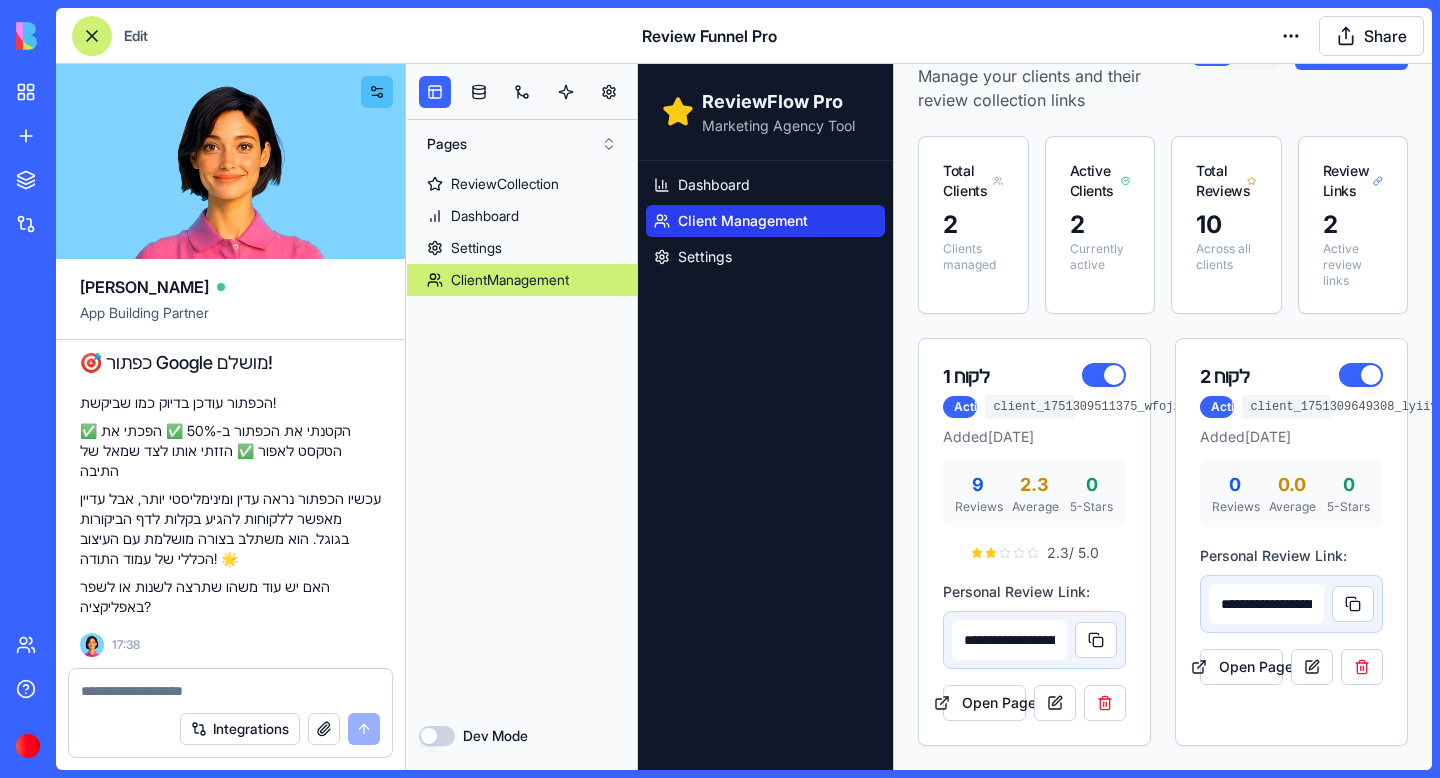 click at bounding box center (230, 691) 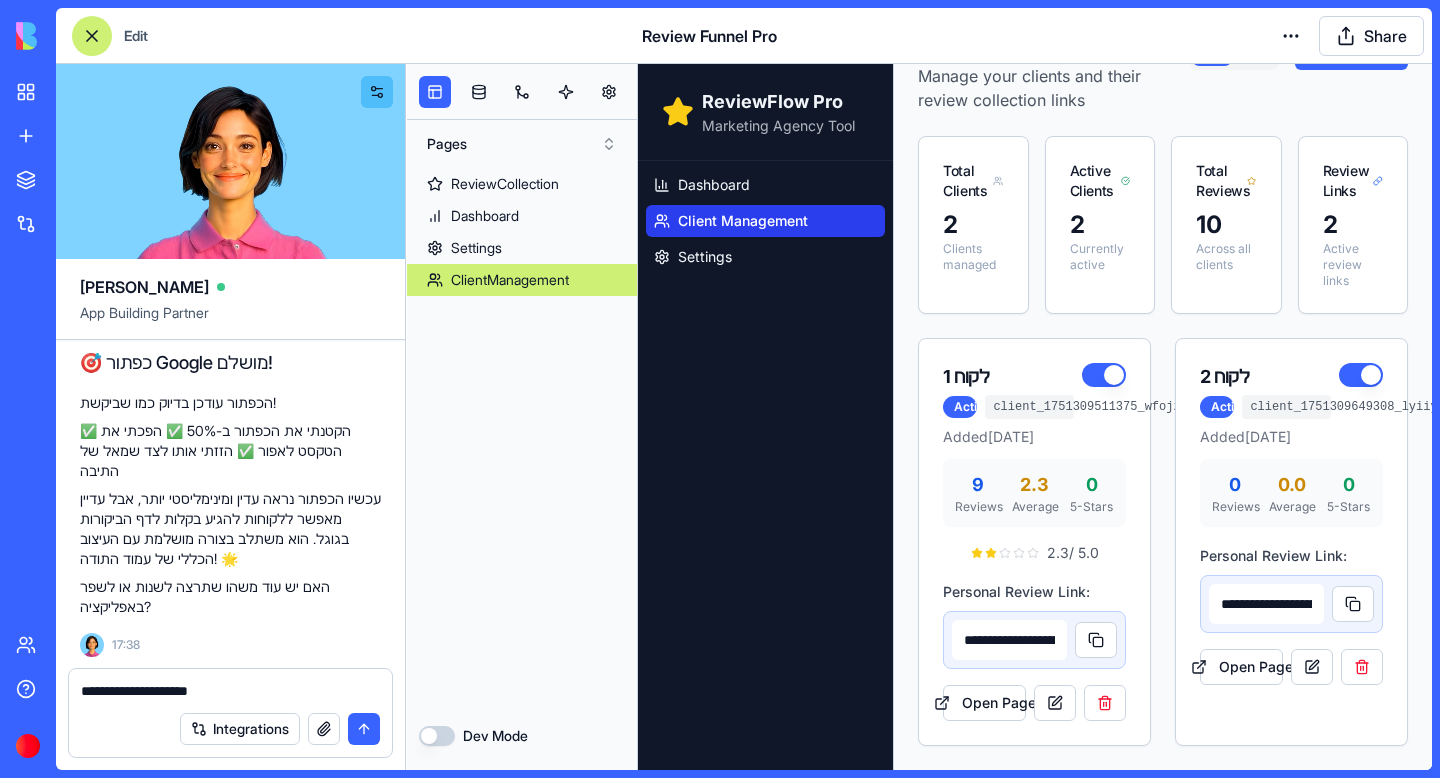 type on "**********" 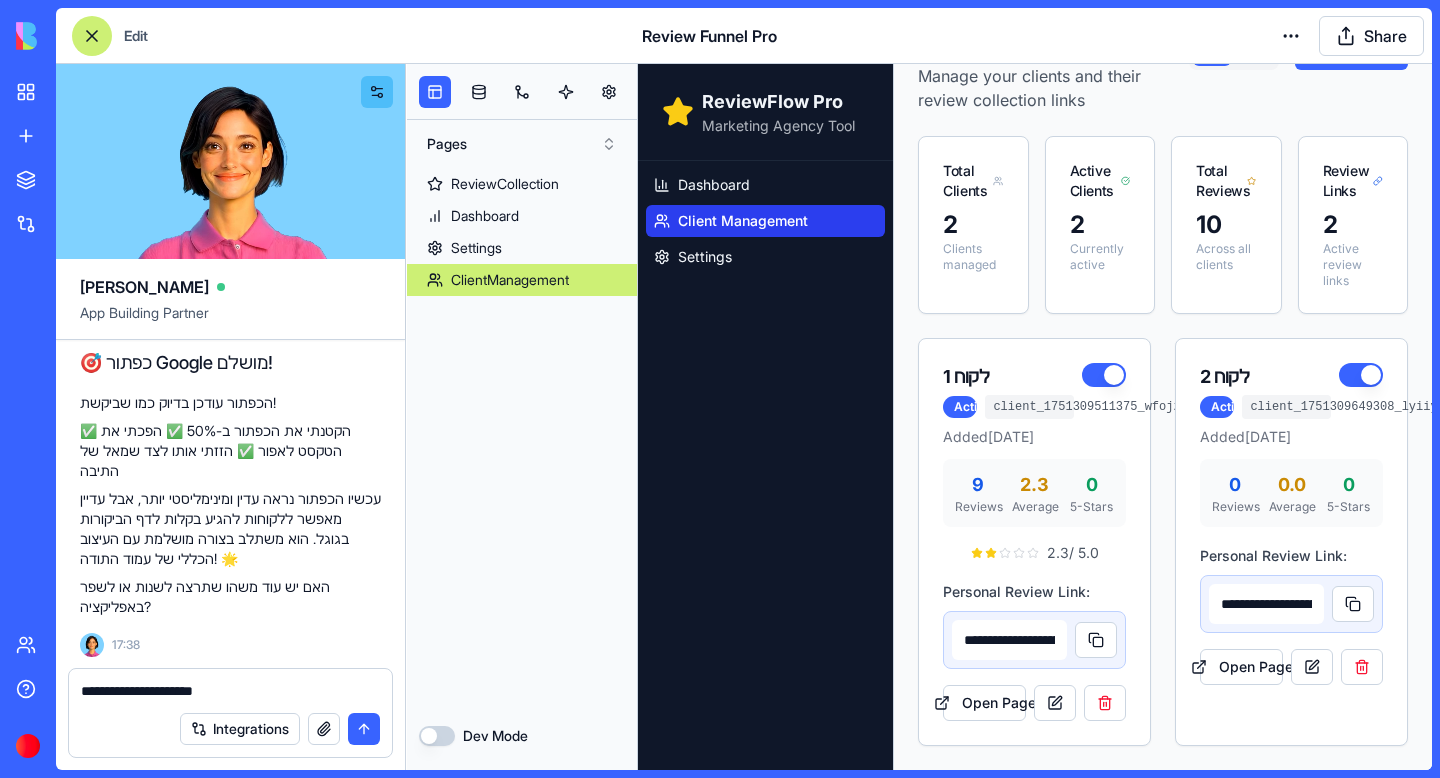 type 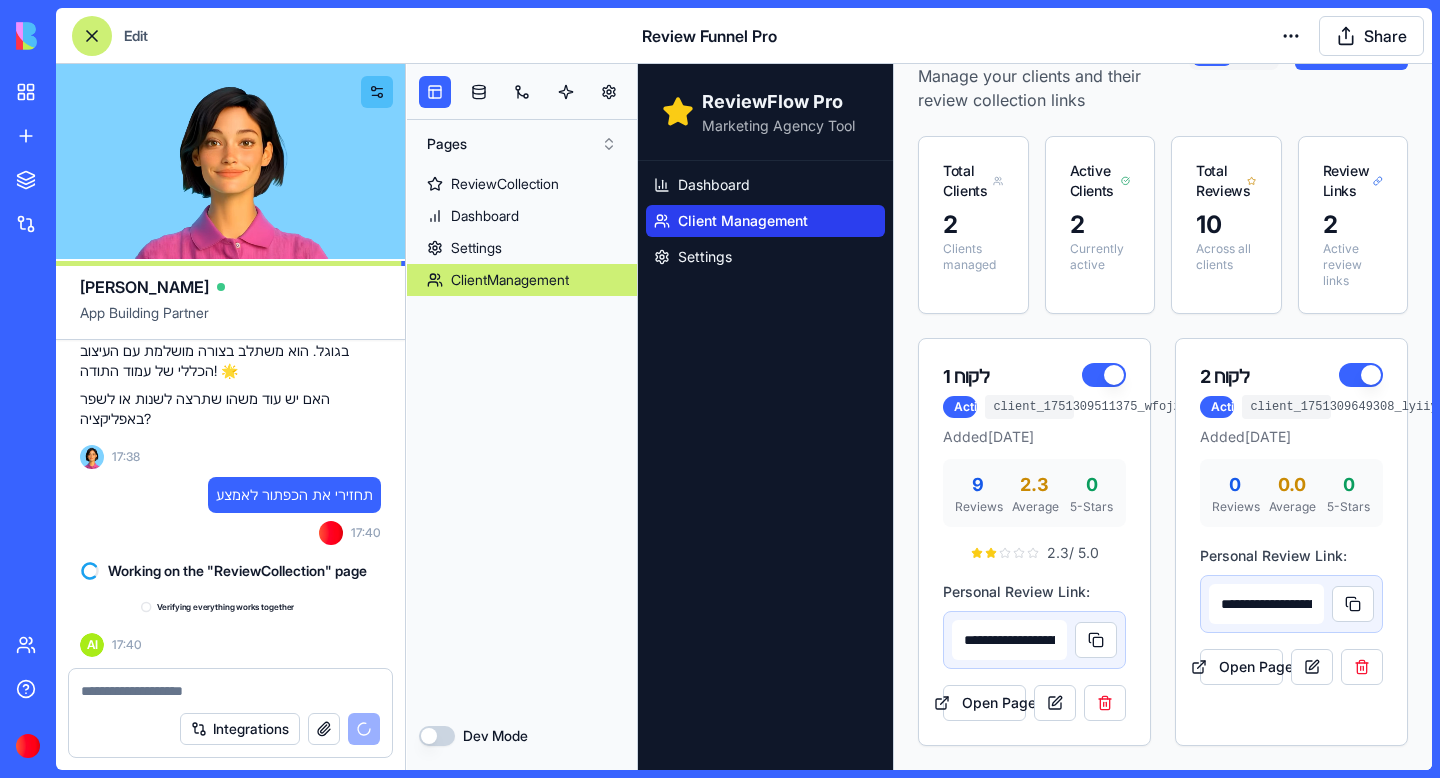 scroll, scrollTop: 27314, scrollLeft: 0, axis: vertical 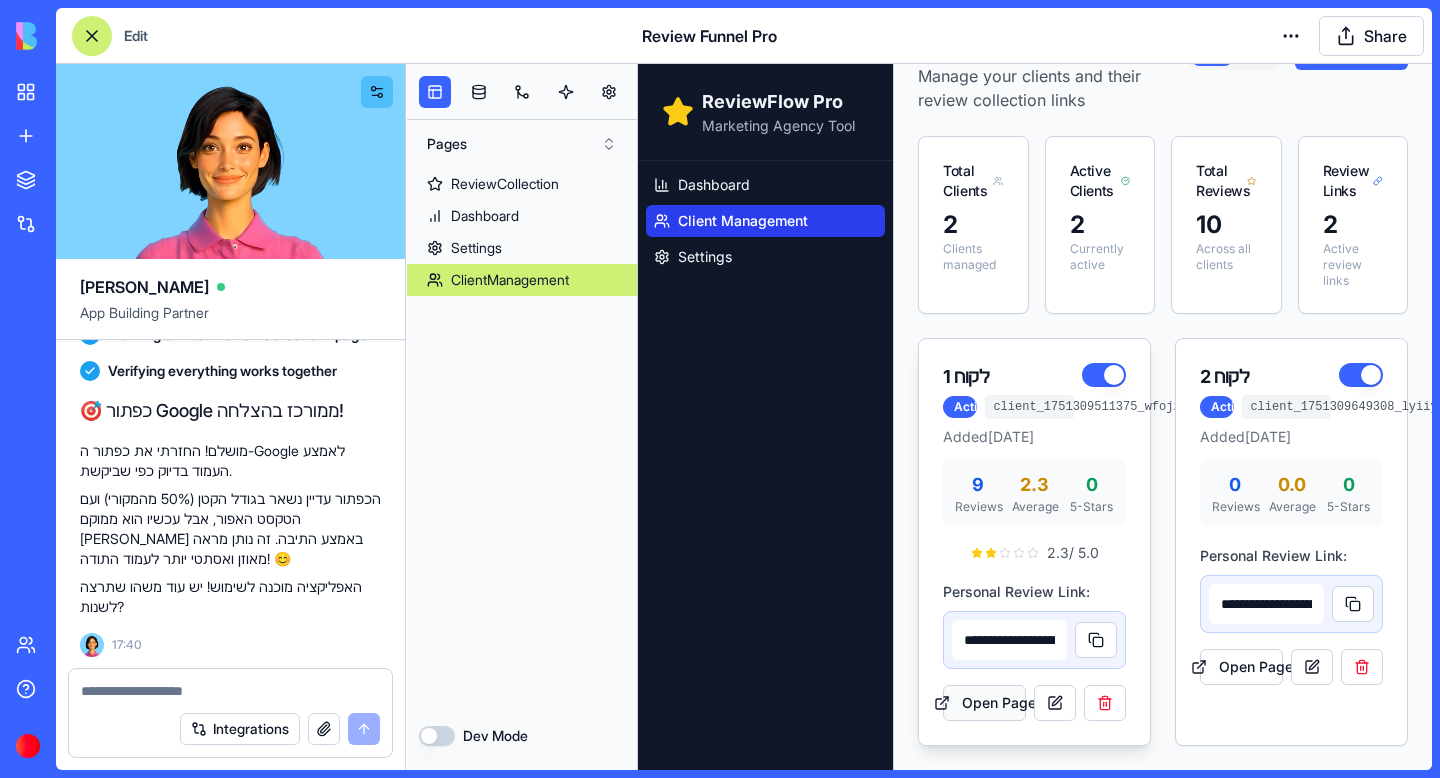 click on "Open Page" at bounding box center [984, 703] 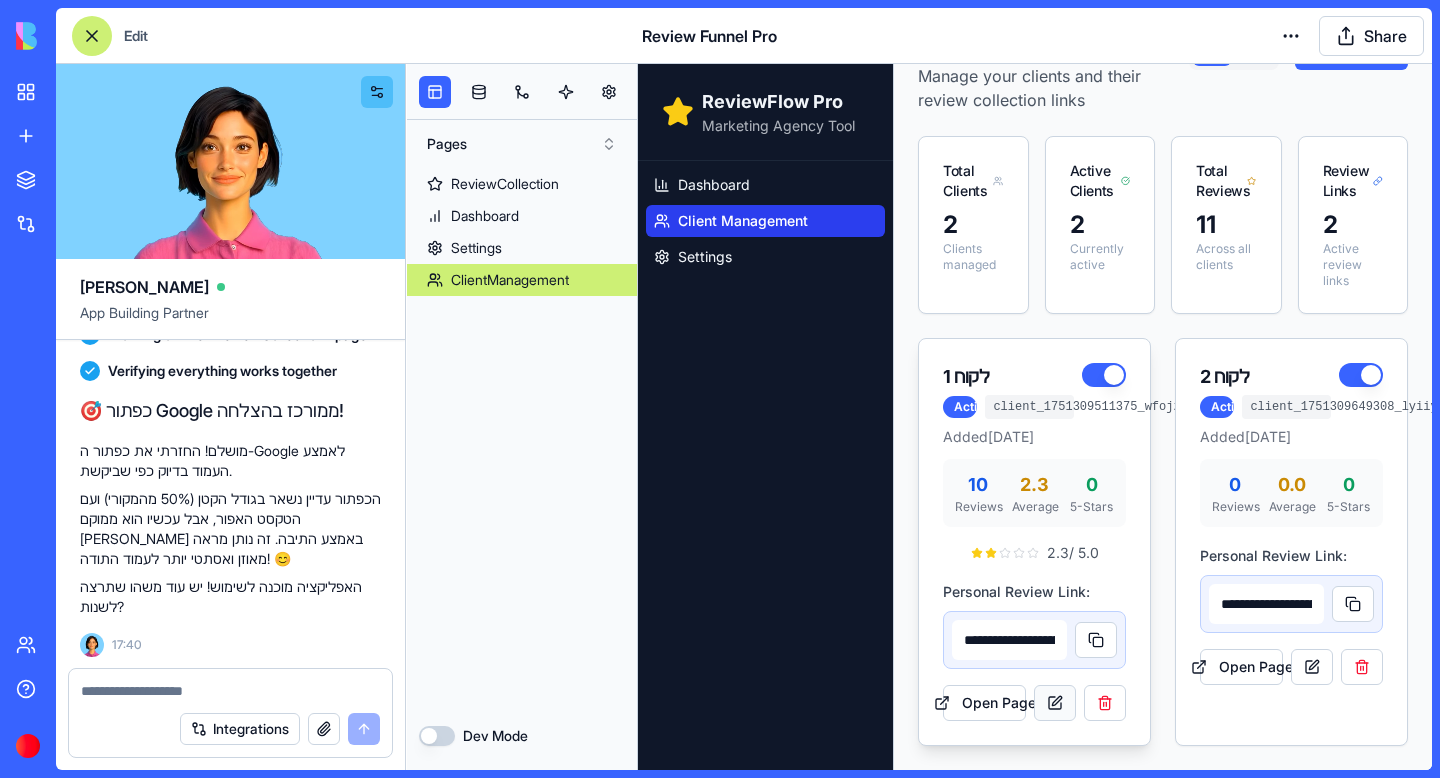 click at bounding box center (1055, 703) 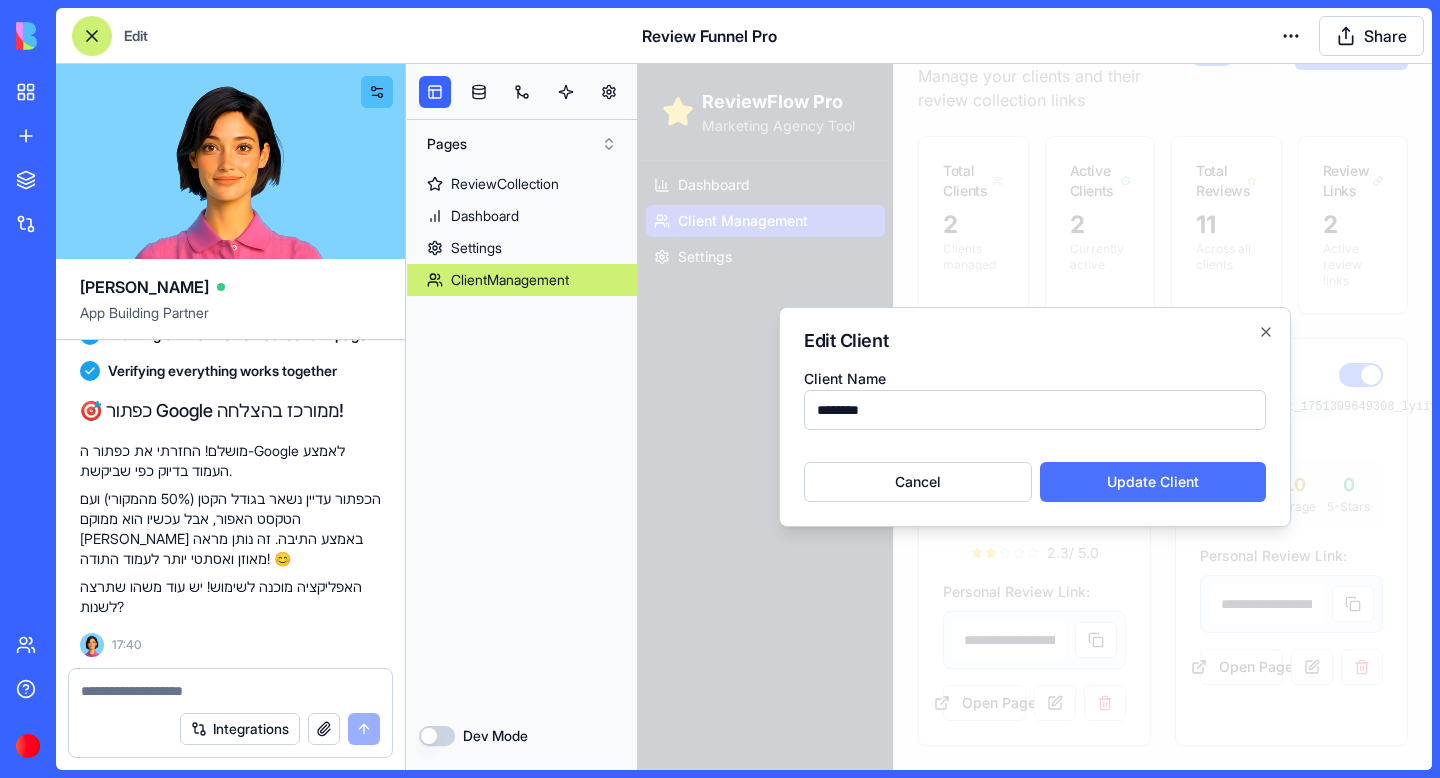 type on "********" 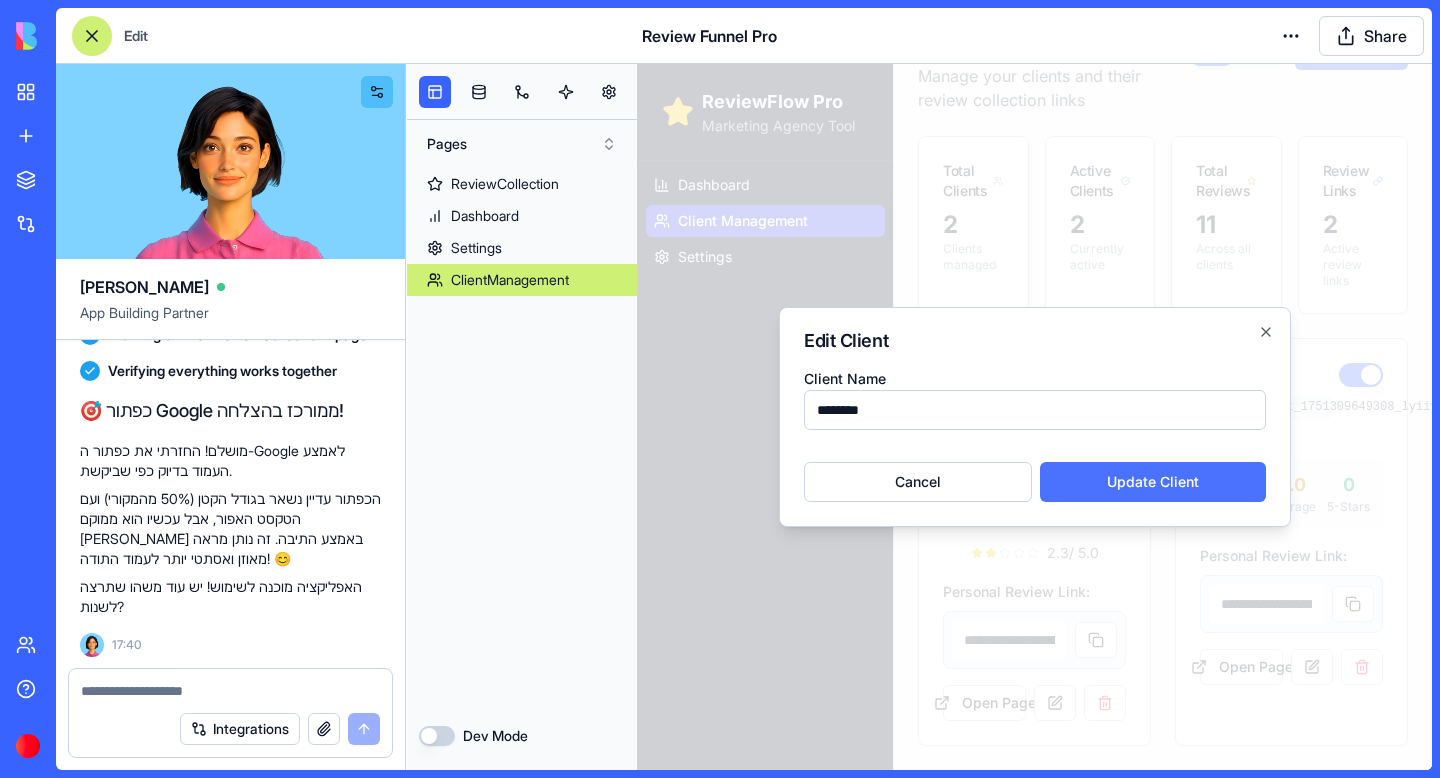 click on "Update Client" at bounding box center [1153, 482] 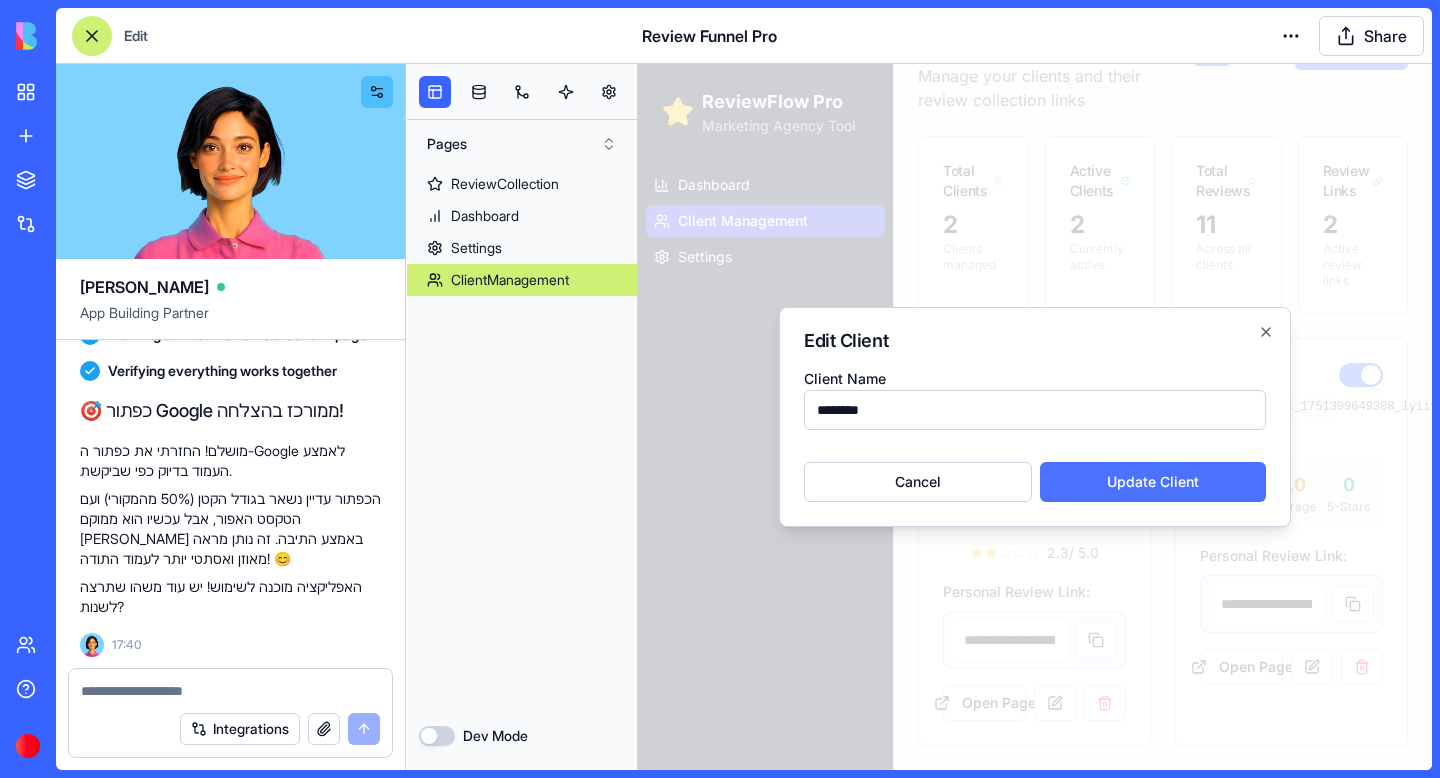 type 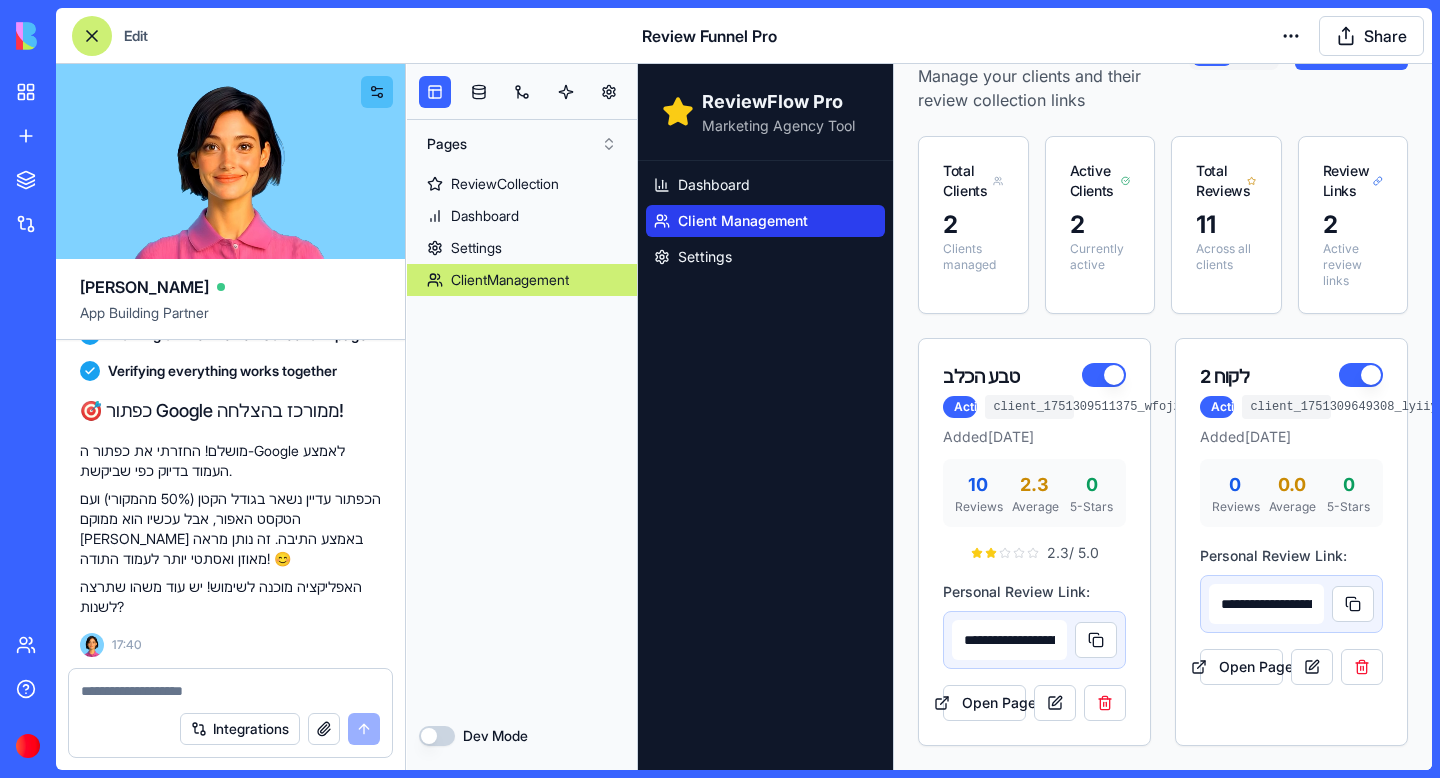 click at bounding box center [92, 36] 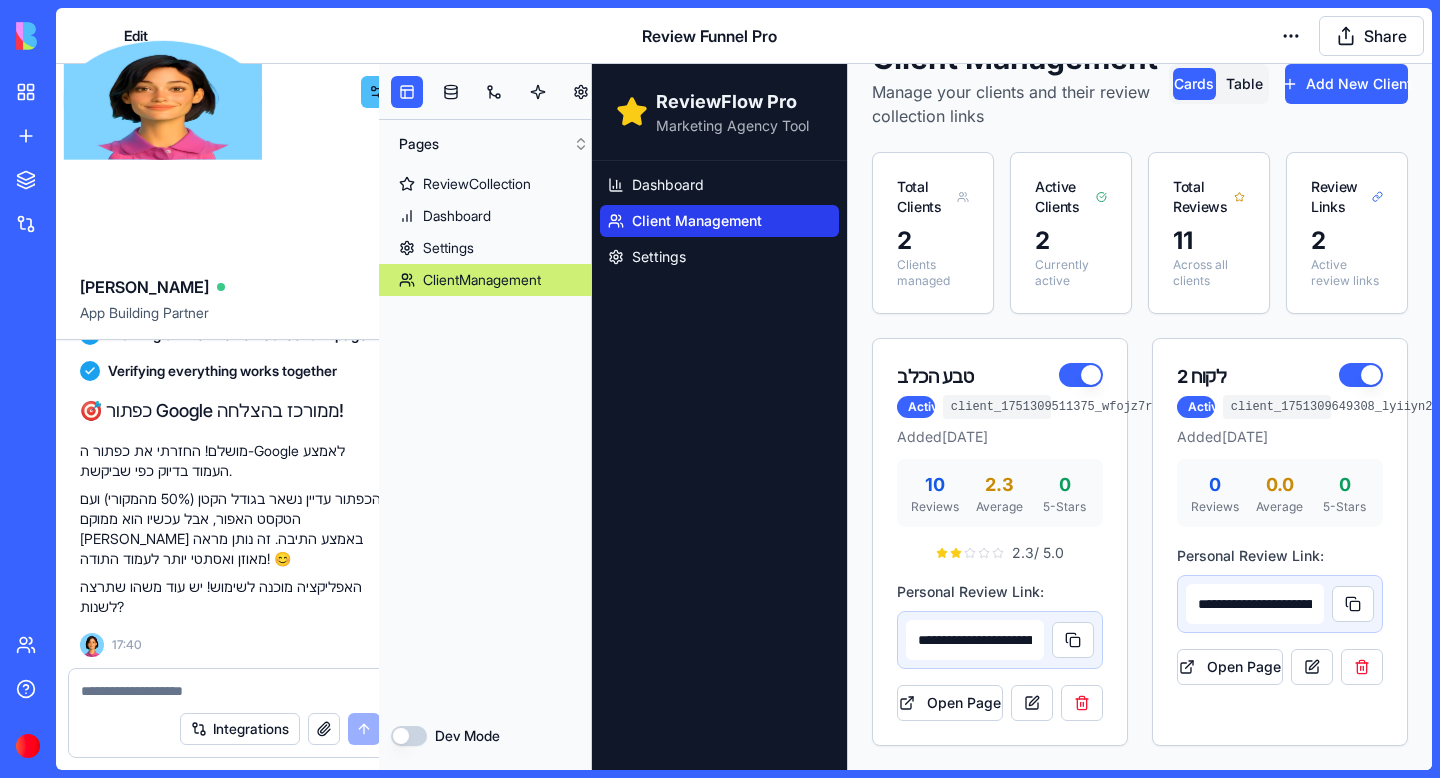 scroll, scrollTop: 0, scrollLeft: 0, axis: both 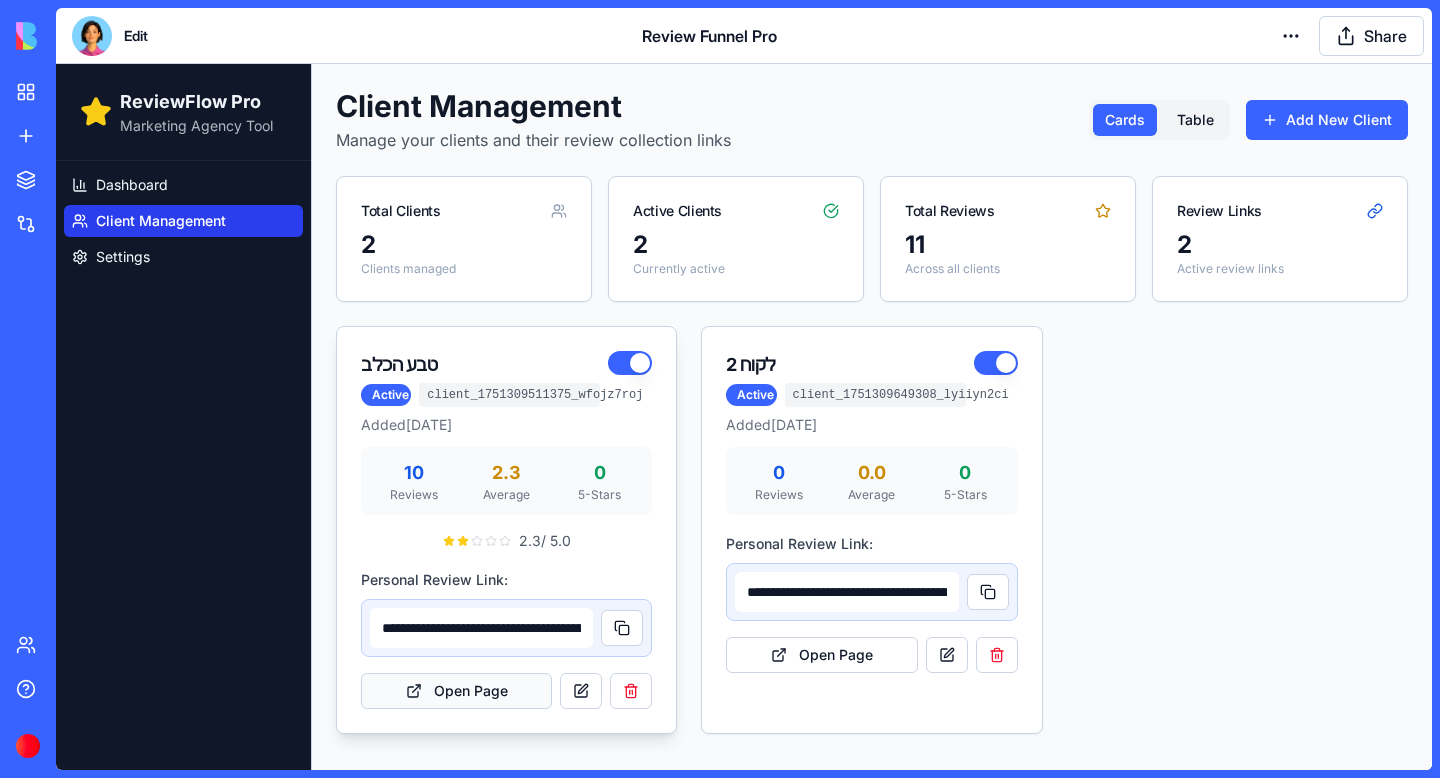 click on "Open Page" at bounding box center (456, 691) 